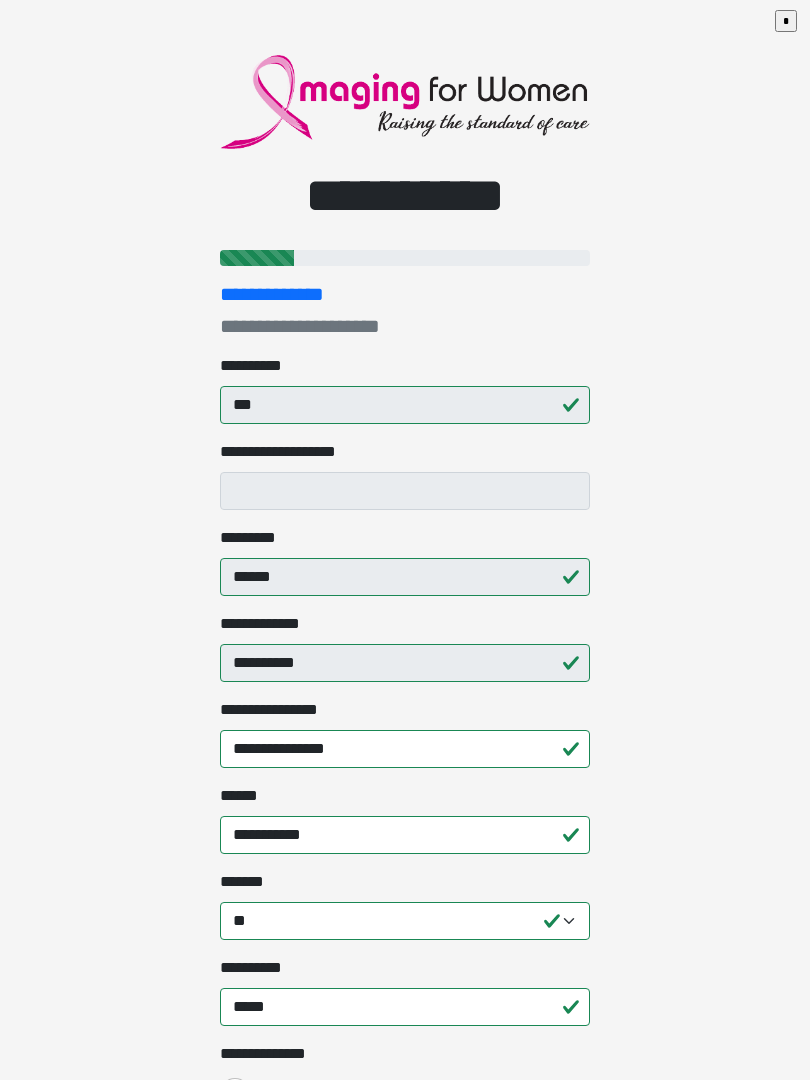 select on "**" 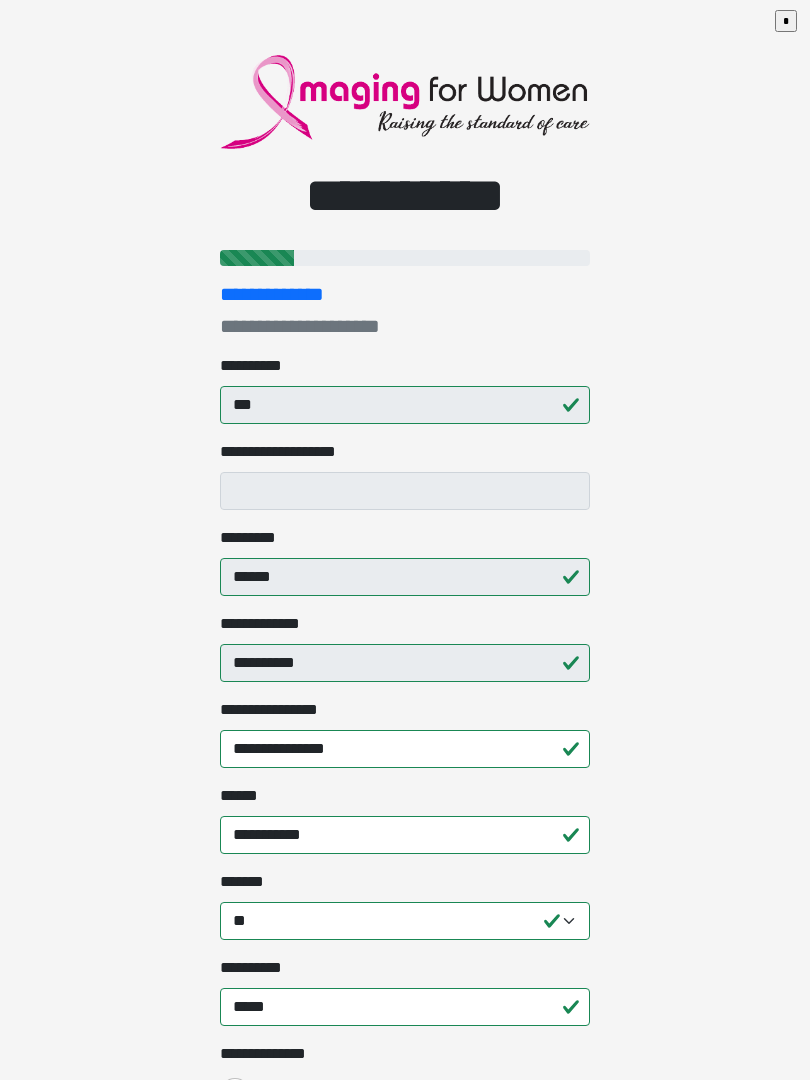 scroll, scrollTop: 0, scrollLeft: 0, axis: both 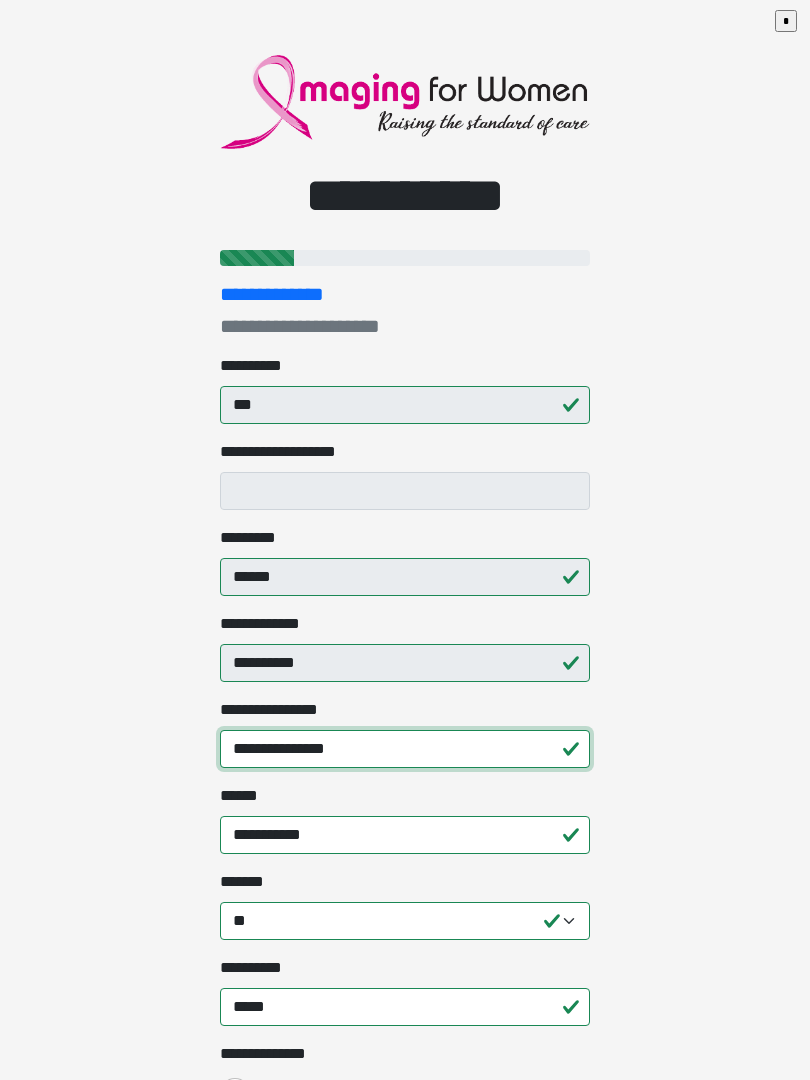 click on "**********" at bounding box center [405, 749] 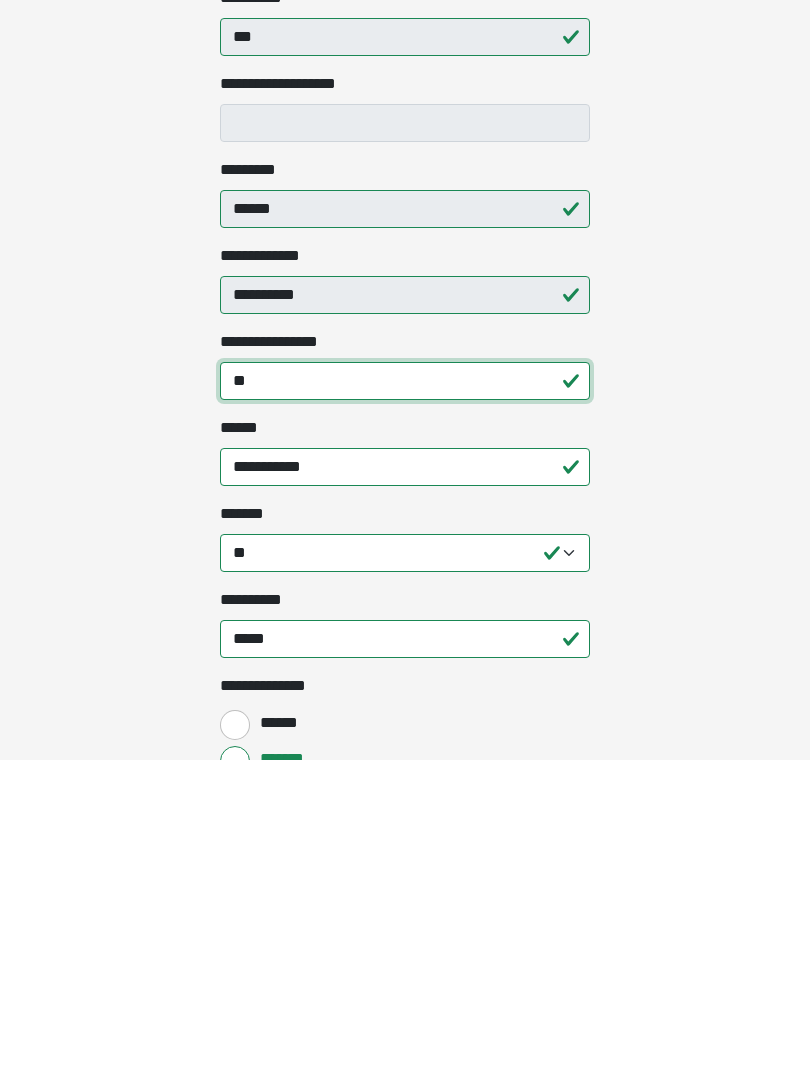 type on "*" 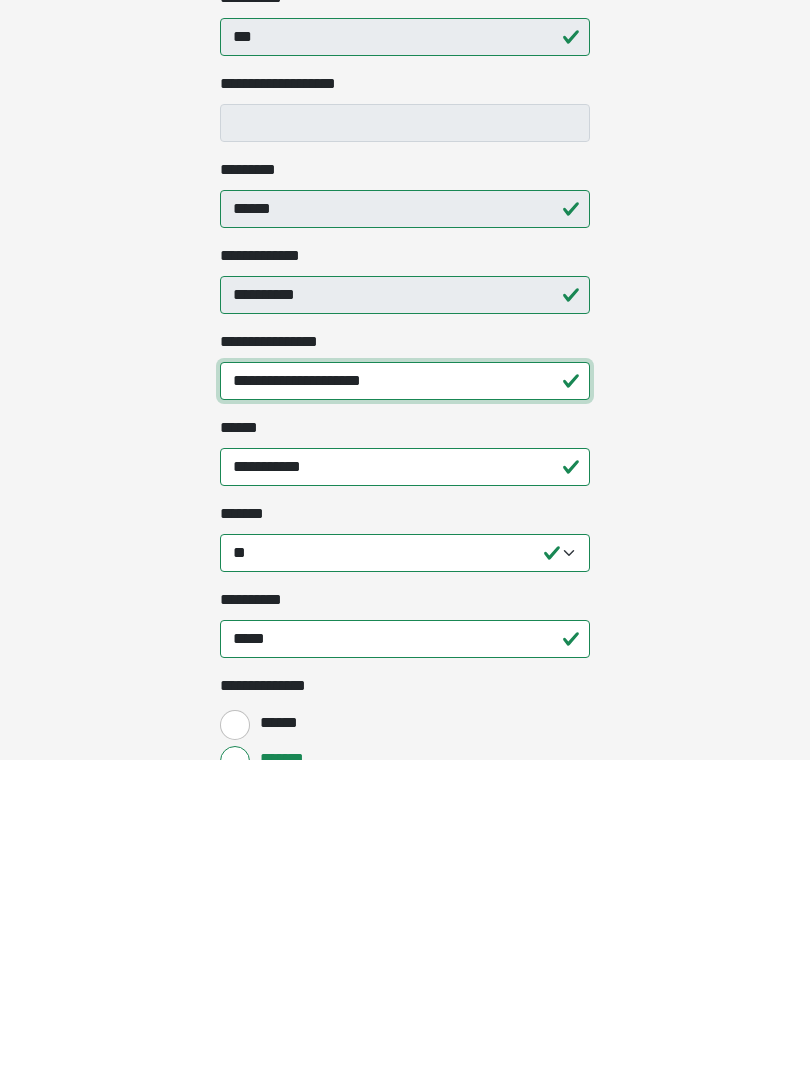 type on "**********" 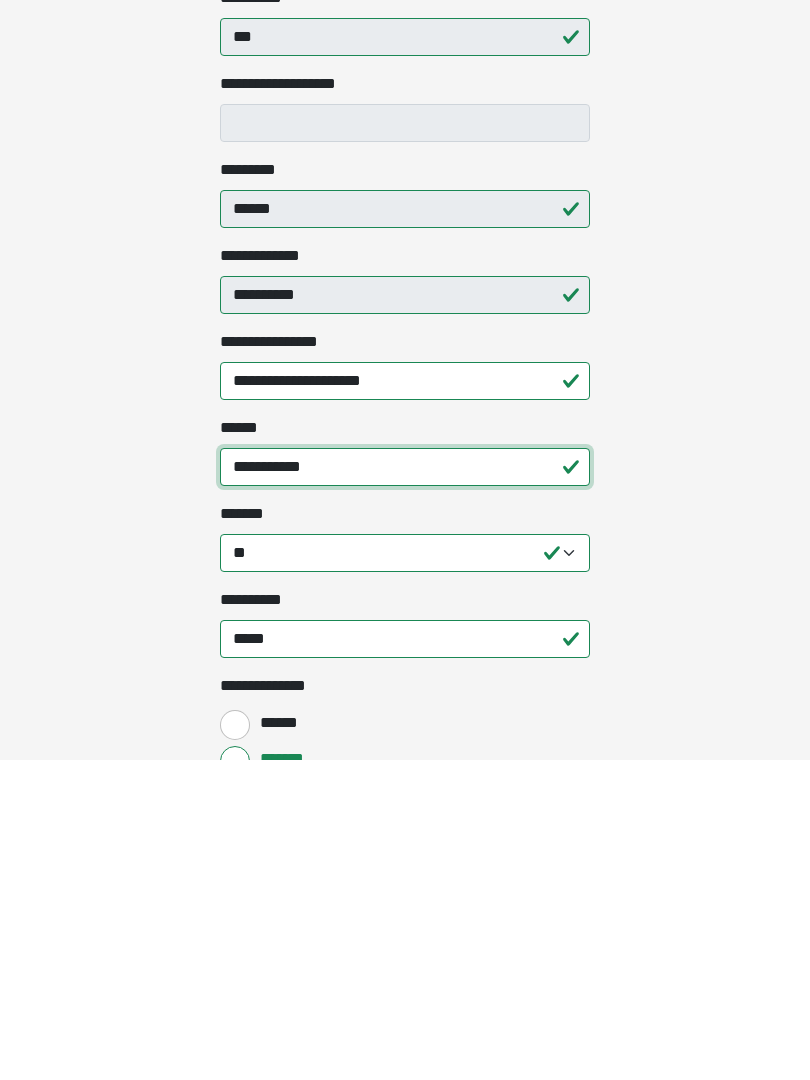 click on "**********" at bounding box center [405, 787] 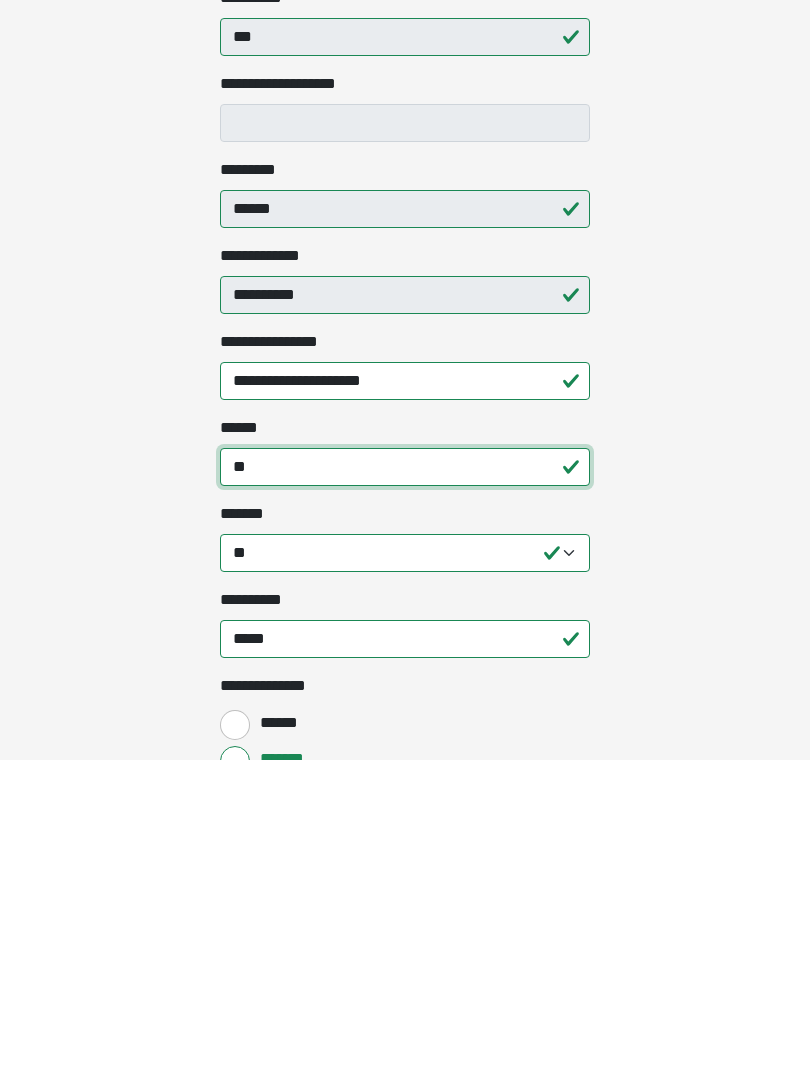 type on "*" 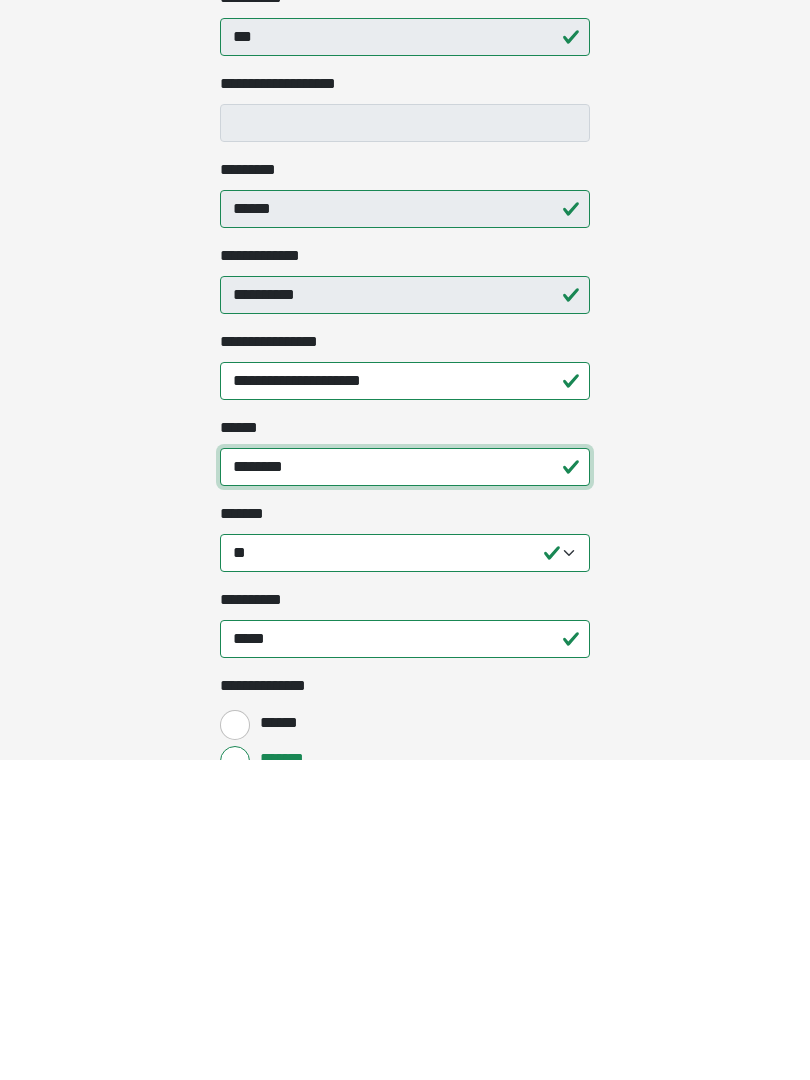 type on "********" 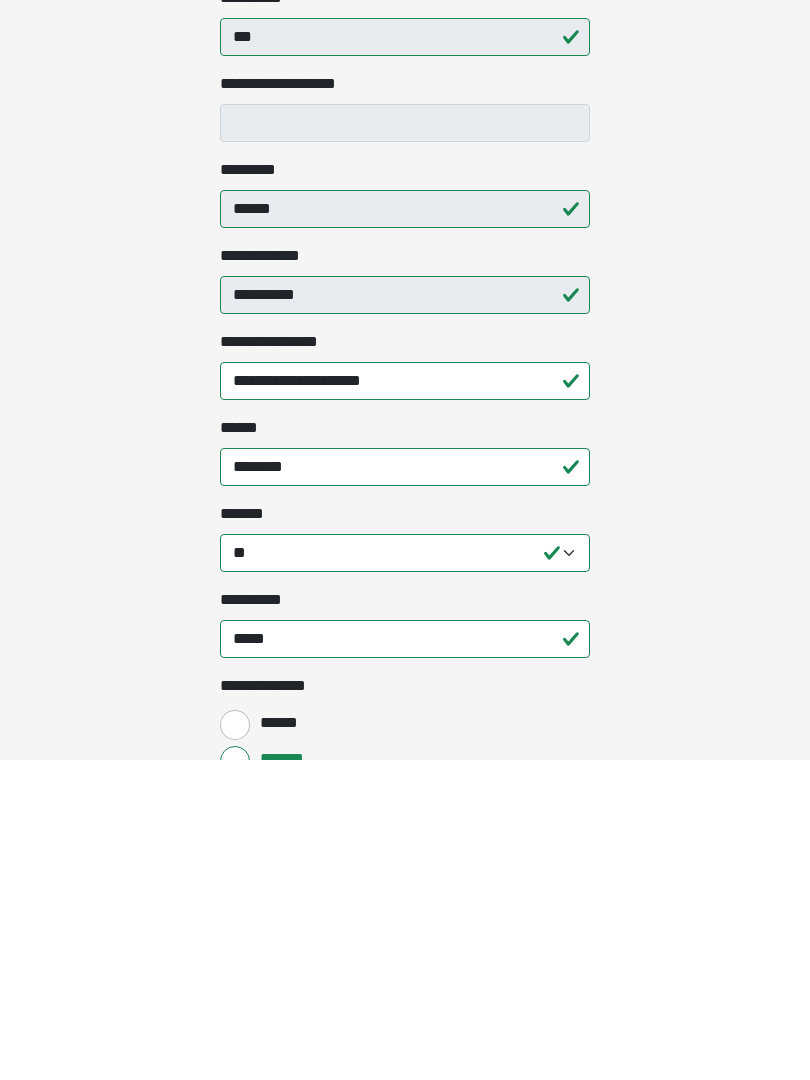 click on "**********" at bounding box center [405, 873] 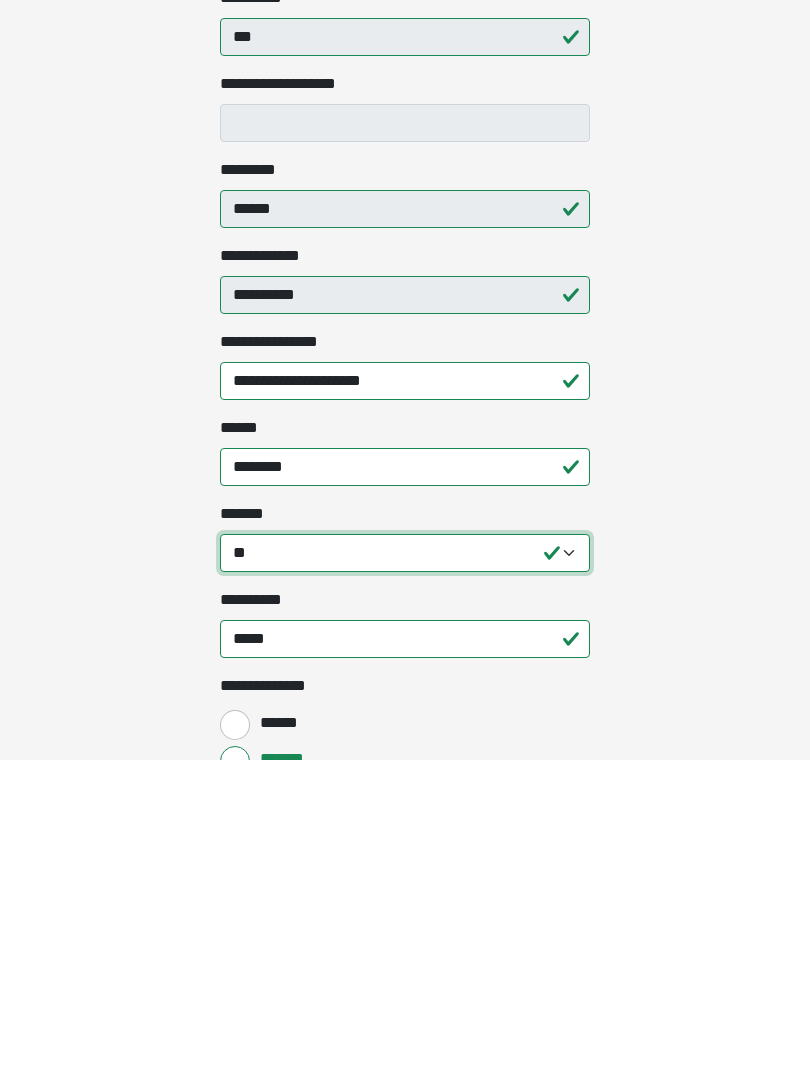 scroll, scrollTop: 369, scrollLeft: 0, axis: vertical 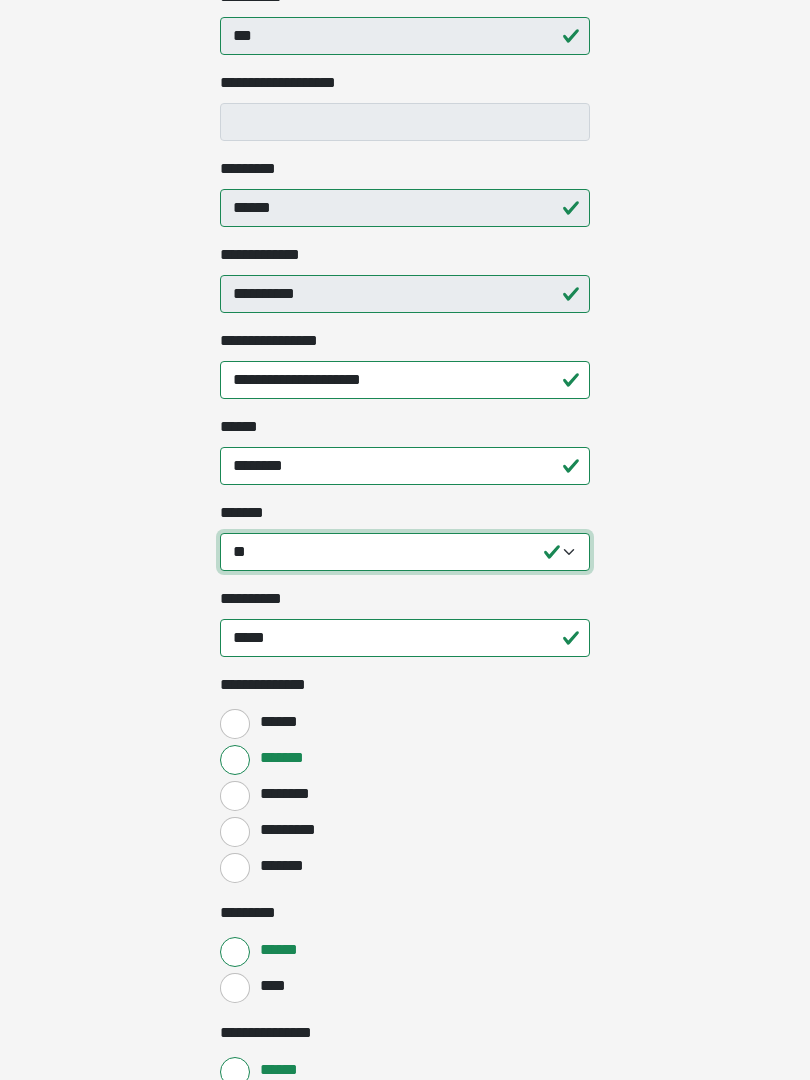 select on "**" 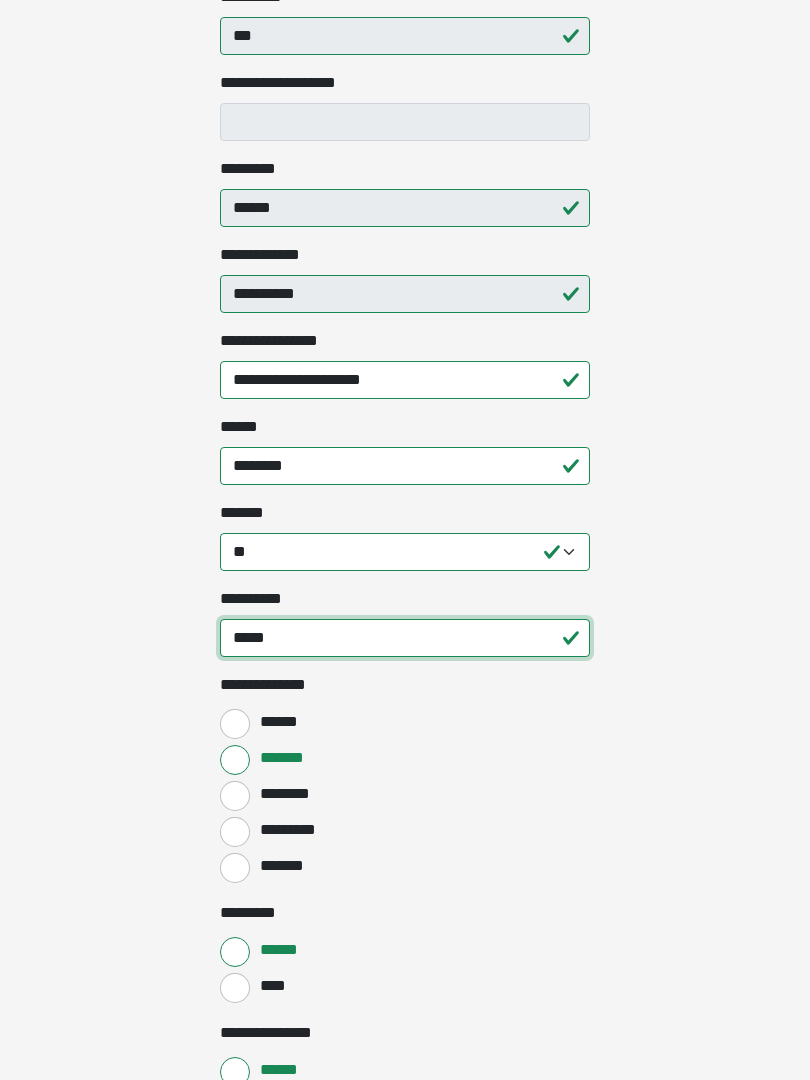 click on "*****" at bounding box center (405, 638) 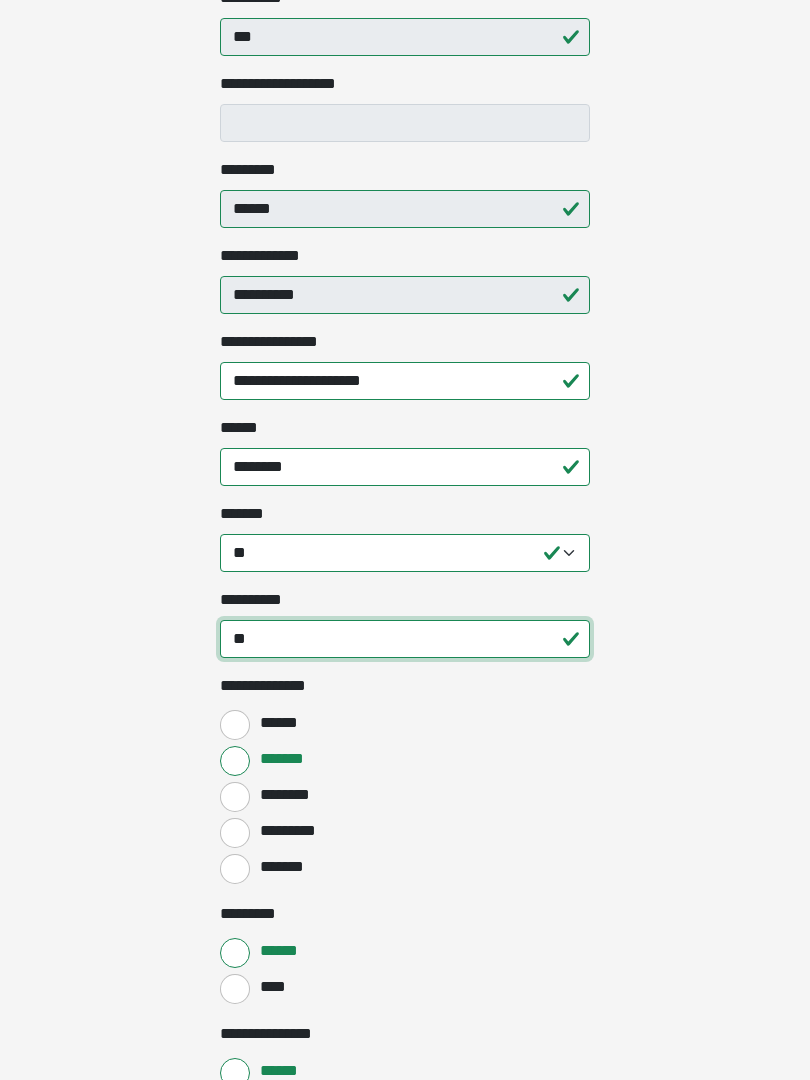 type on "*" 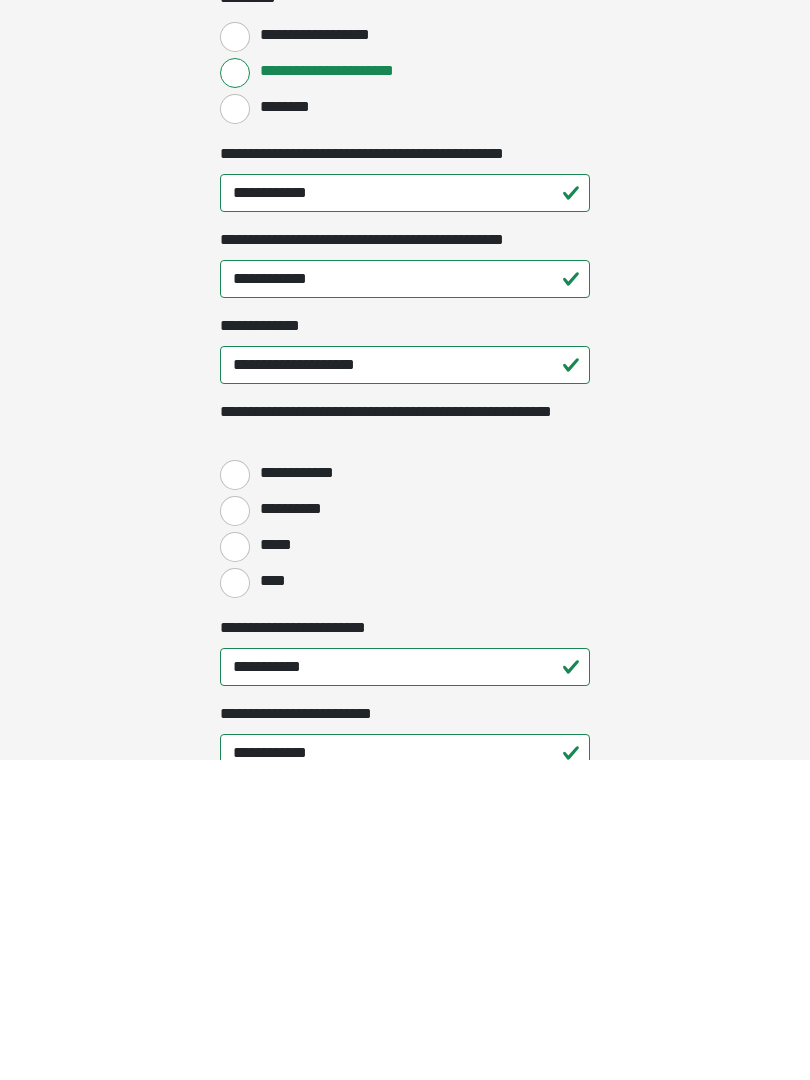 scroll, scrollTop: 2063, scrollLeft: 0, axis: vertical 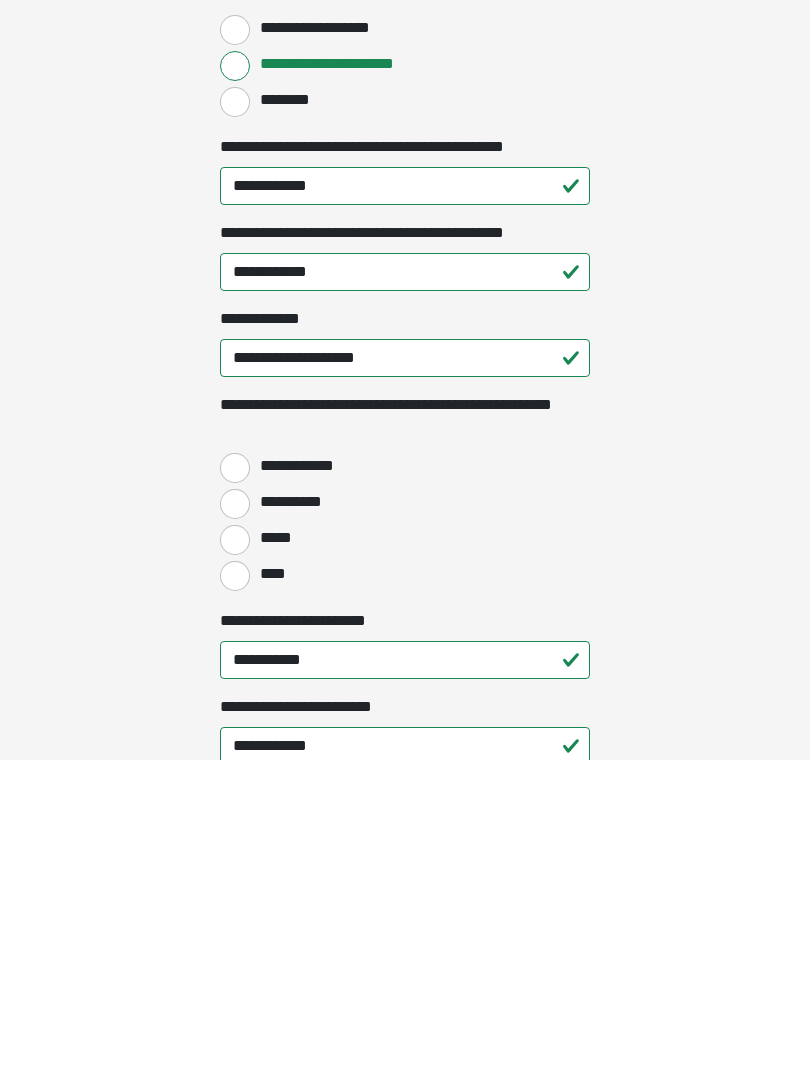 type on "*****" 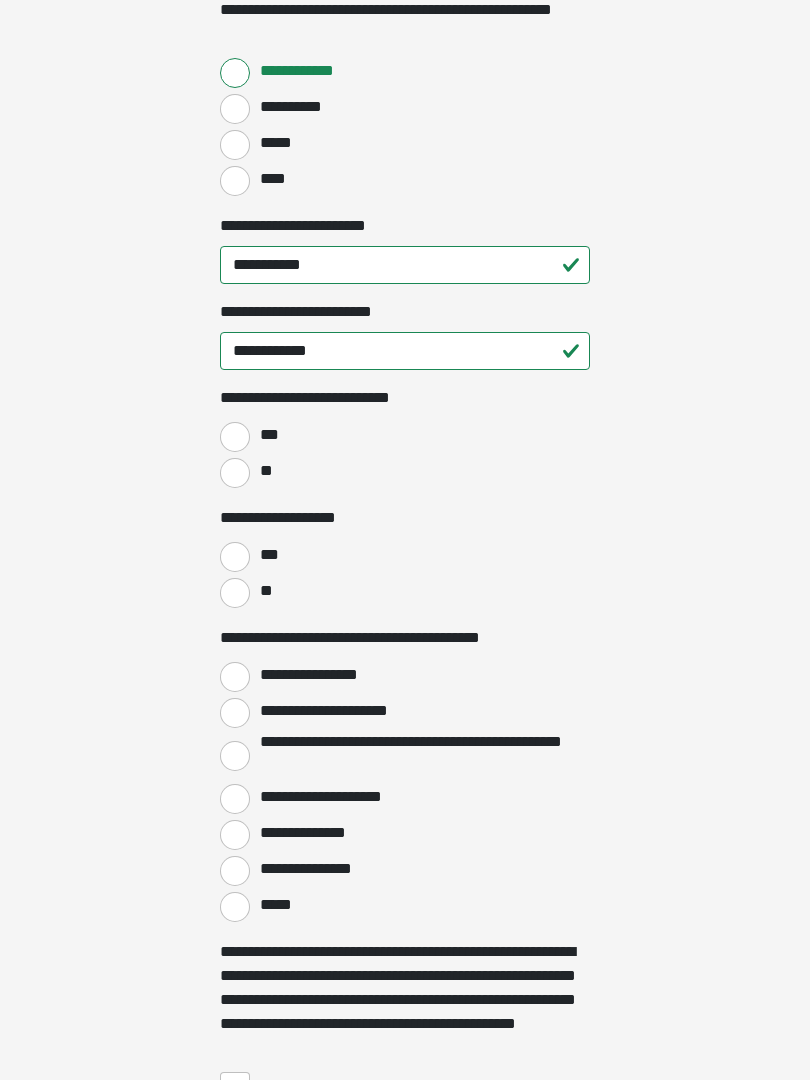scroll, scrollTop: 2778, scrollLeft: 0, axis: vertical 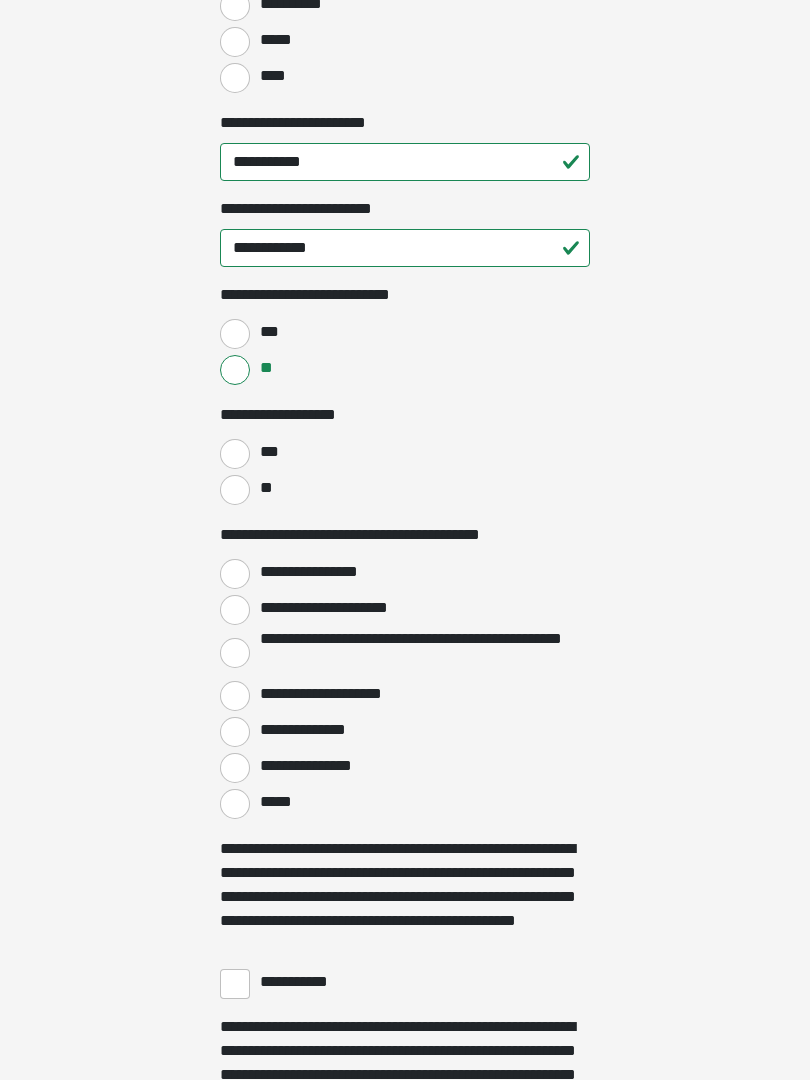 click on "**" at bounding box center [235, 491] 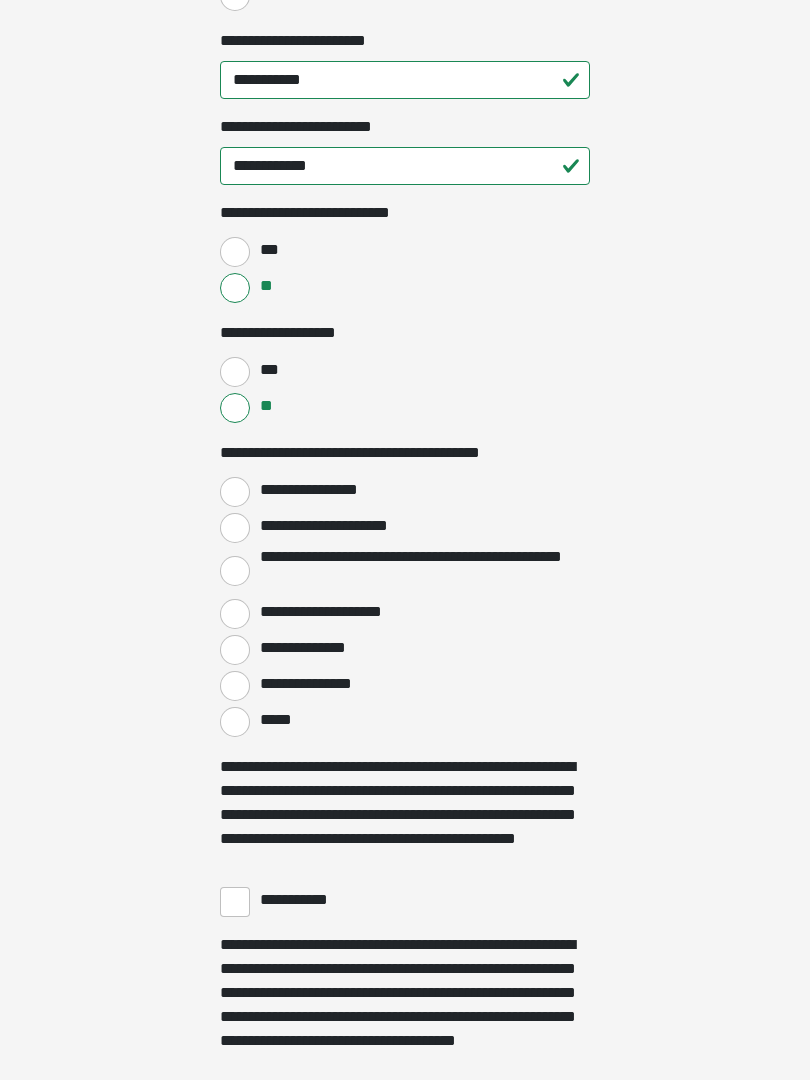 scroll, scrollTop: 2963, scrollLeft: 0, axis: vertical 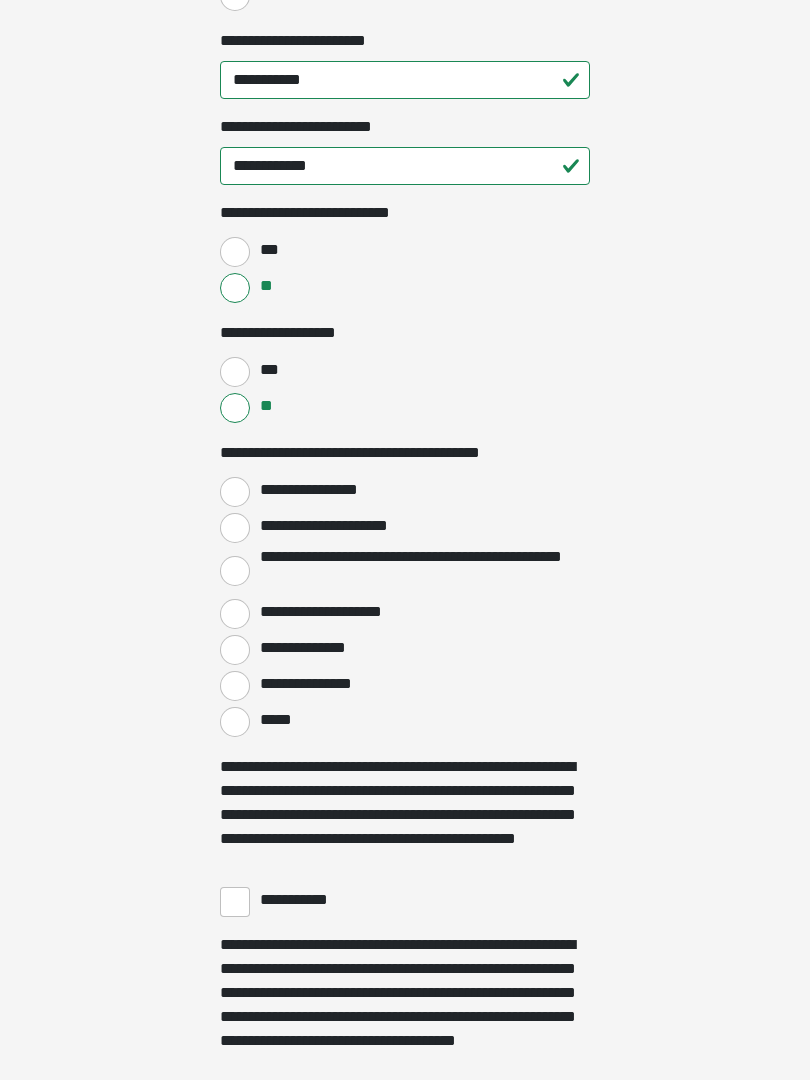click on "**********" at bounding box center [235, 492] 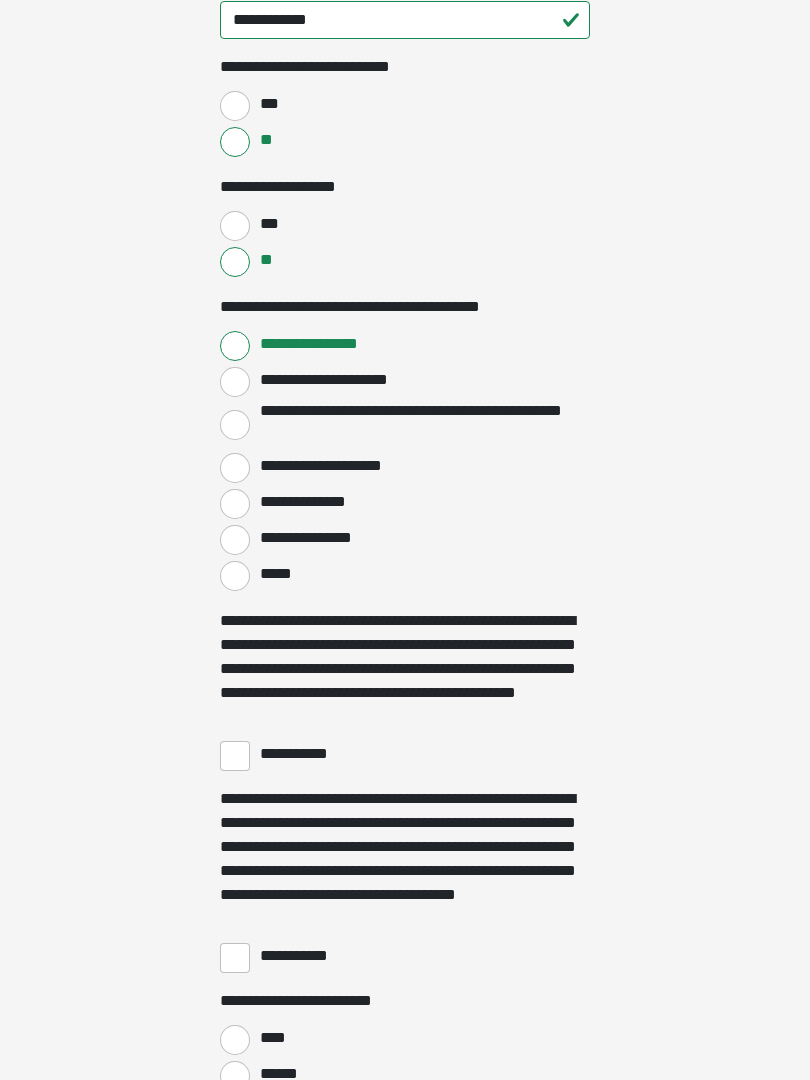 scroll, scrollTop: 3157, scrollLeft: 0, axis: vertical 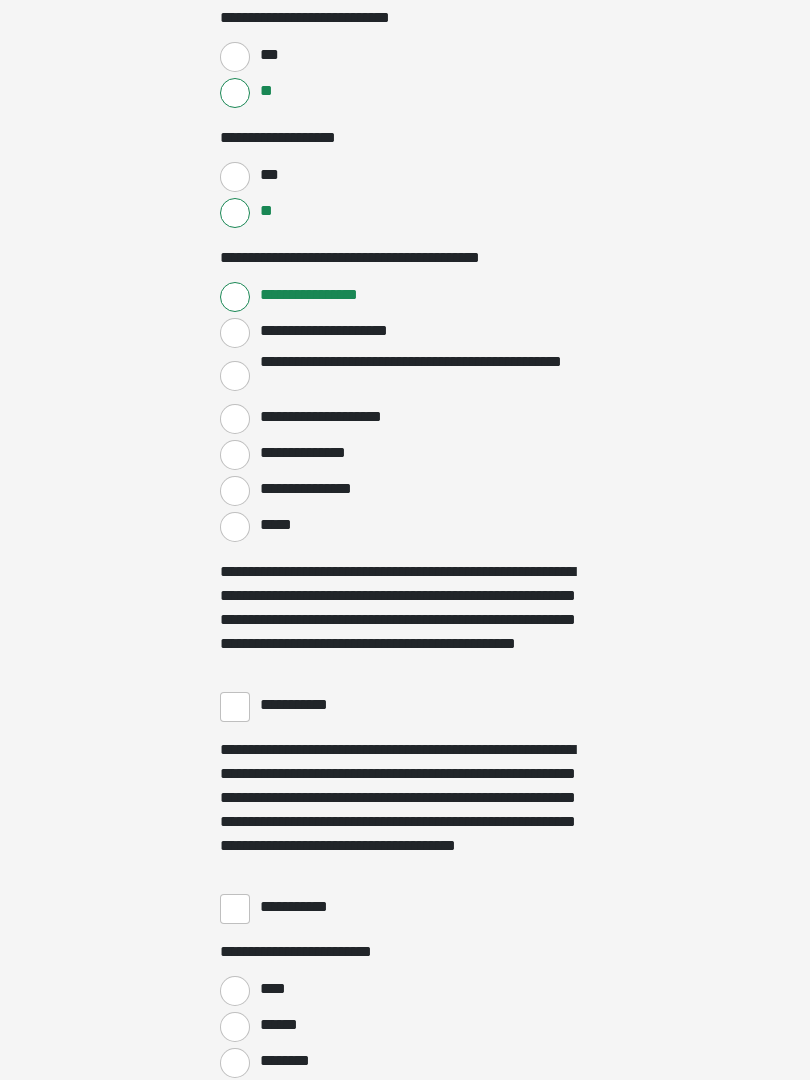click on "**********" at bounding box center (235, 708) 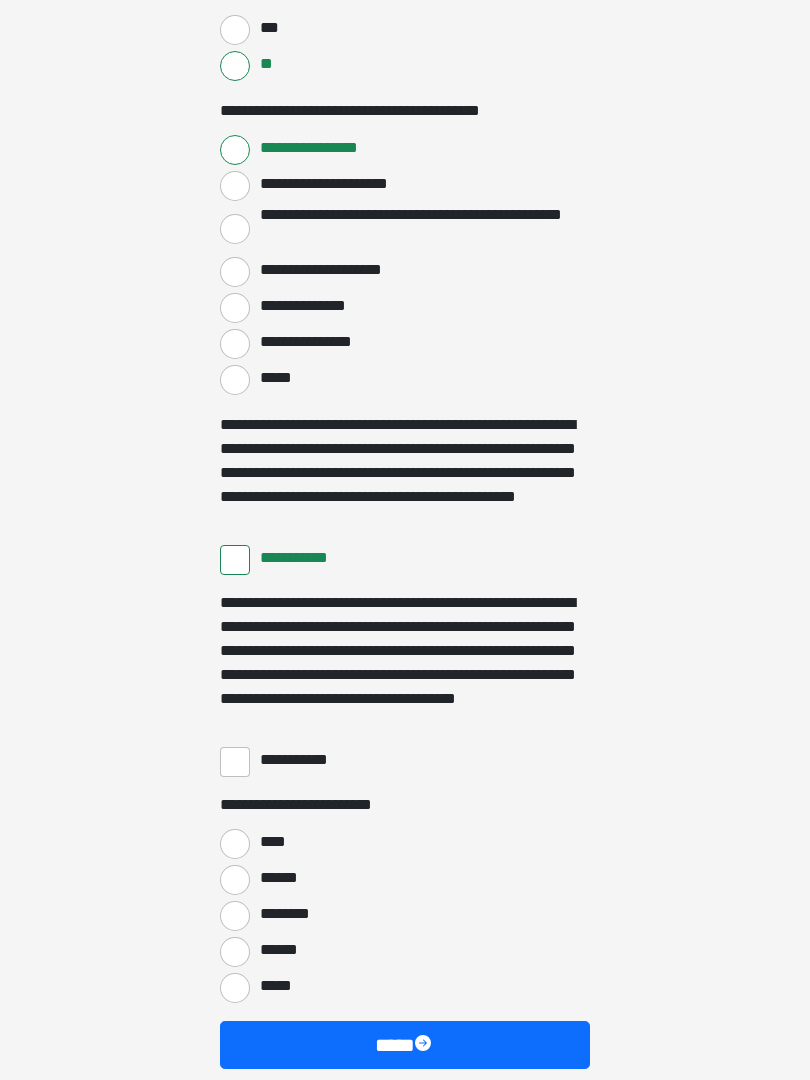 scroll, scrollTop: 3397, scrollLeft: 0, axis: vertical 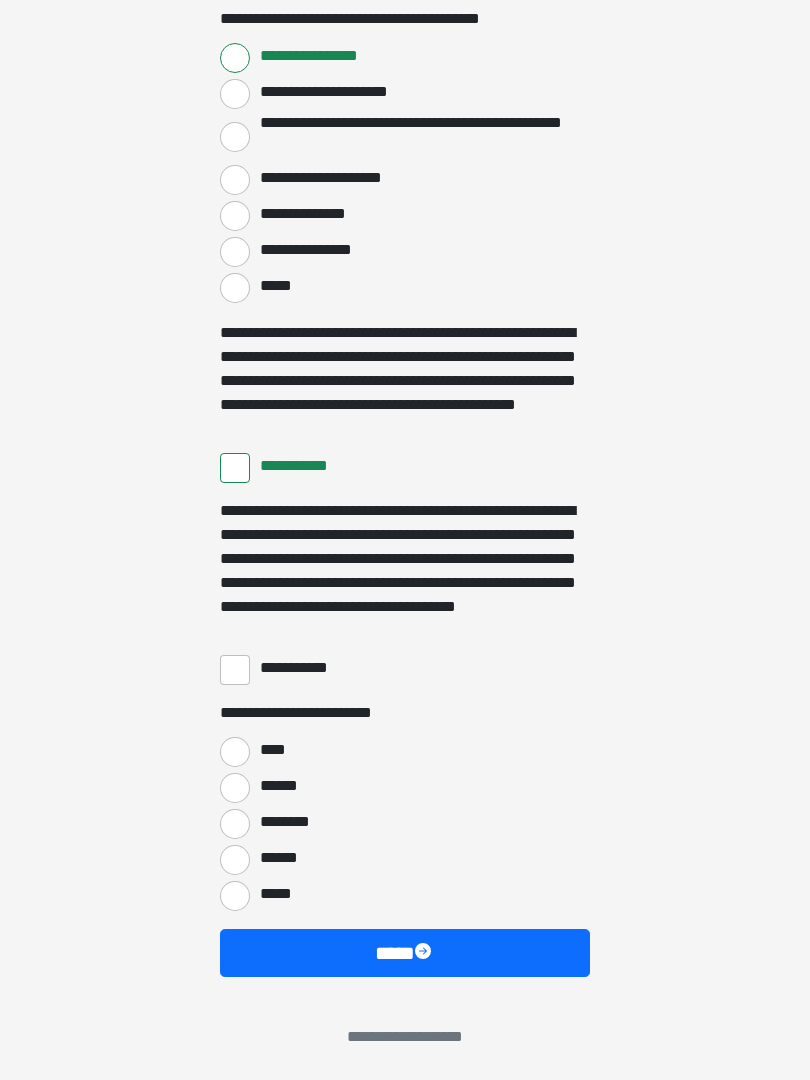 click on "**********" at bounding box center [303, 668] 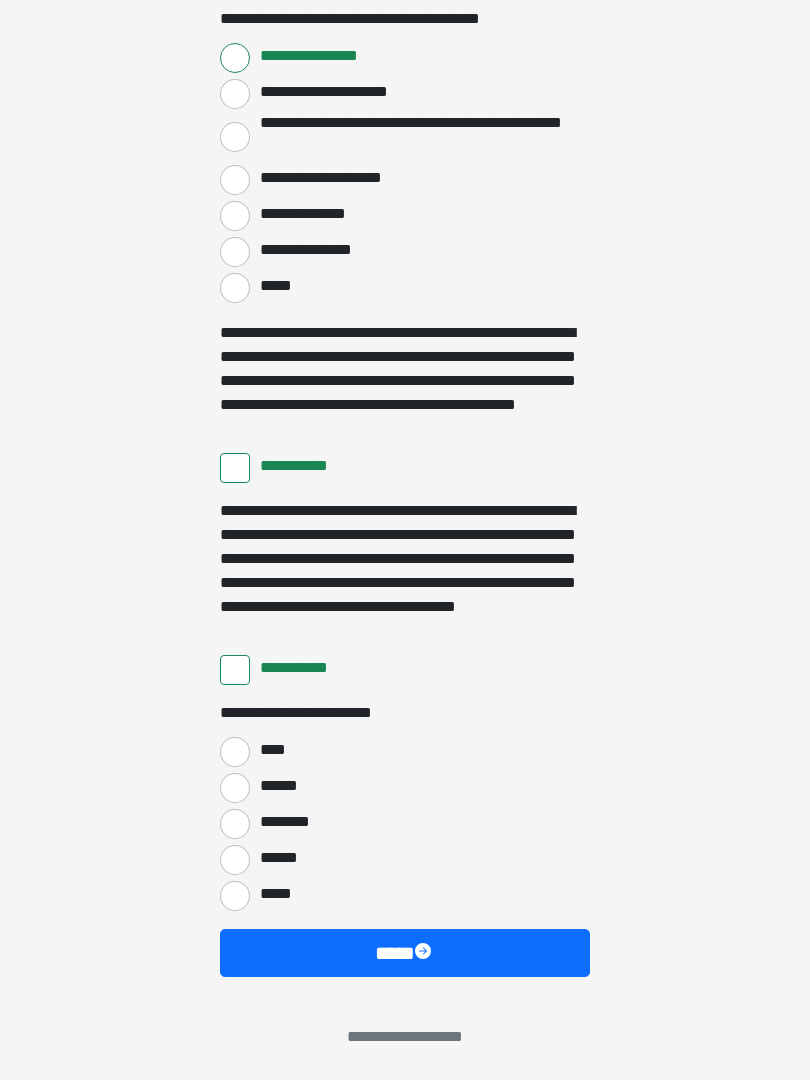 click on "****" at bounding box center (235, 752) 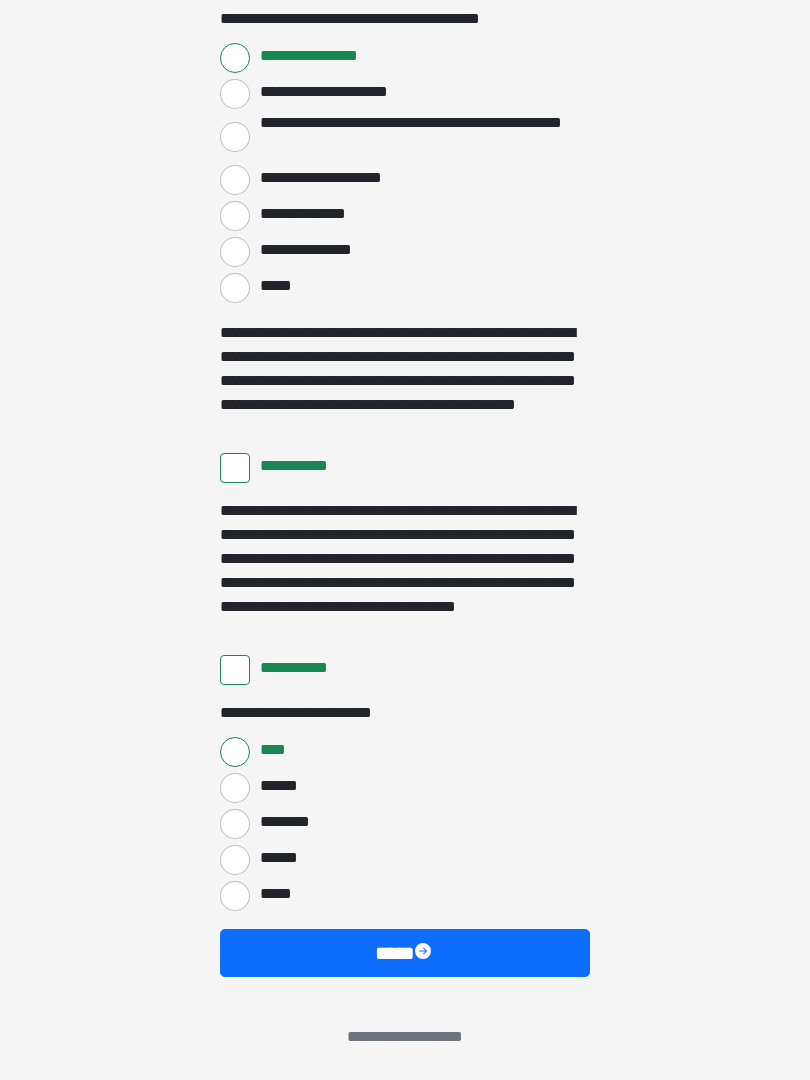 click at bounding box center [425, 953] 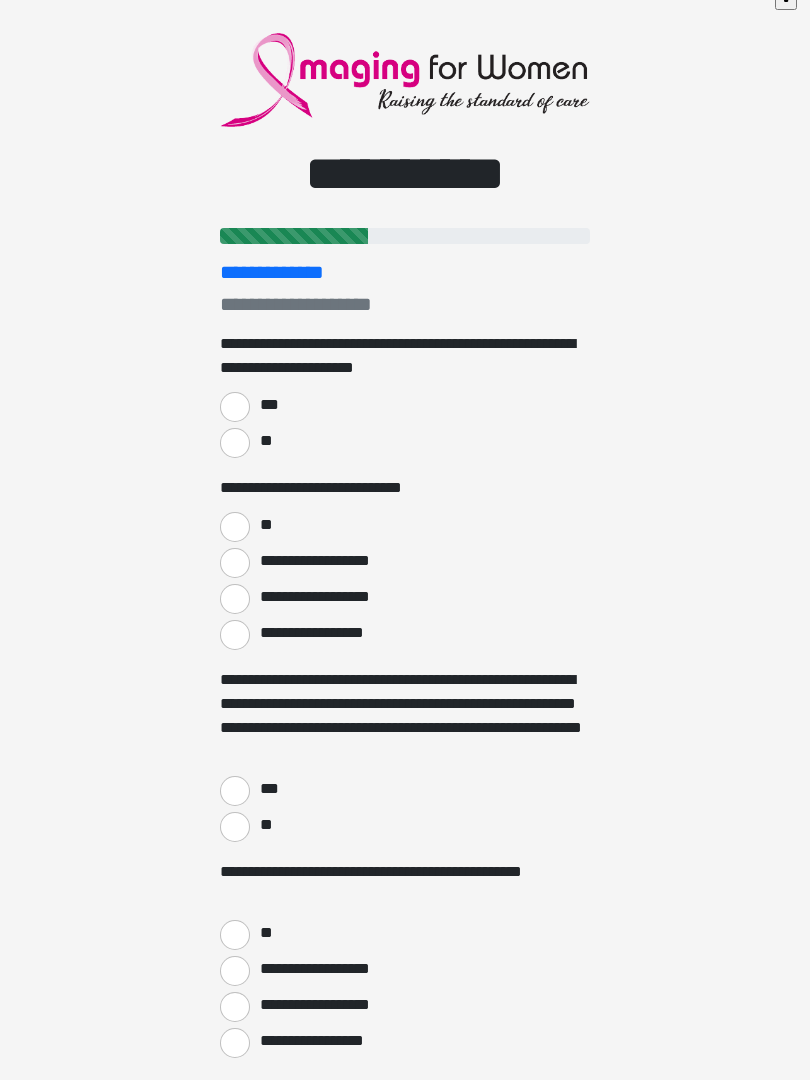 scroll, scrollTop: 0, scrollLeft: 0, axis: both 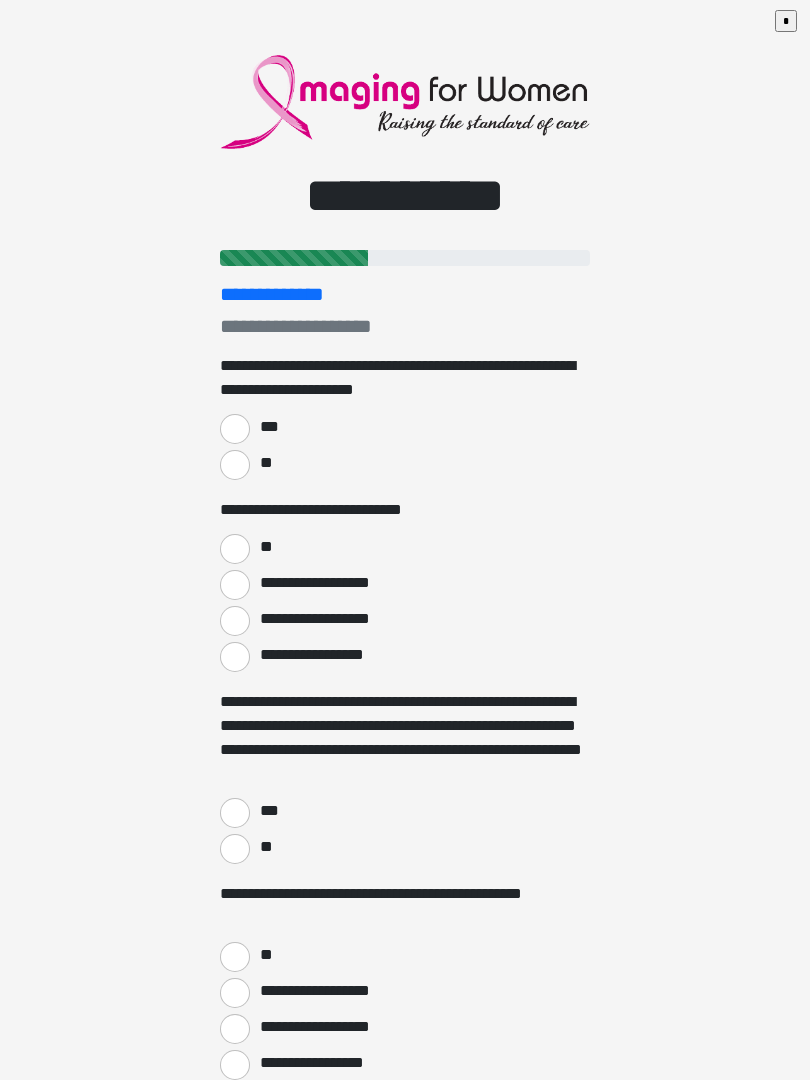 click on "***" at bounding box center [235, 429] 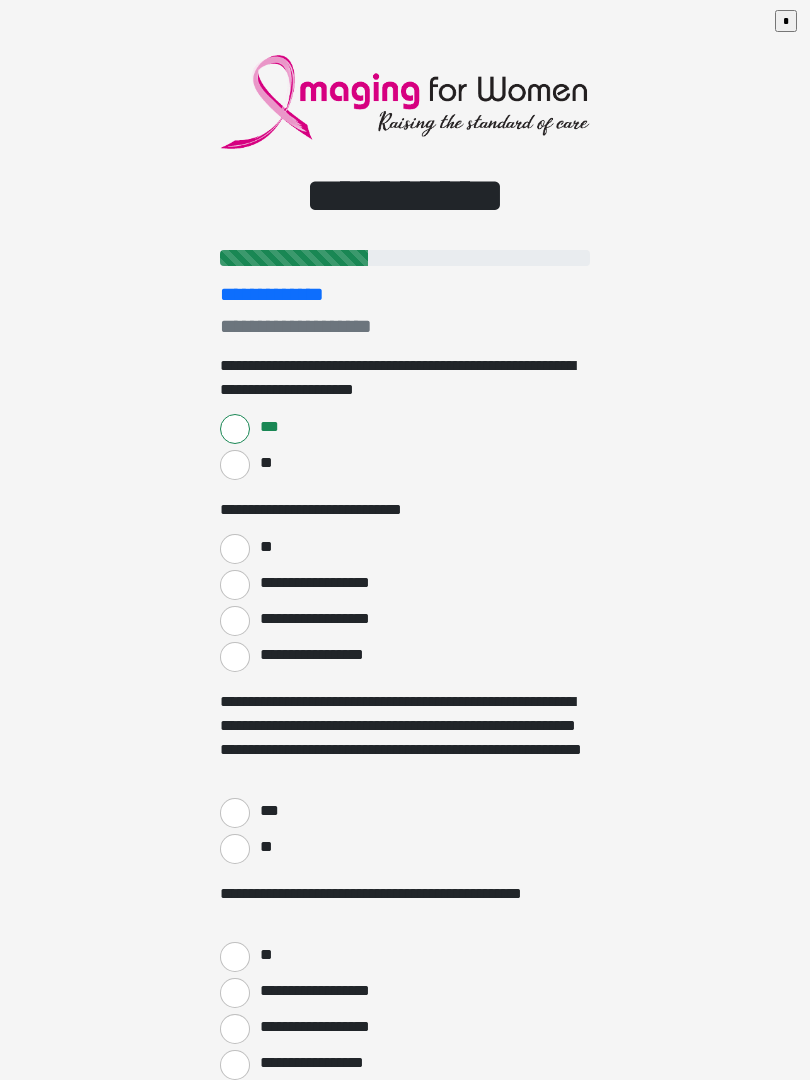 click on "**" at bounding box center [235, 549] 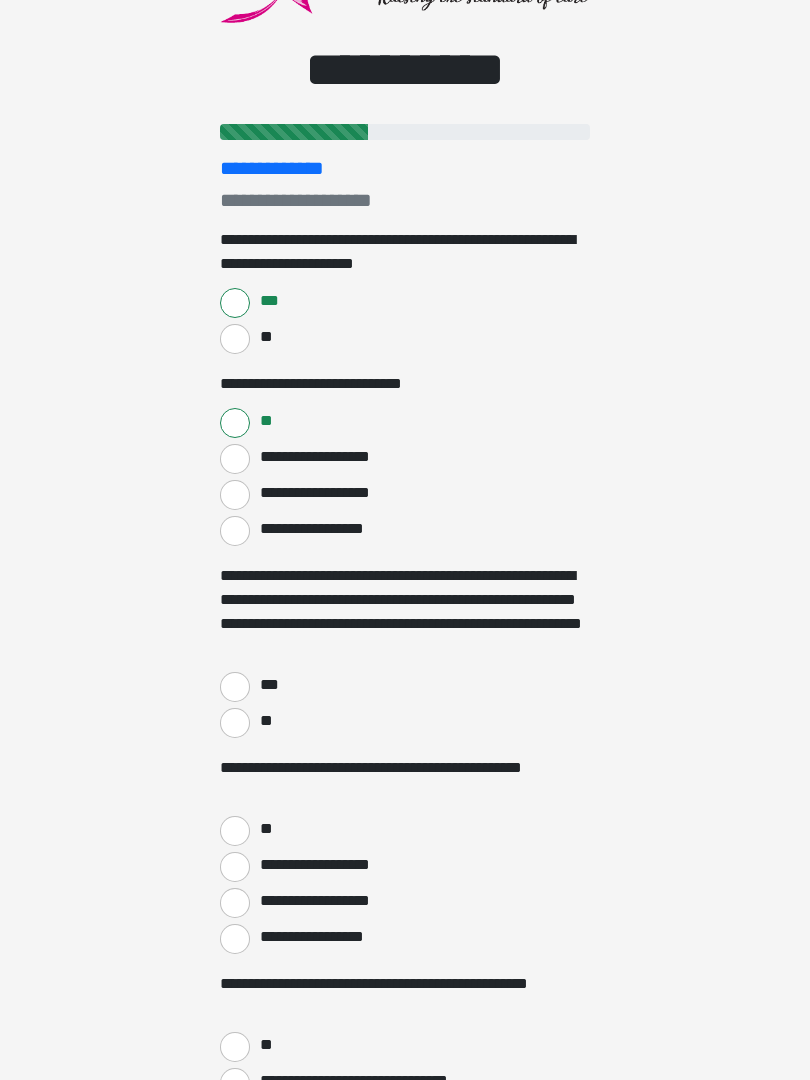 scroll, scrollTop: 127, scrollLeft: 0, axis: vertical 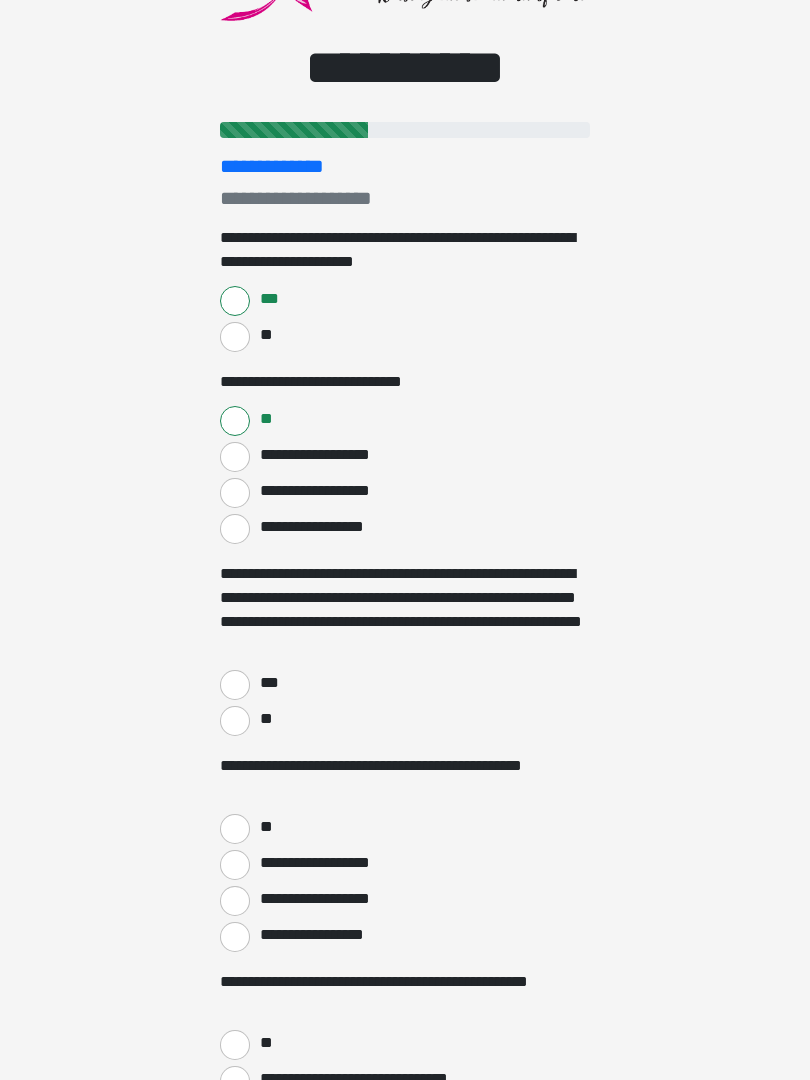 click on "***" at bounding box center [235, 686] 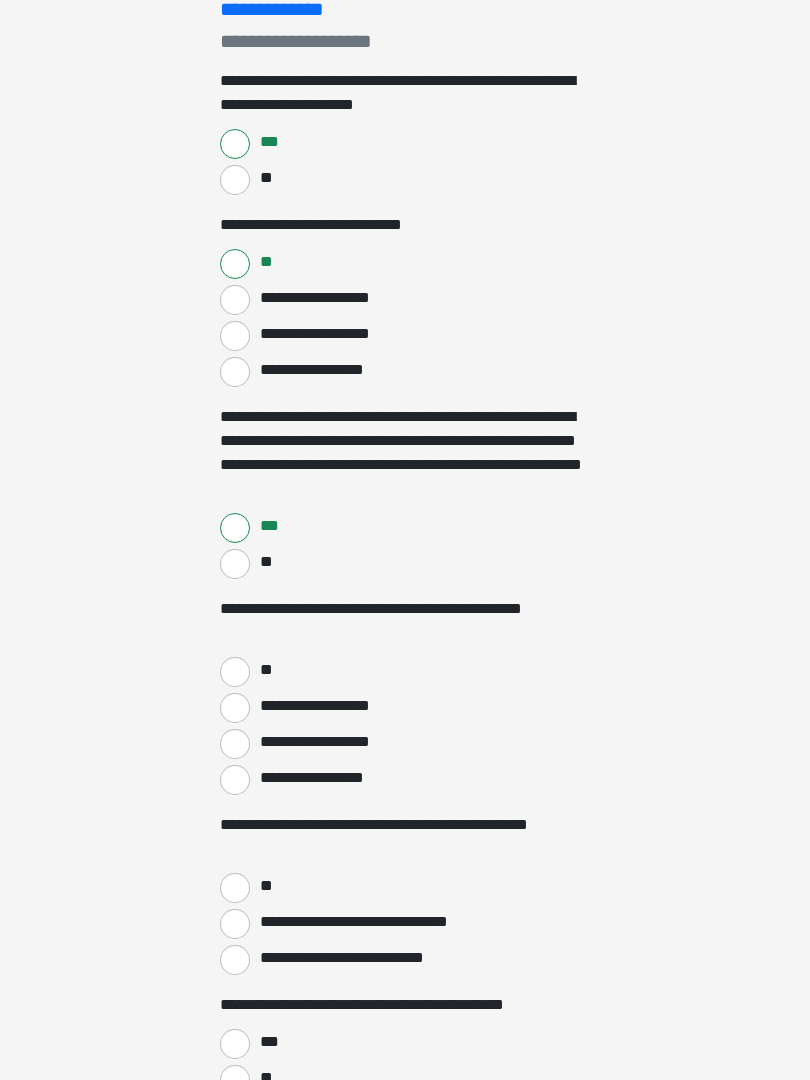 scroll, scrollTop: 286, scrollLeft: 0, axis: vertical 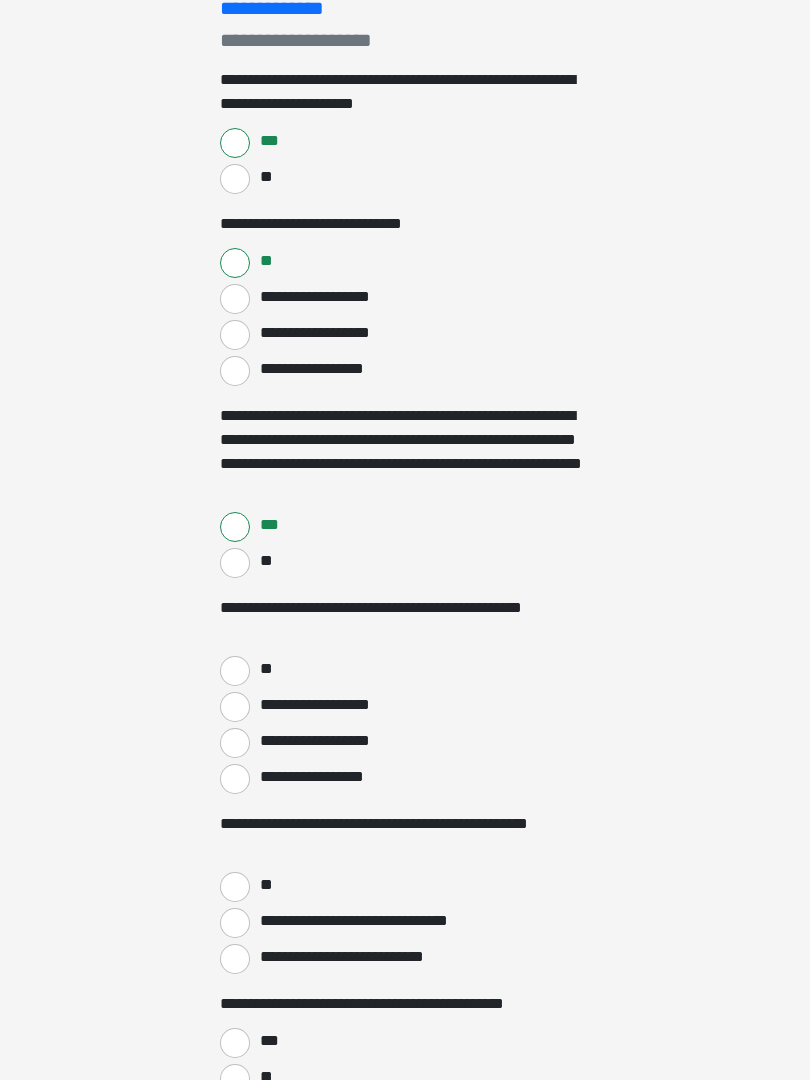 click on "**" at bounding box center (235, 671) 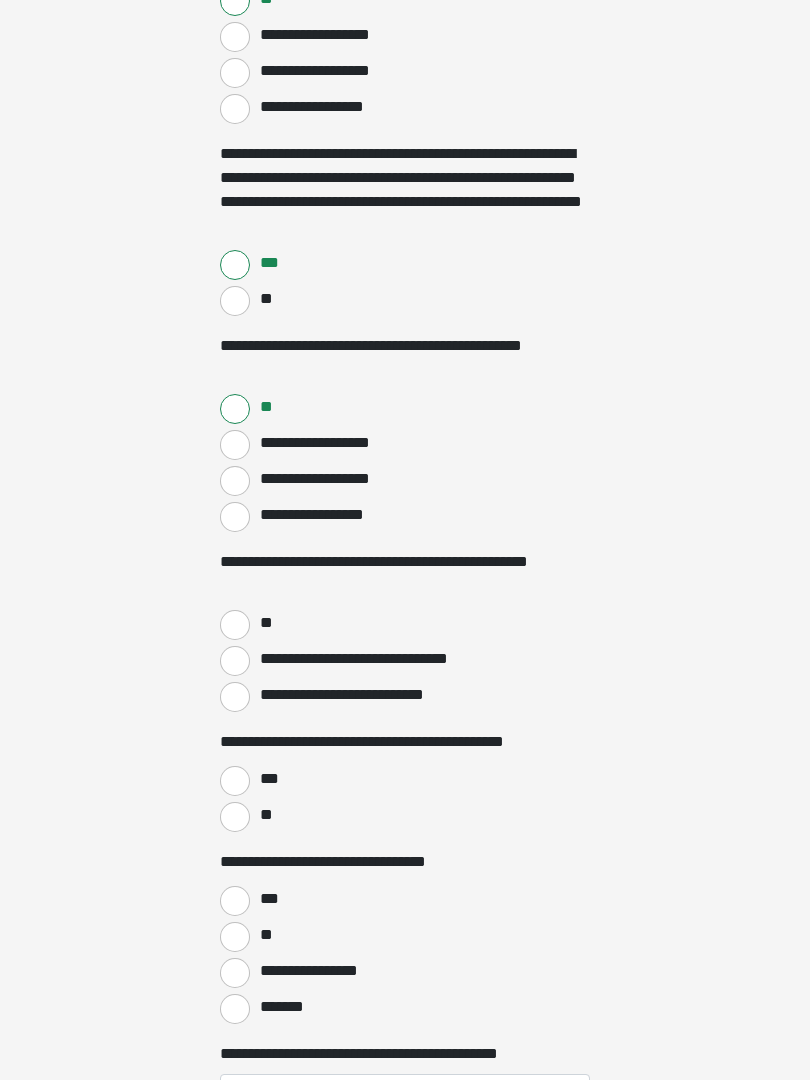 scroll, scrollTop: 548, scrollLeft: 0, axis: vertical 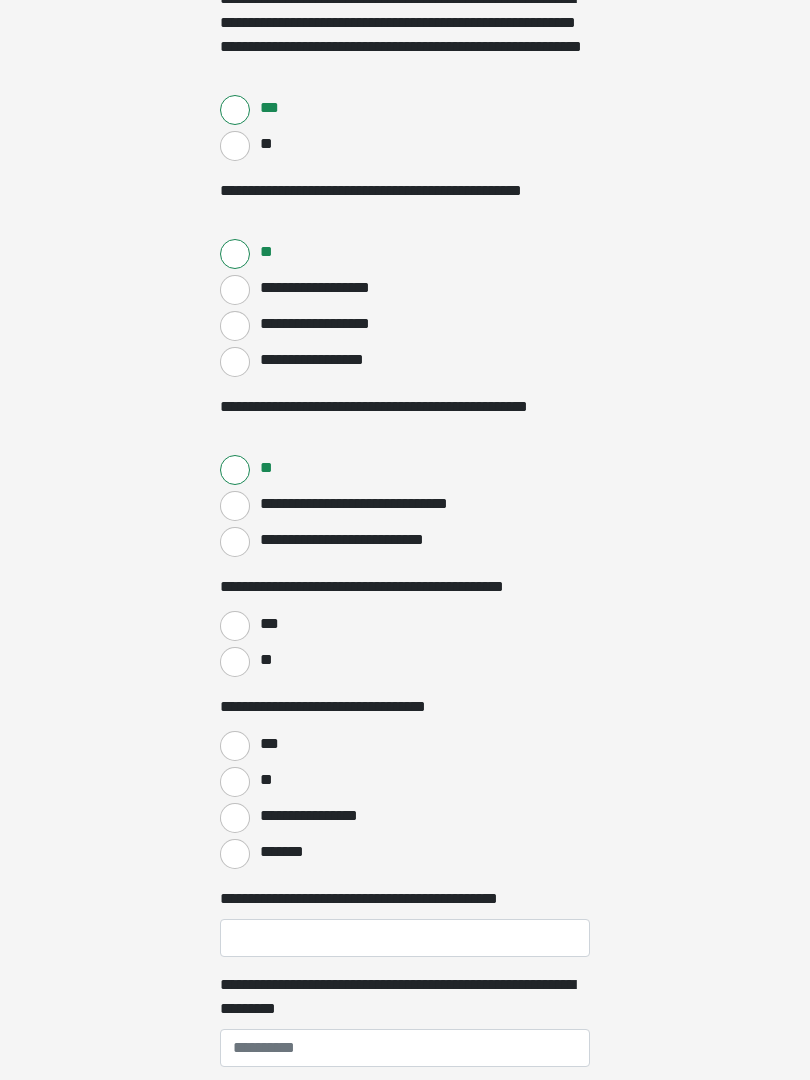 click on "***" at bounding box center (235, 627) 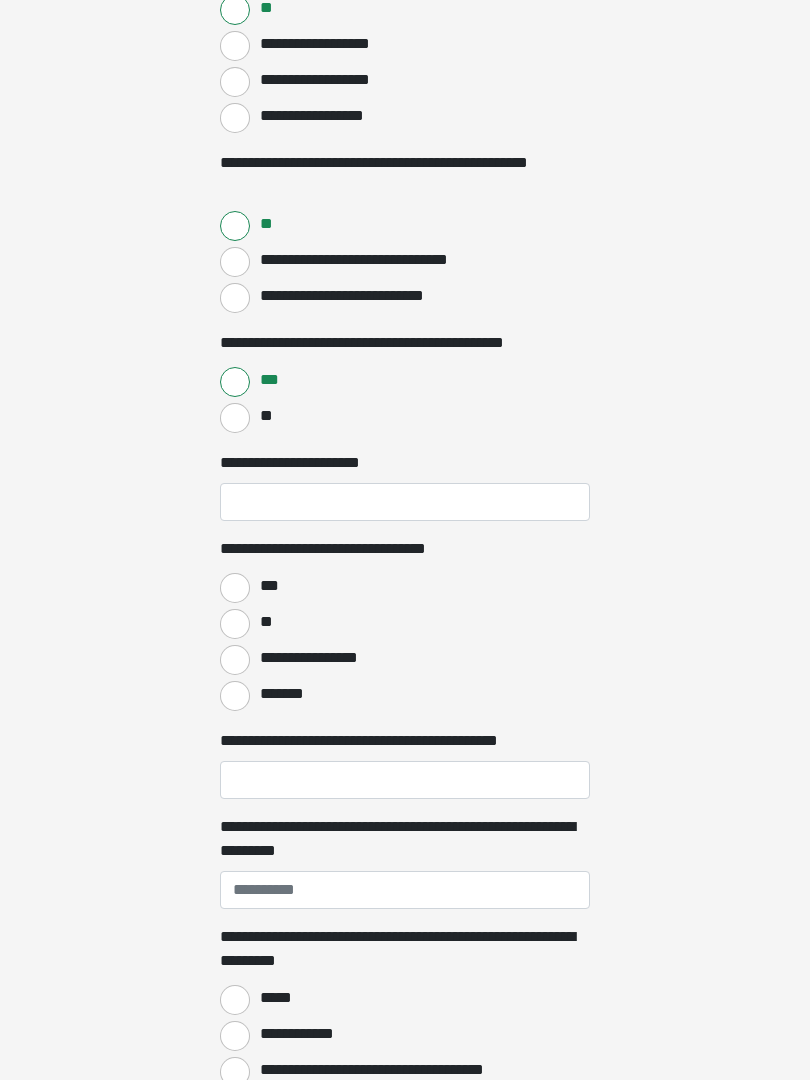 scroll, scrollTop: 945, scrollLeft: 0, axis: vertical 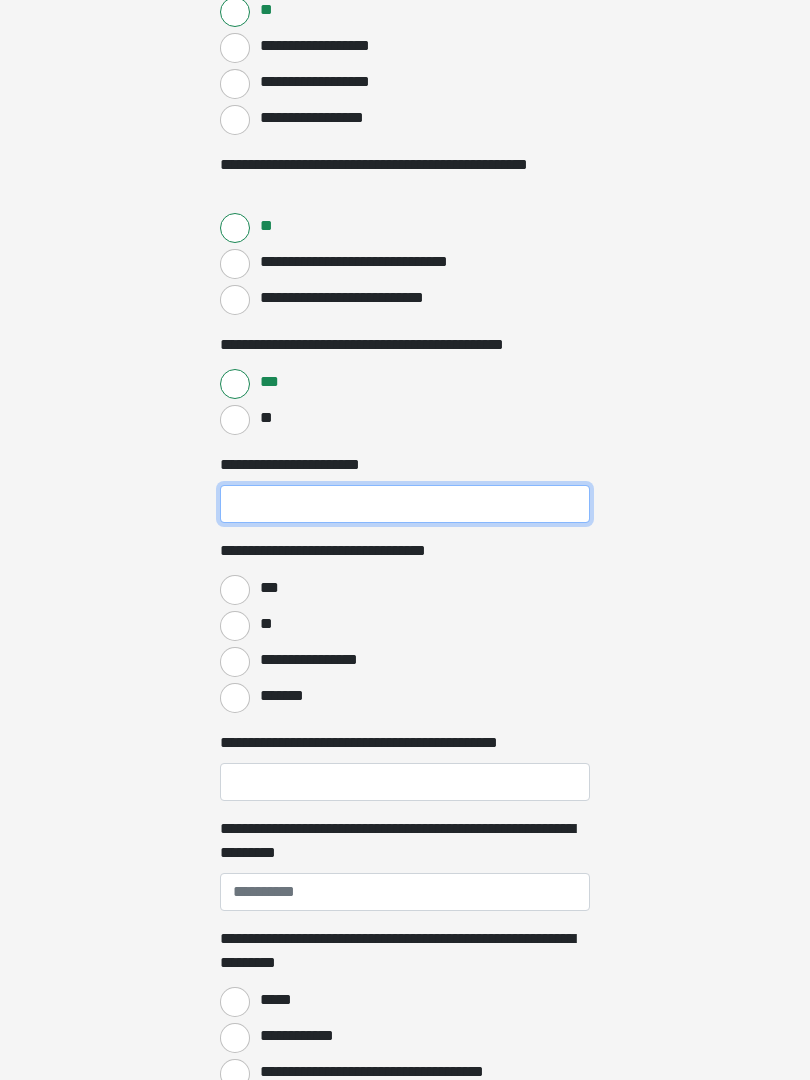 click on "**********" at bounding box center (405, 504) 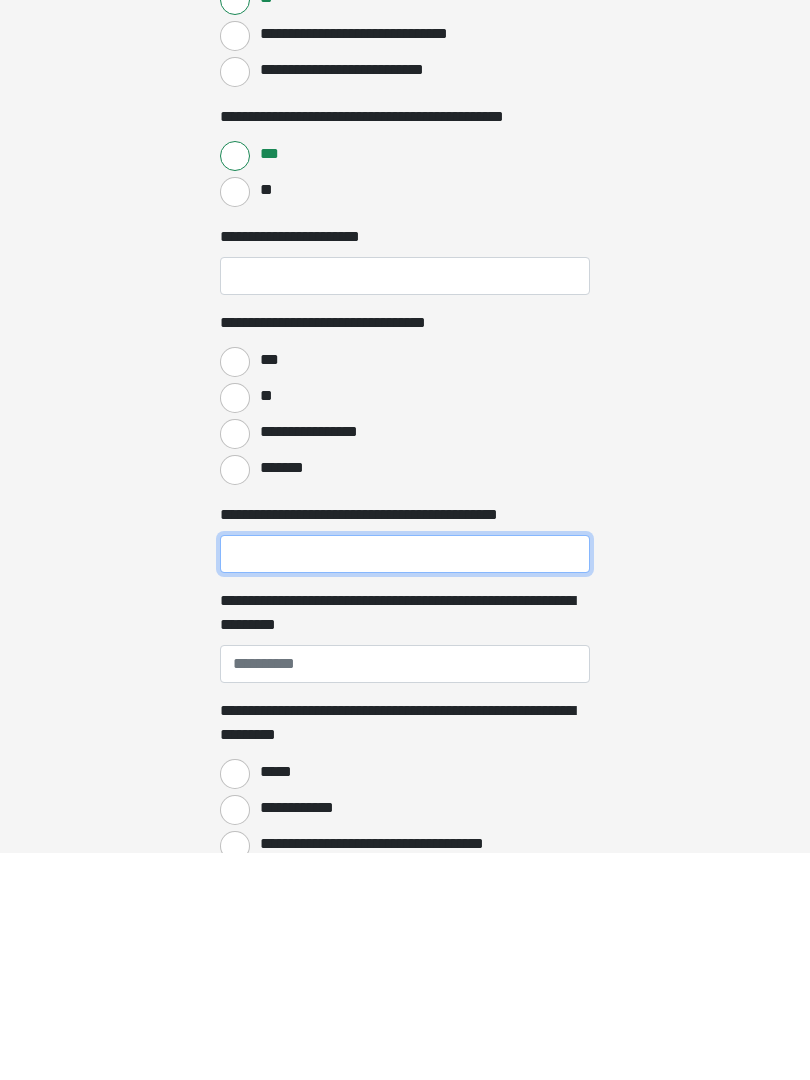 click on "**********" at bounding box center [405, 782] 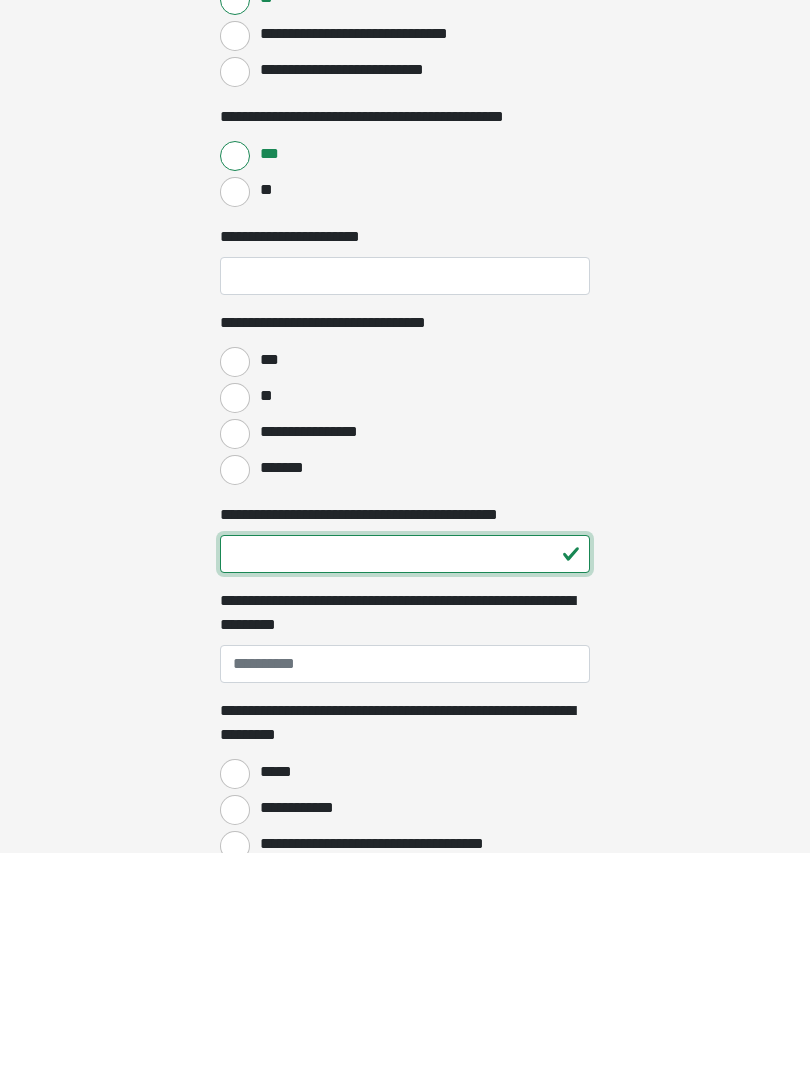type on "**" 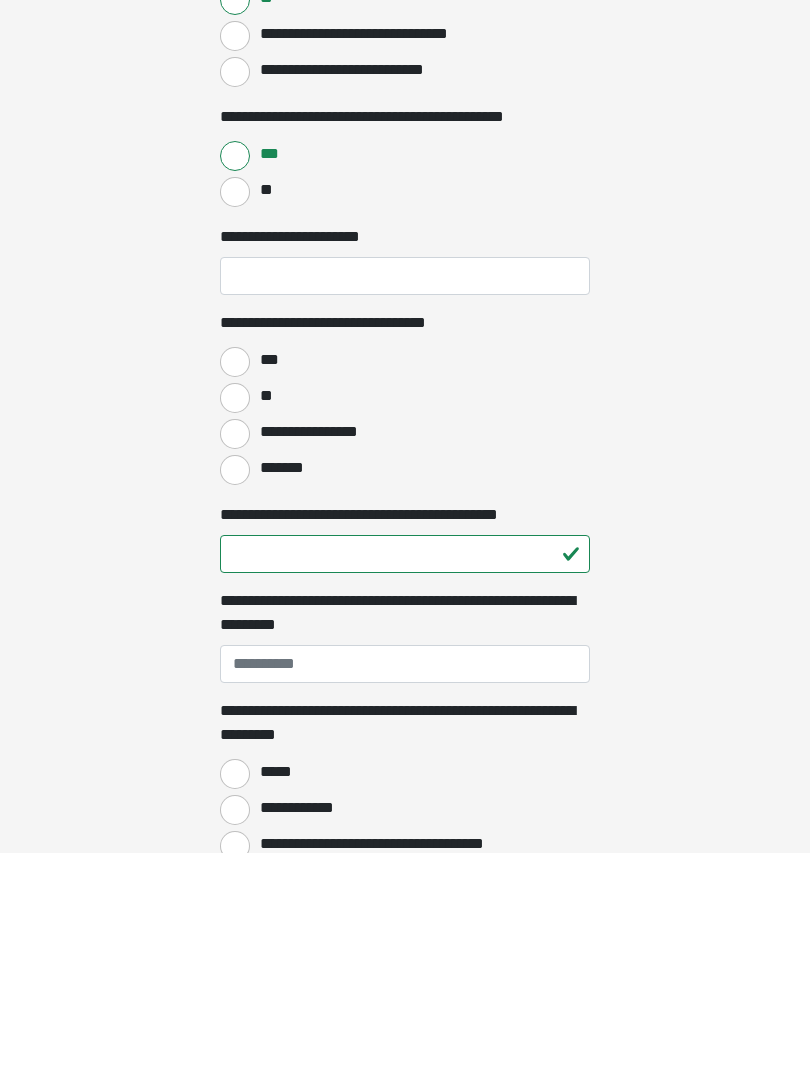 click on "**********" at bounding box center (235, 662) 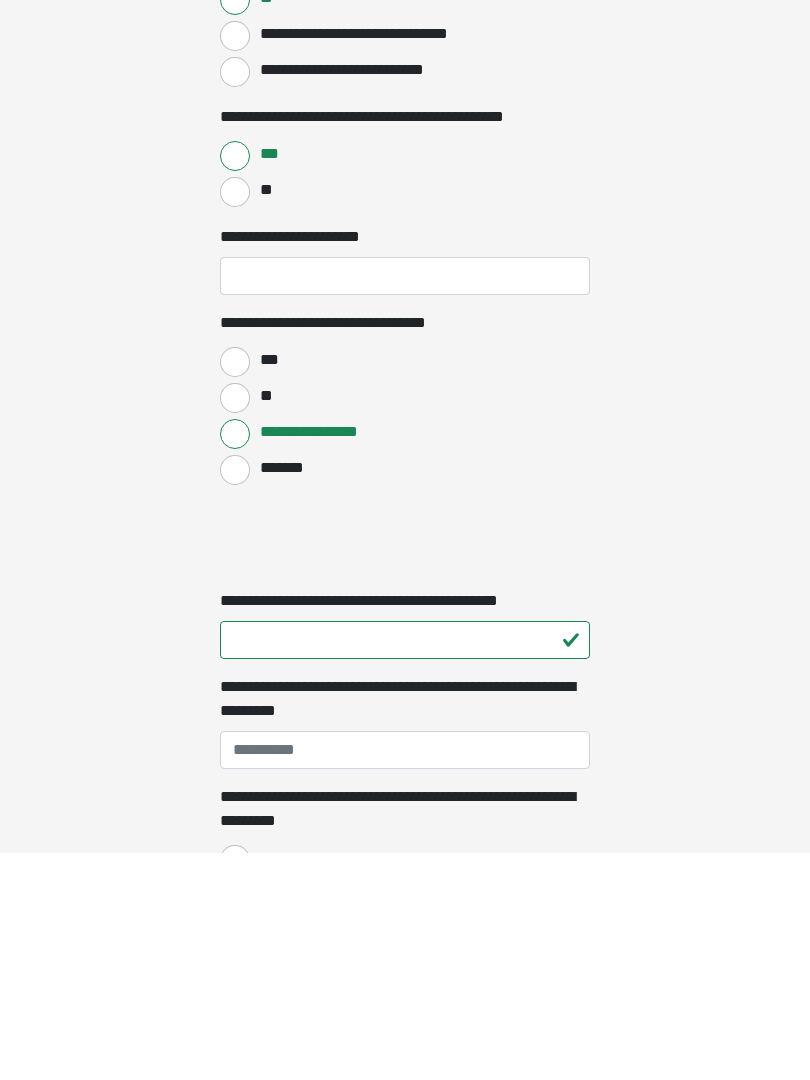 scroll, scrollTop: 1173, scrollLeft: 0, axis: vertical 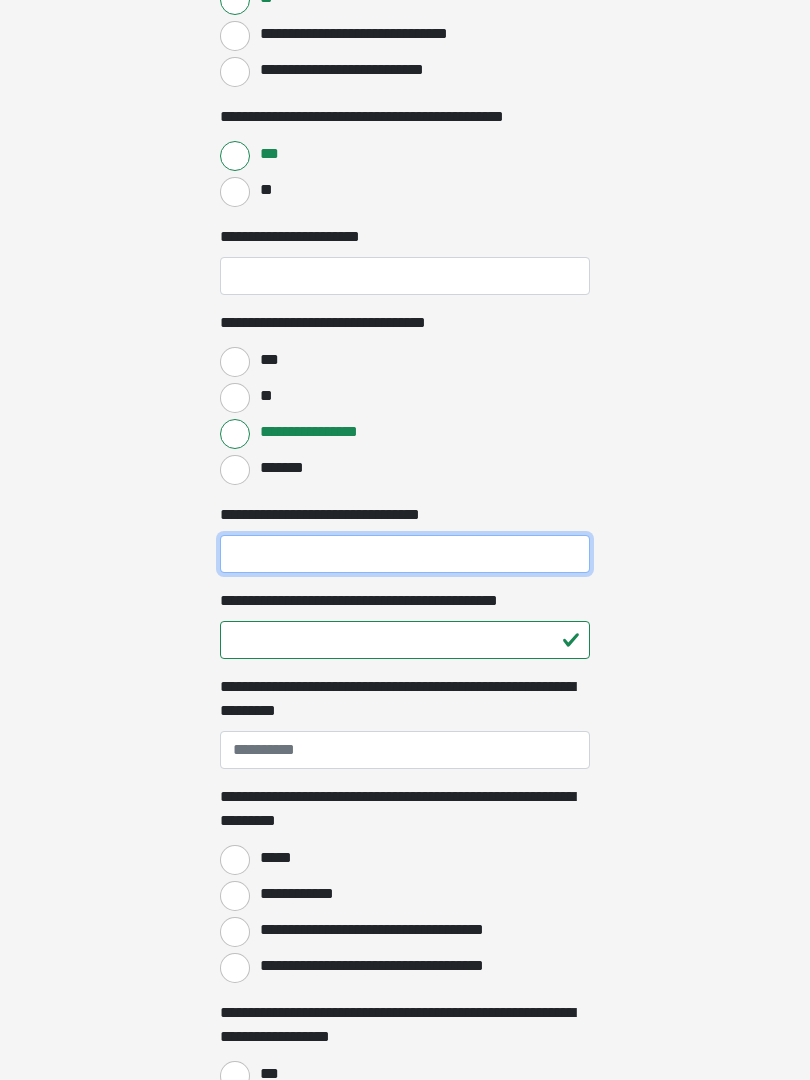 click on "**********" at bounding box center [405, 554] 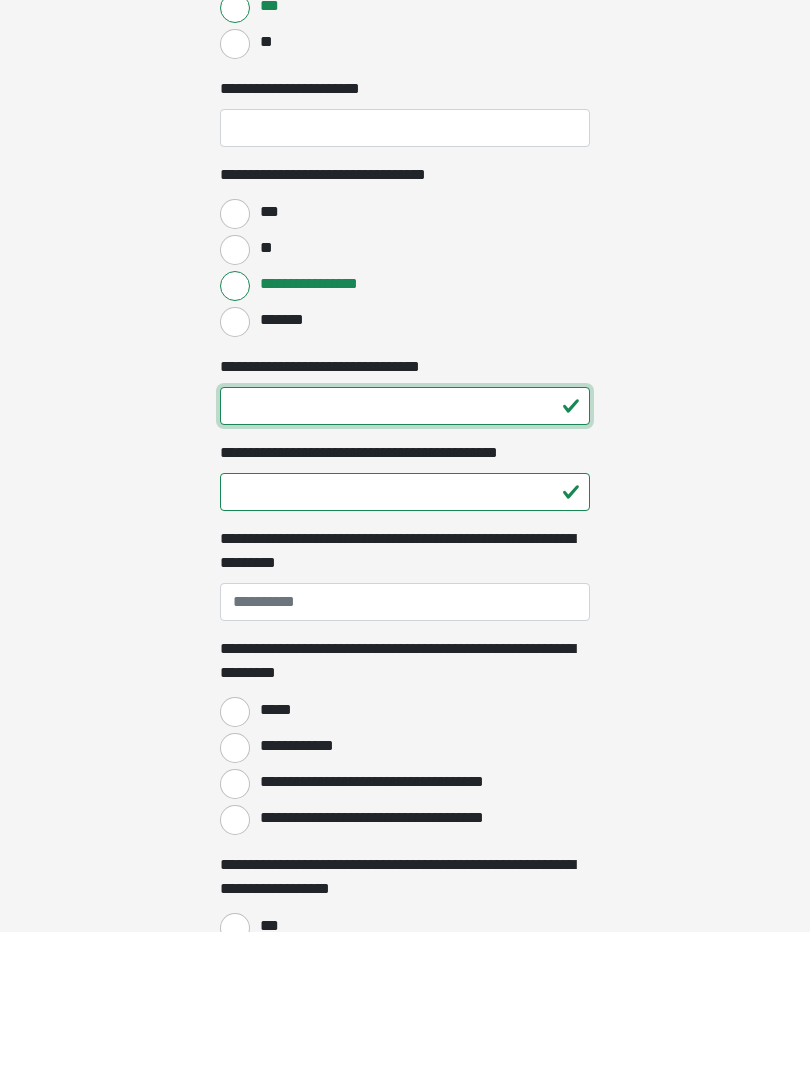type on "**" 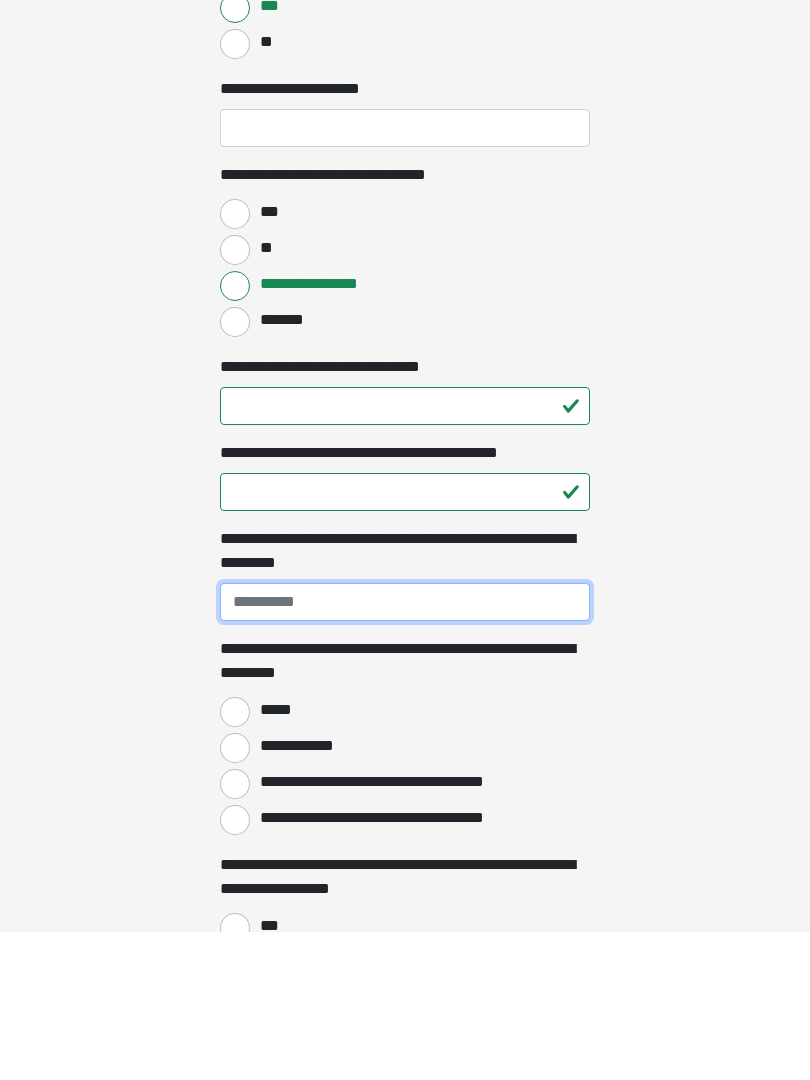 click on "**********" at bounding box center (405, 751) 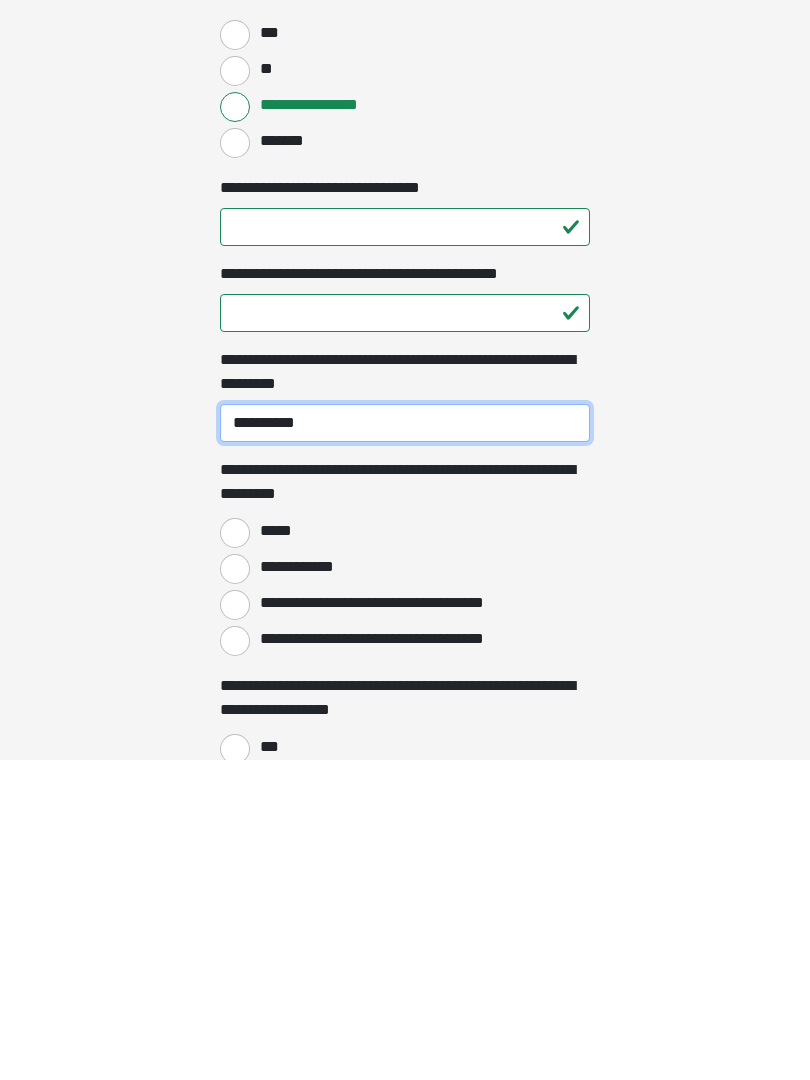 scroll, scrollTop: 1183, scrollLeft: 0, axis: vertical 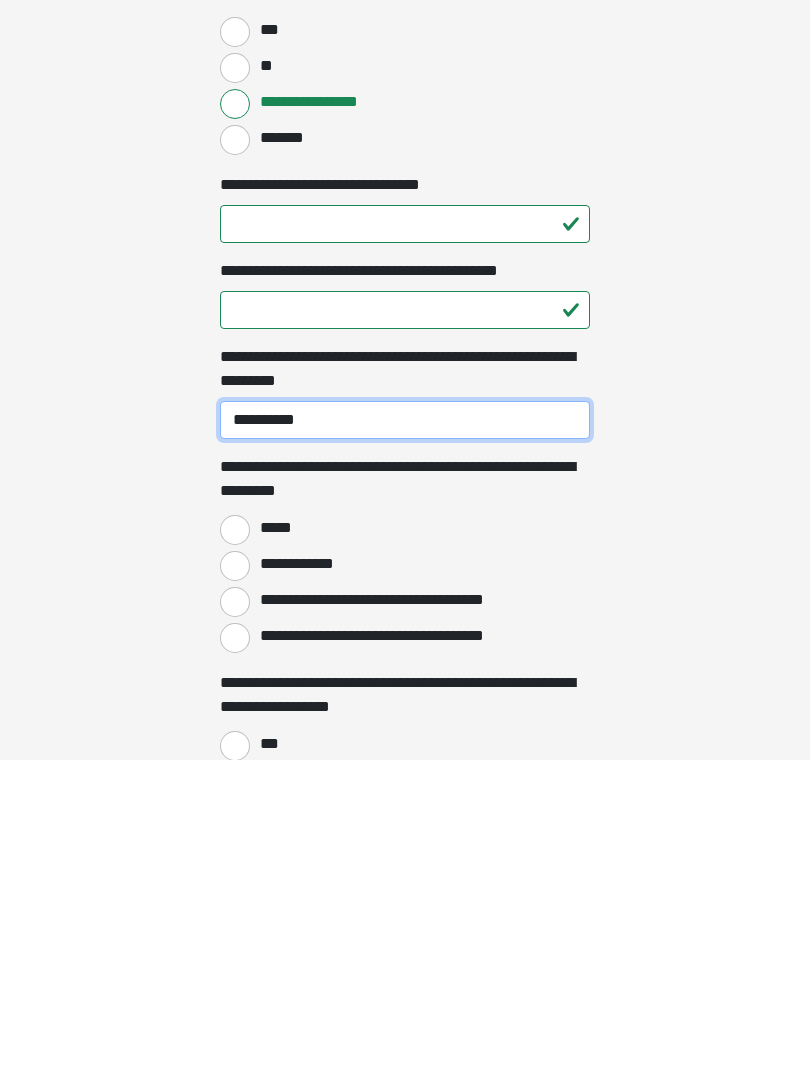type on "**********" 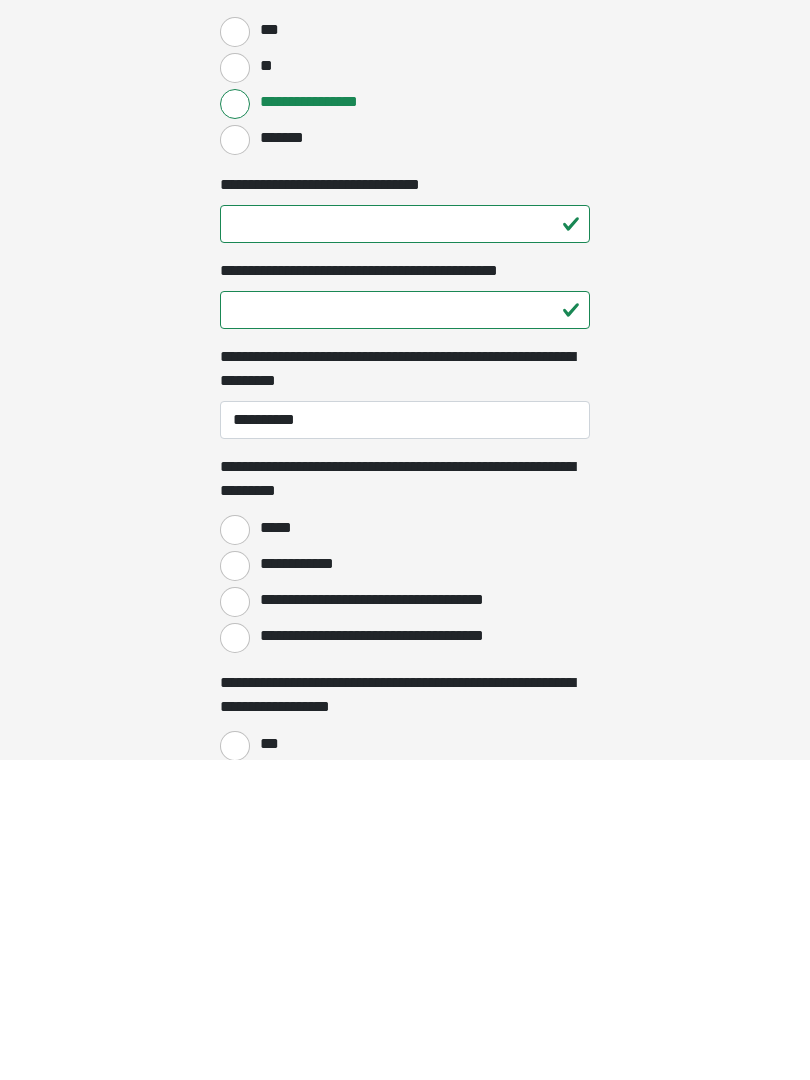 click on "*****" at bounding box center [235, 850] 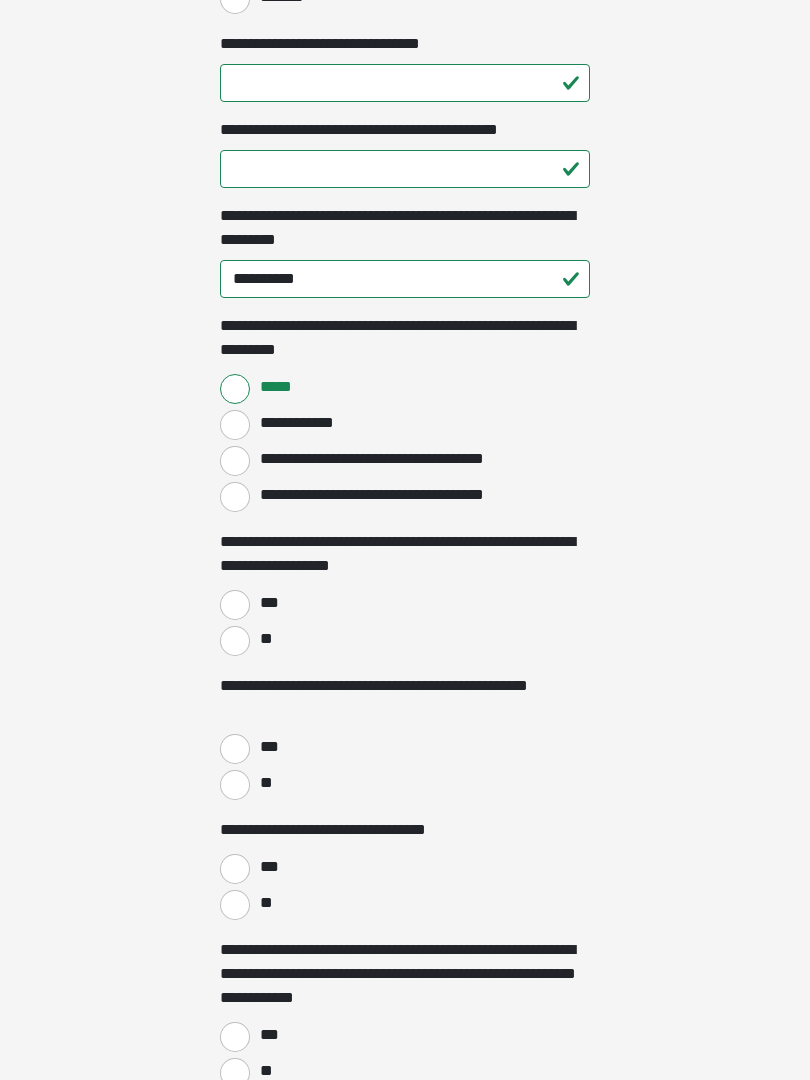 scroll, scrollTop: 1643, scrollLeft: 0, axis: vertical 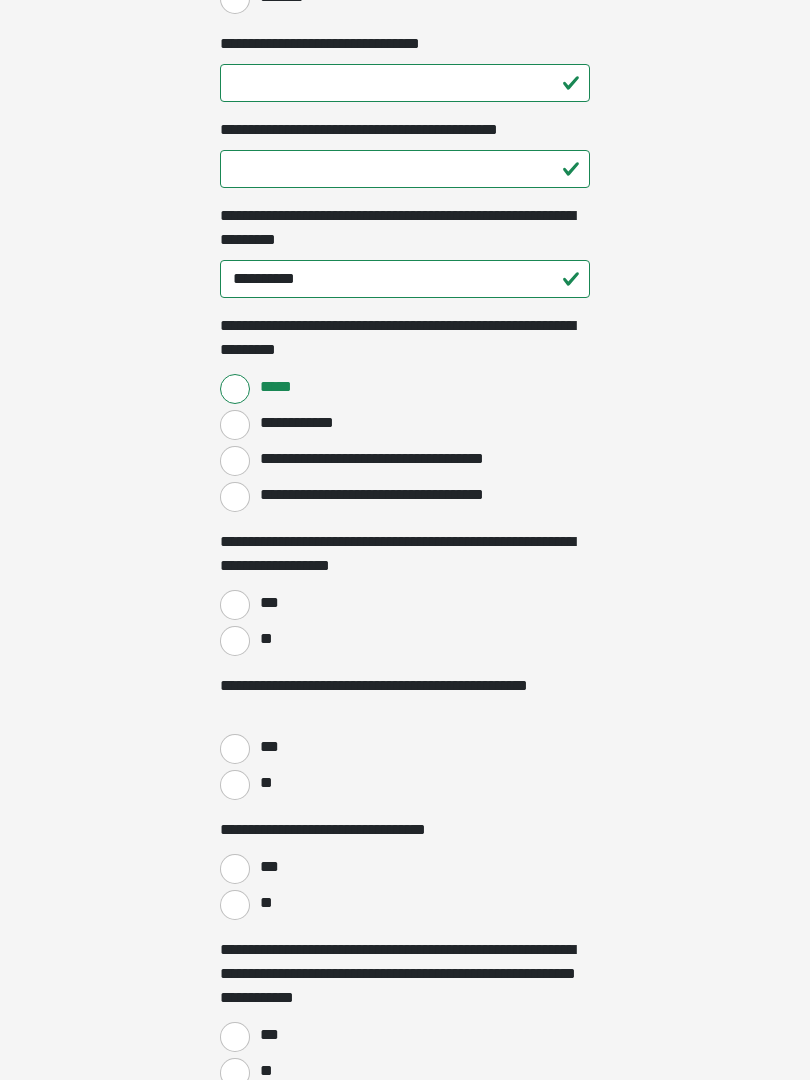click on "**" at bounding box center [235, 642] 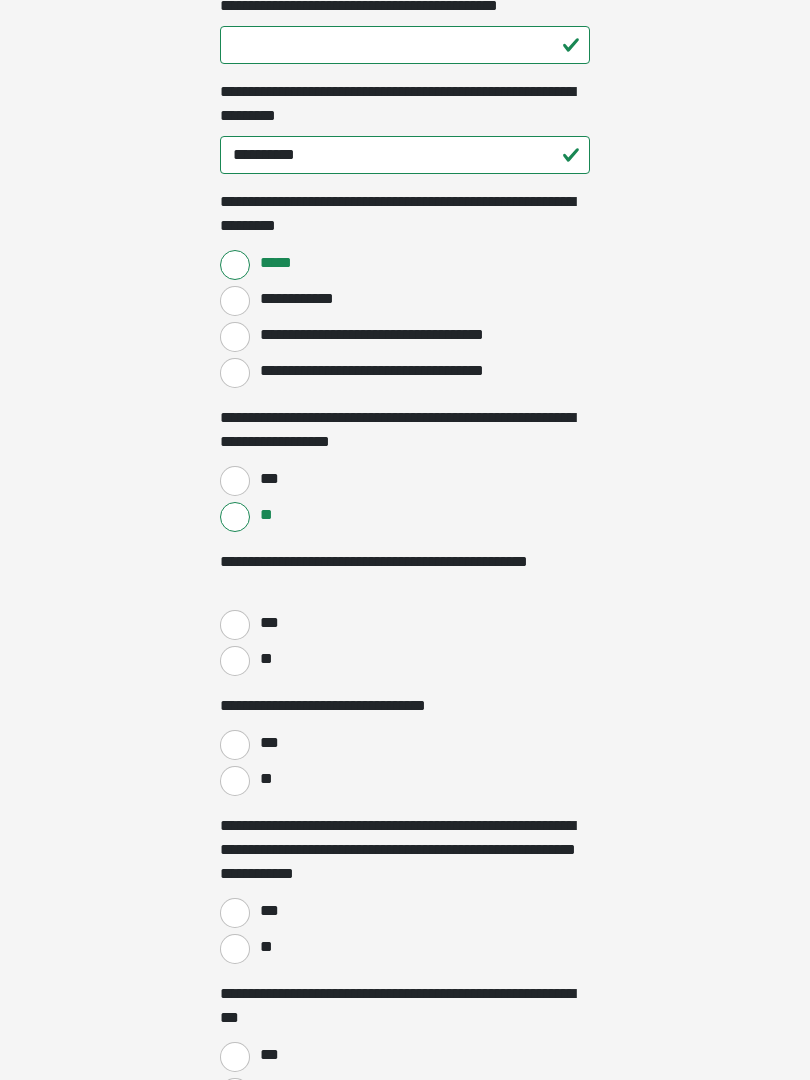 scroll, scrollTop: 1769, scrollLeft: 0, axis: vertical 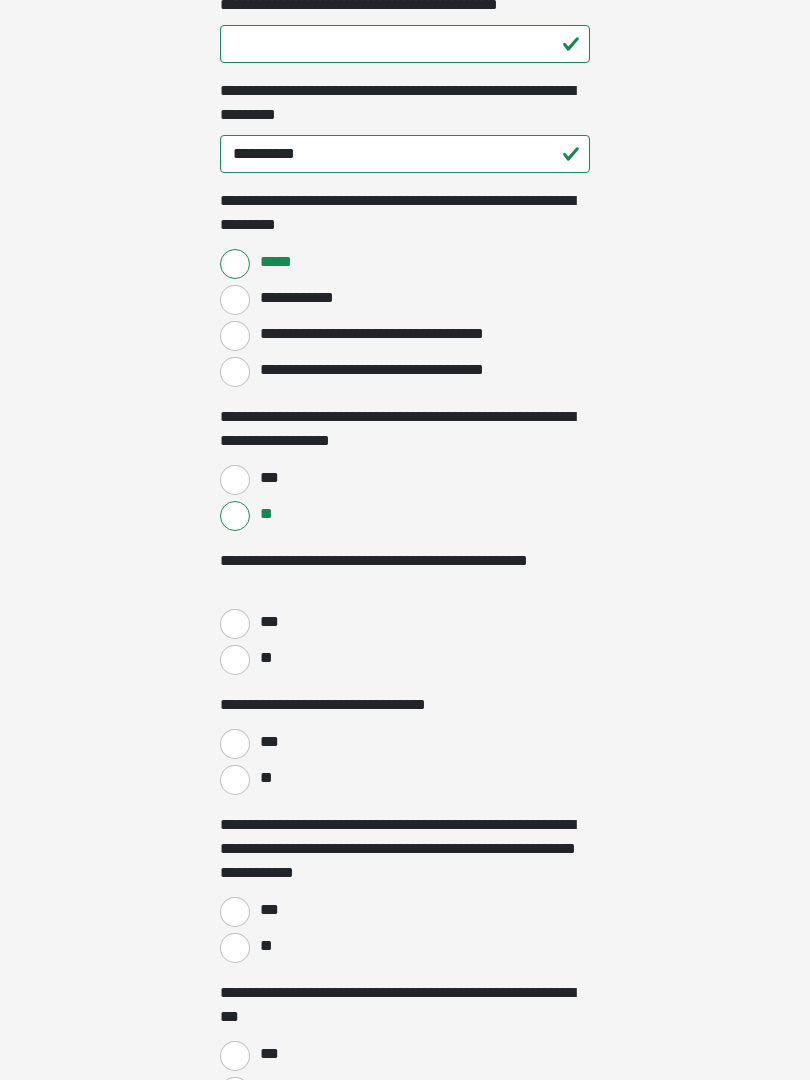click on "**" at bounding box center (235, 660) 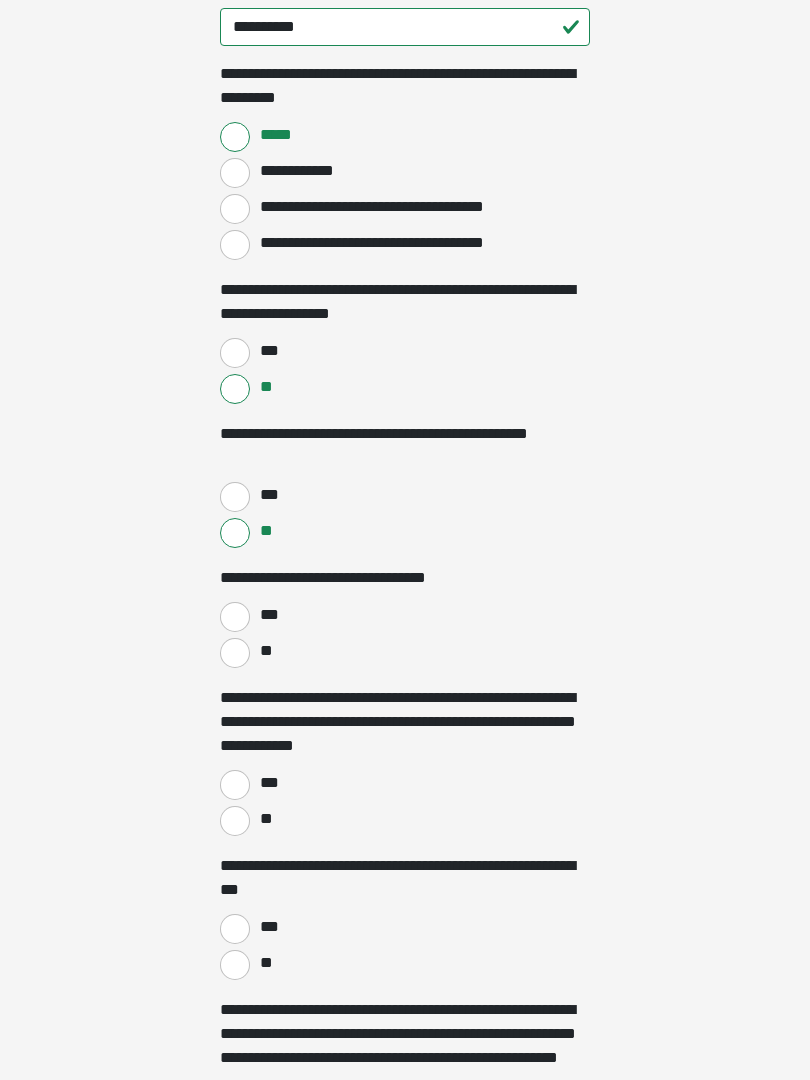 scroll, scrollTop: 1898, scrollLeft: 0, axis: vertical 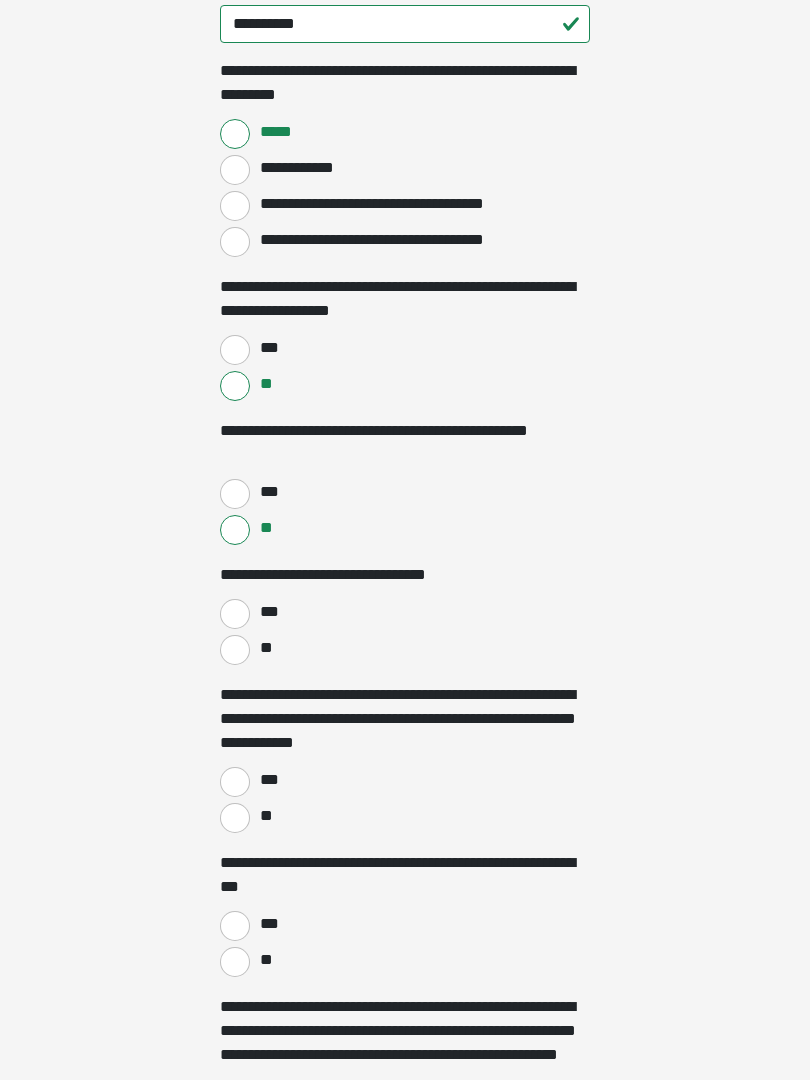 click on "**********" at bounding box center (405, 3) 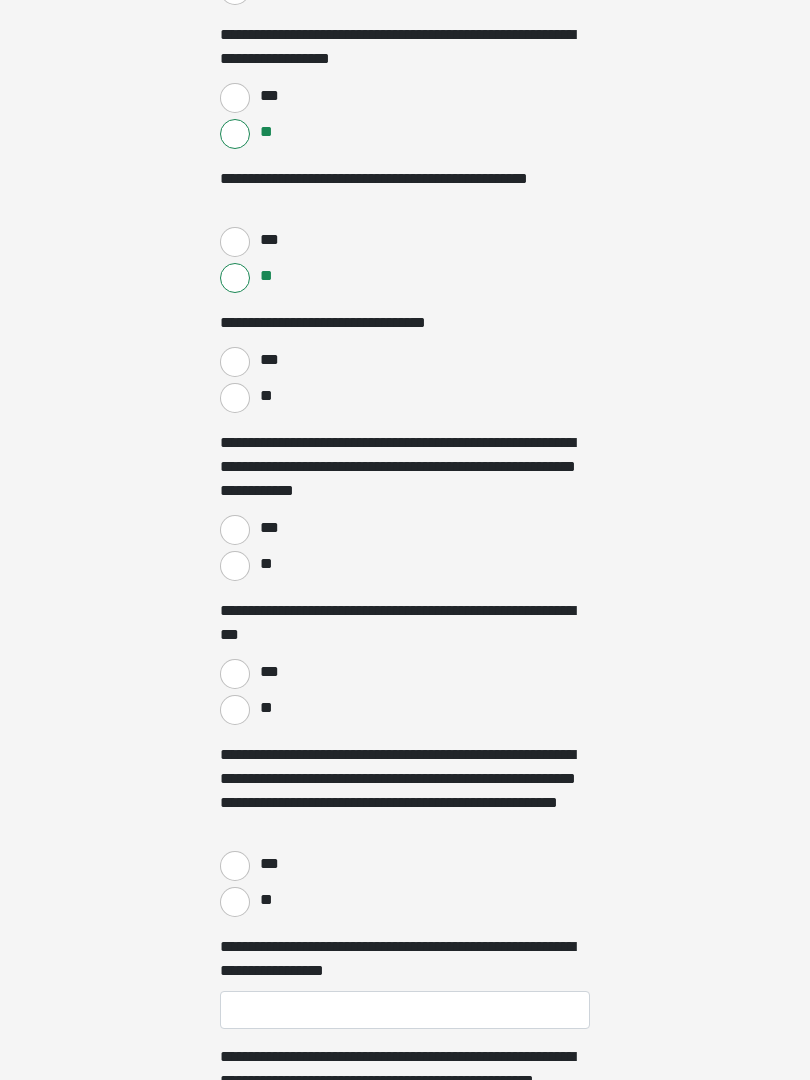 scroll, scrollTop: 2151, scrollLeft: 0, axis: vertical 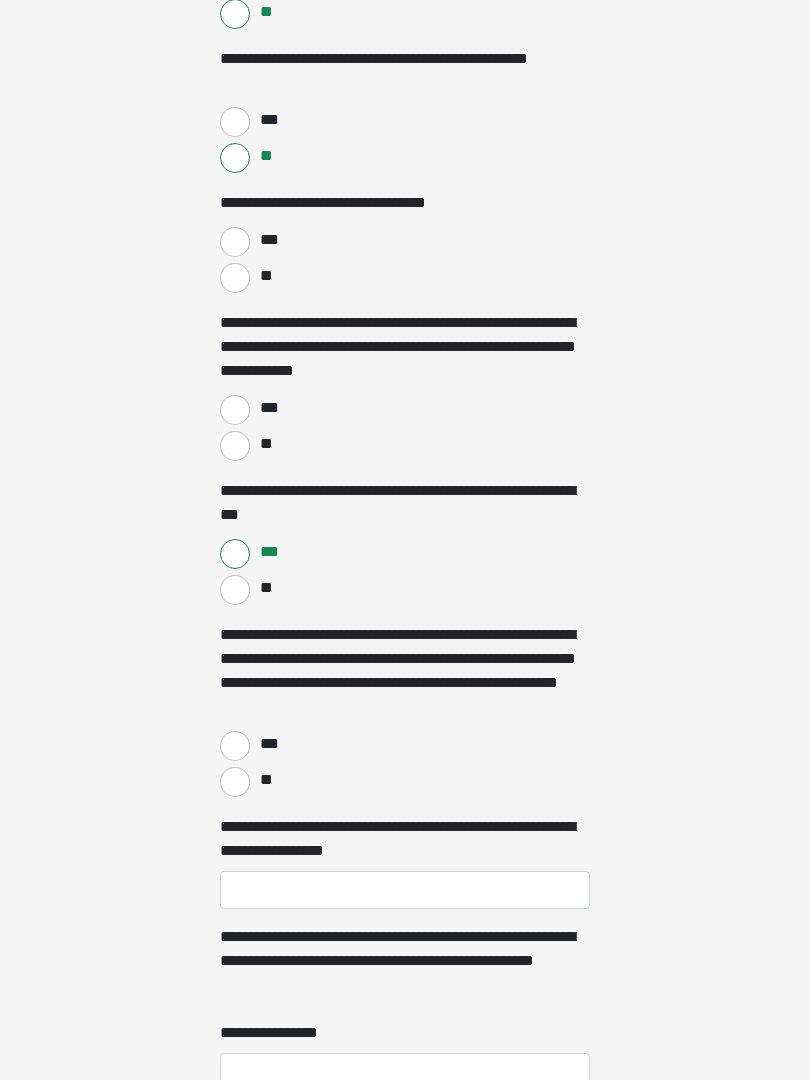 click on "**" at bounding box center [235, 782] 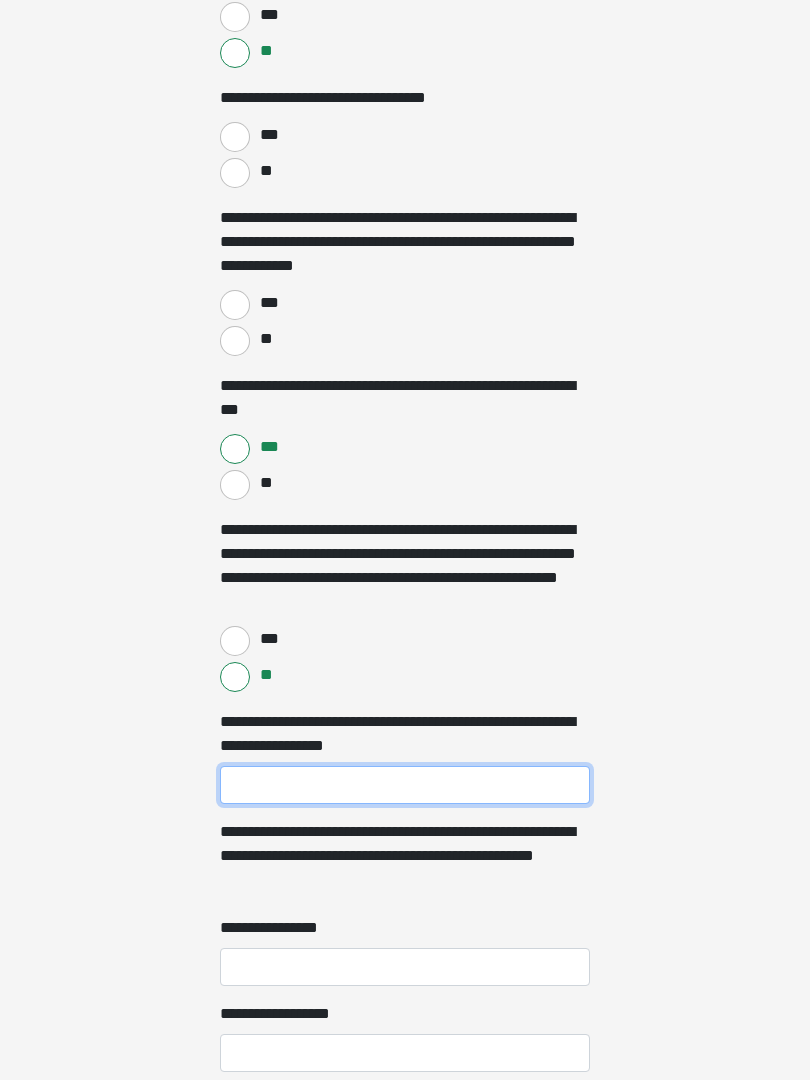 click on "**********" at bounding box center (405, 786) 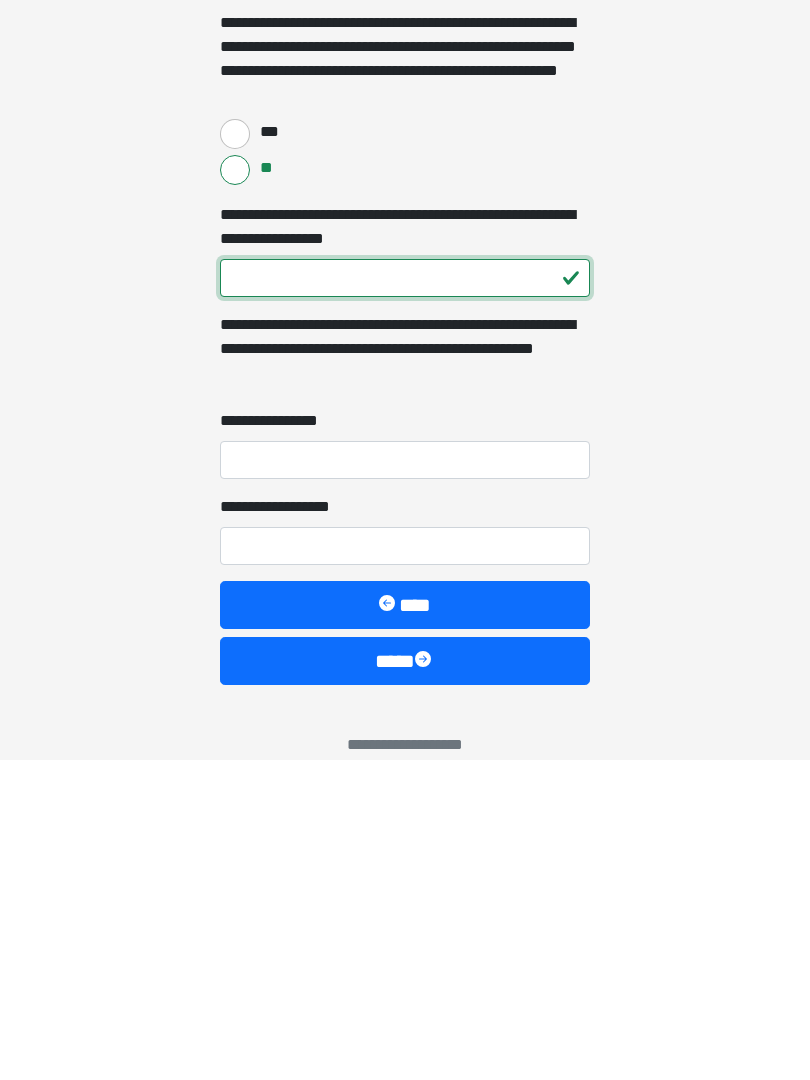 scroll, scrollTop: 2591, scrollLeft: 0, axis: vertical 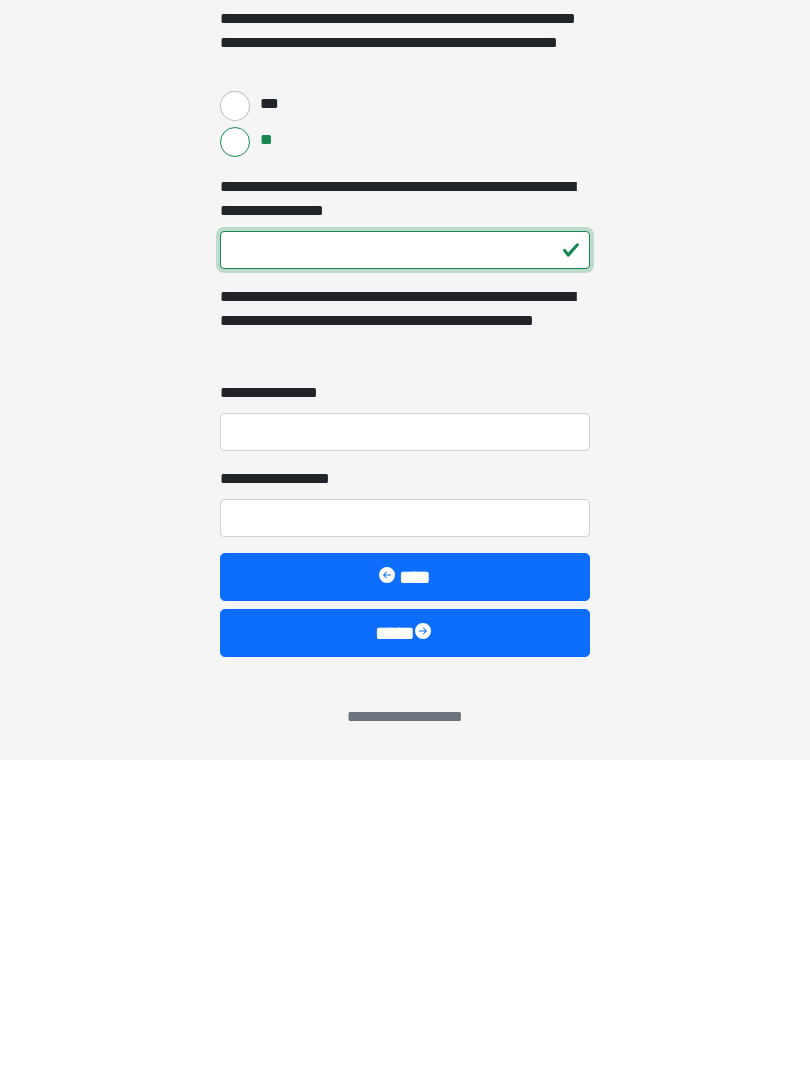 type on "***" 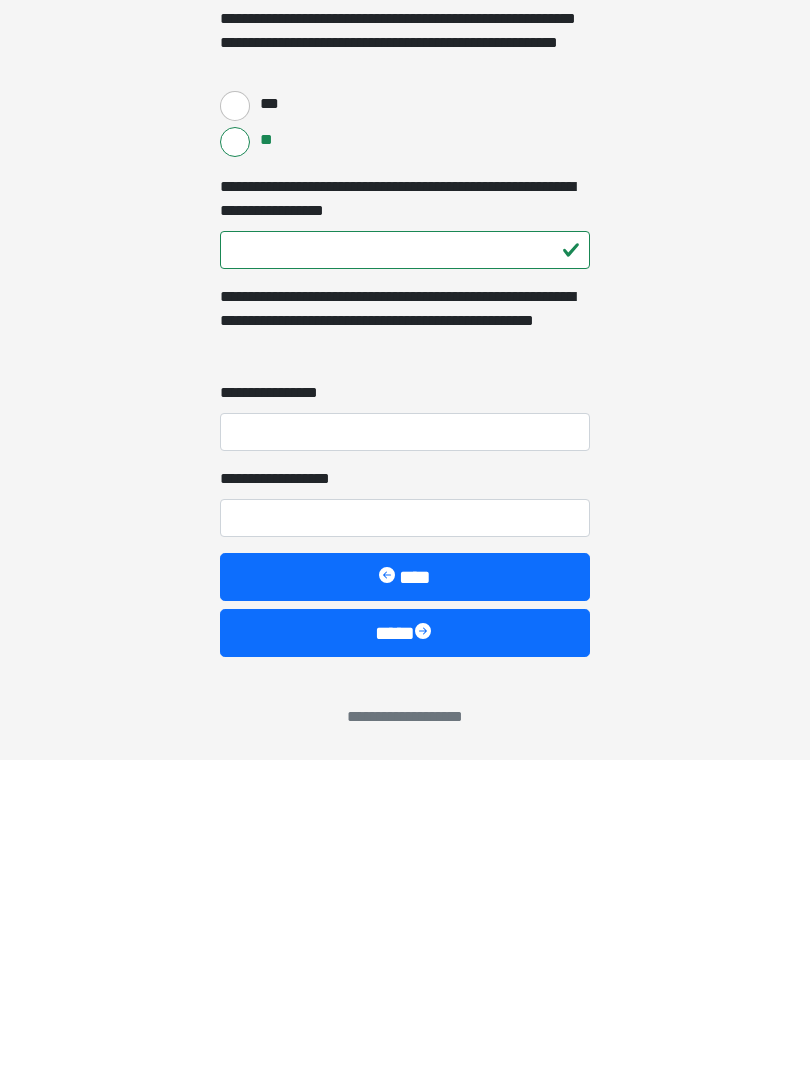 click on "**********" at bounding box center [405, 752] 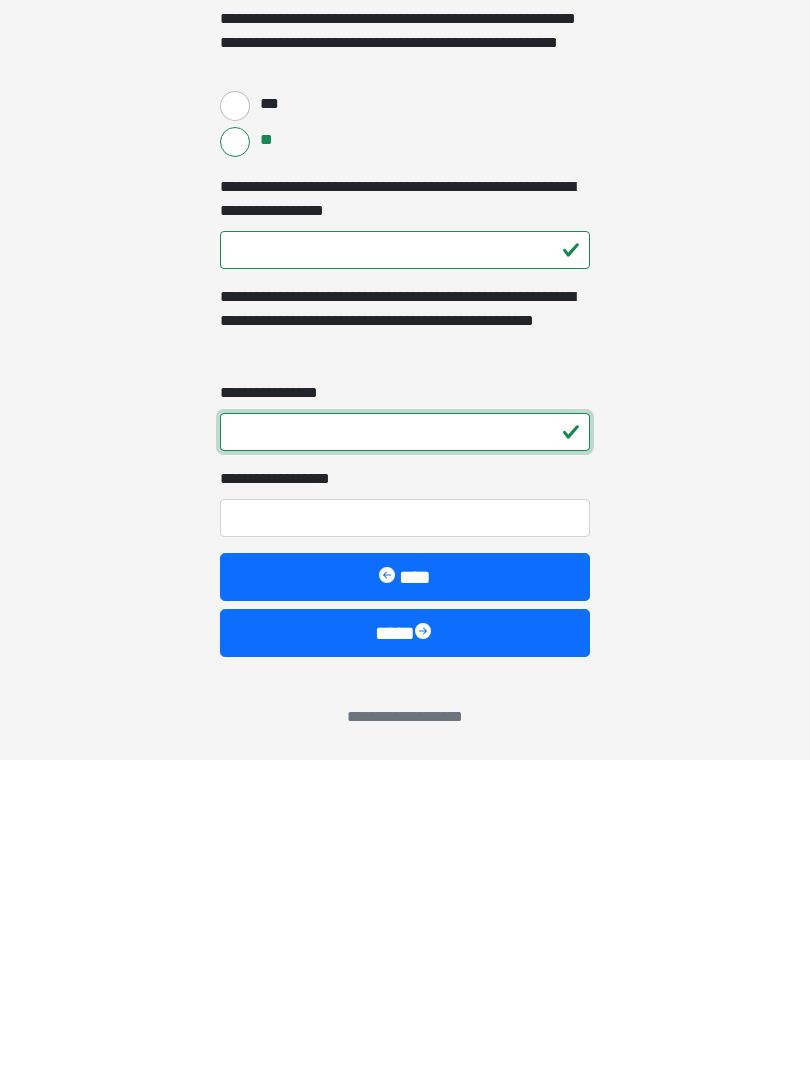 type on "*" 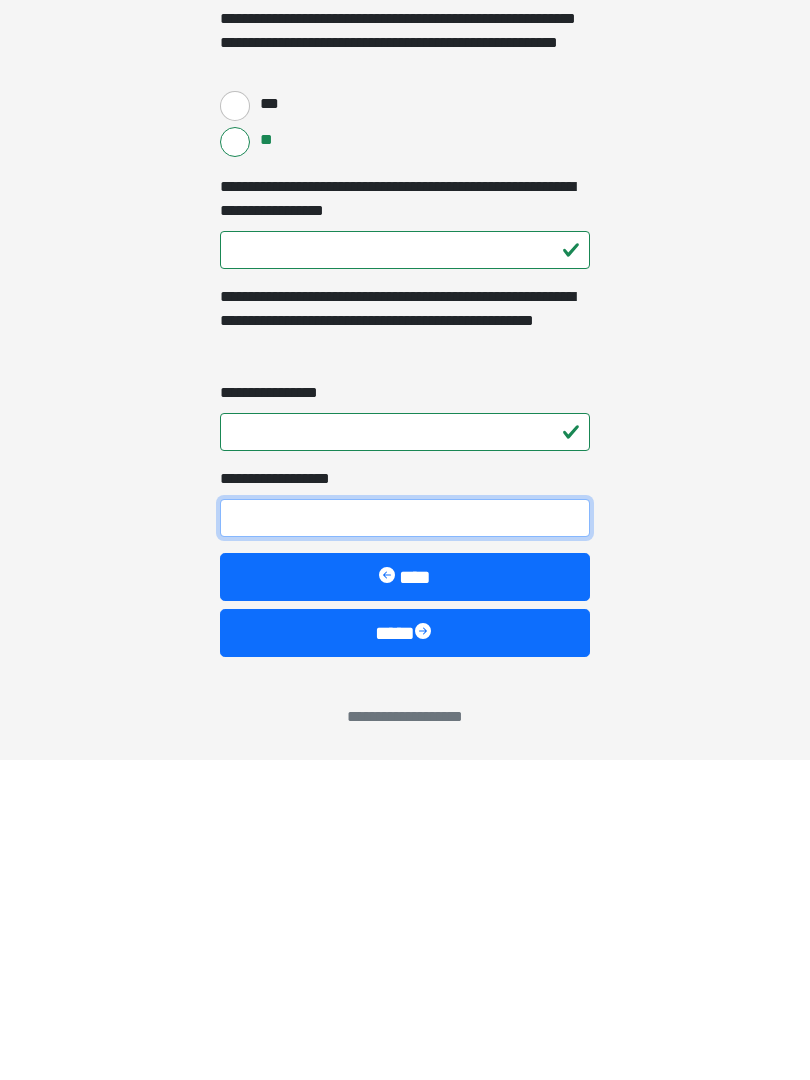 click on "**********" at bounding box center (405, 838) 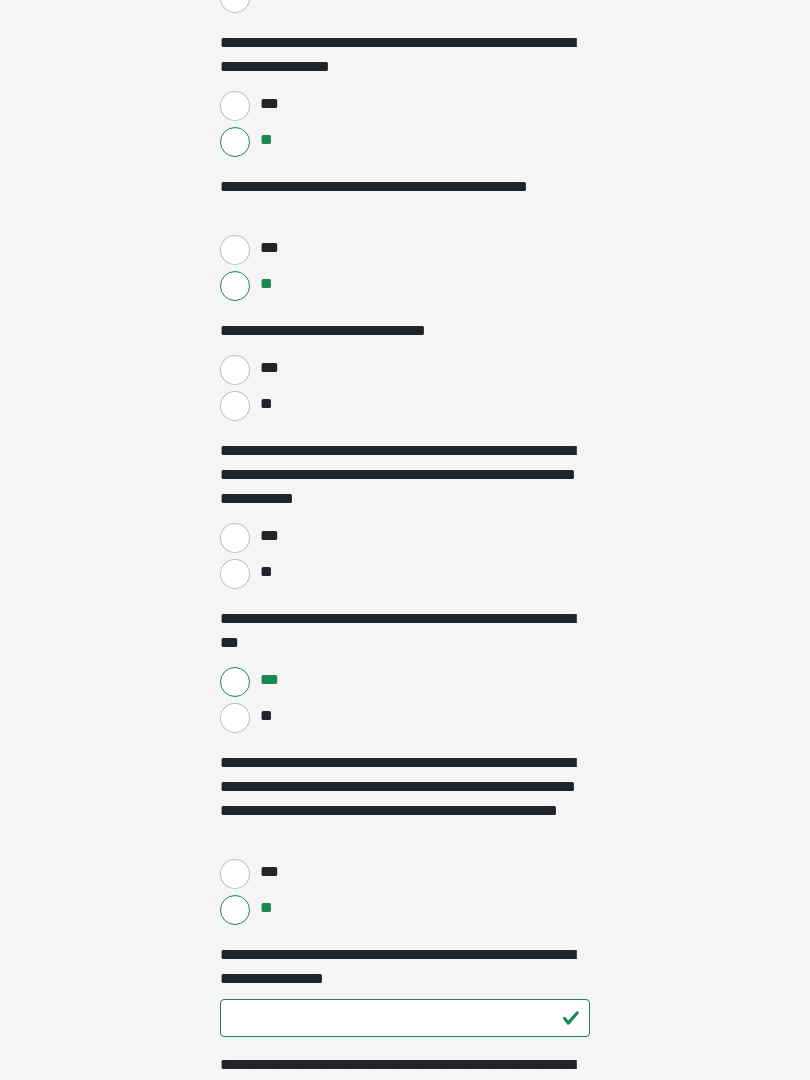 scroll, scrollTop: 2142, scrollLeft: 0, axis: vertical 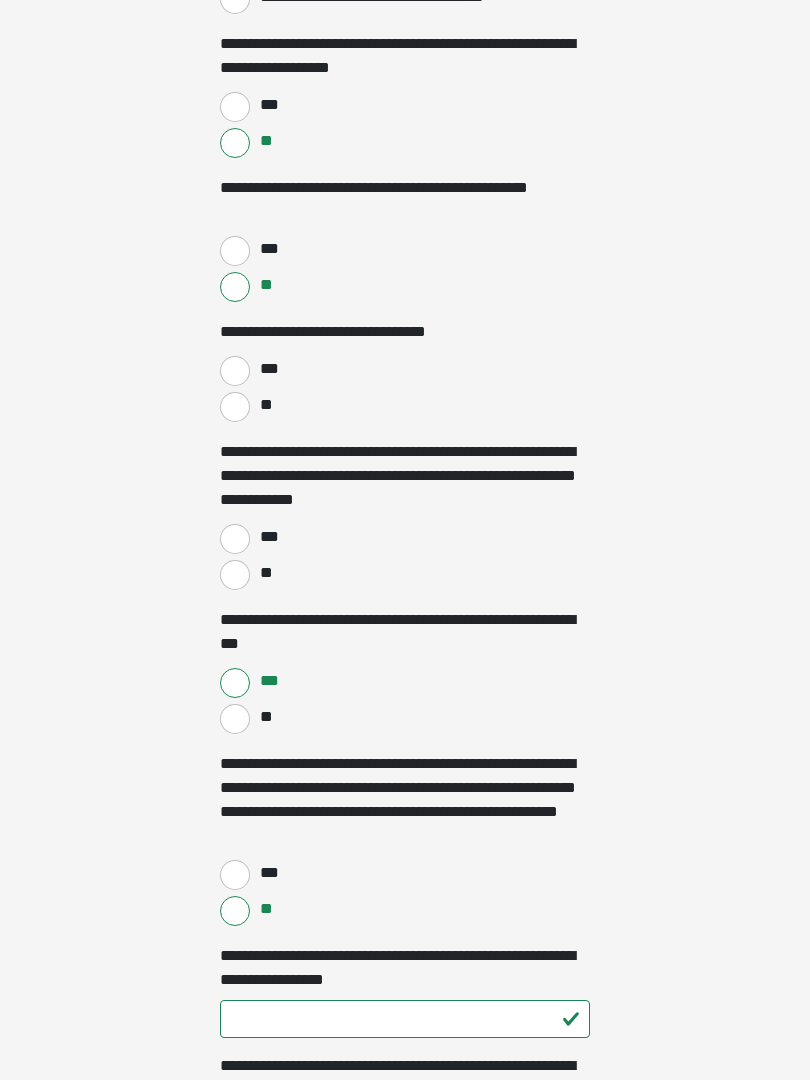 type on "*" 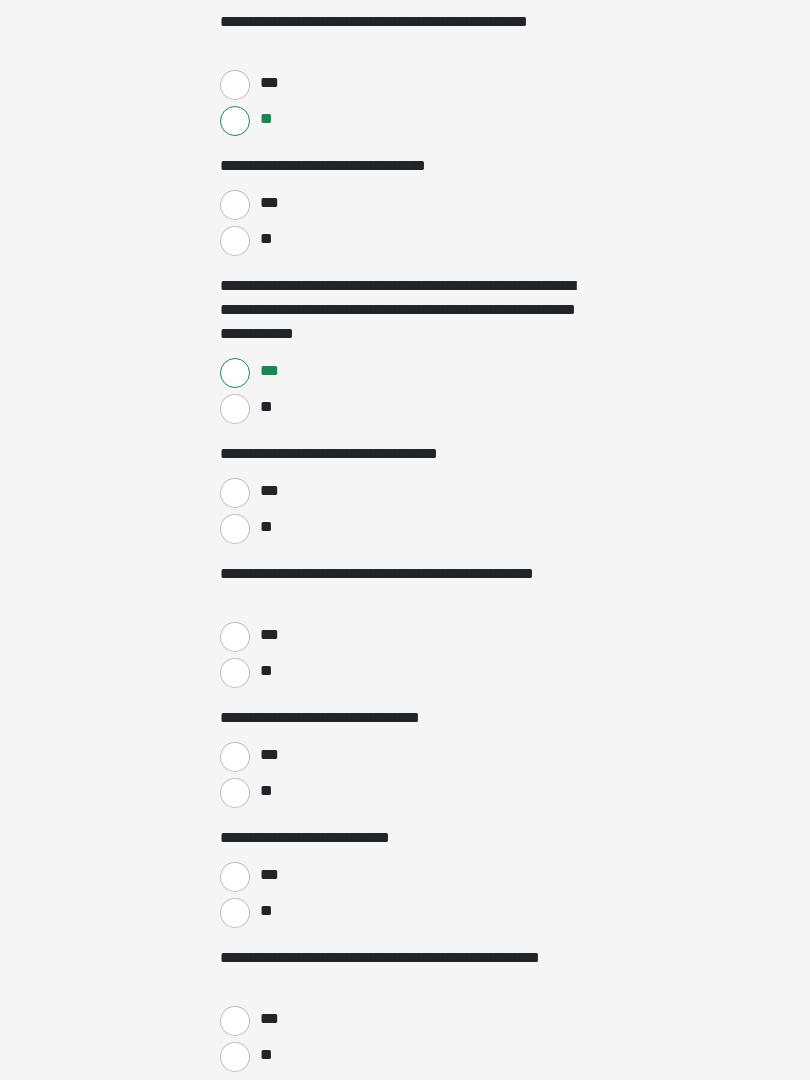 scroll, scrollTop: 2308, scrollLeft: 0, axis: vertical 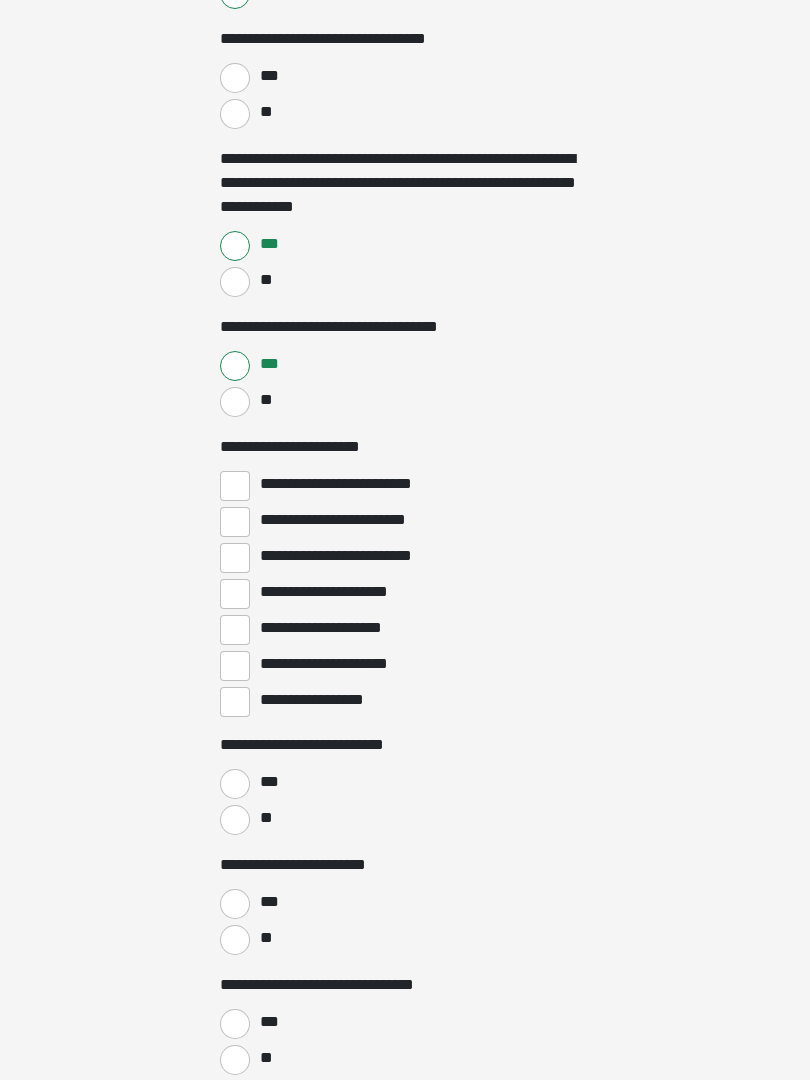 click on "**********" at bounding box center [235, 667] 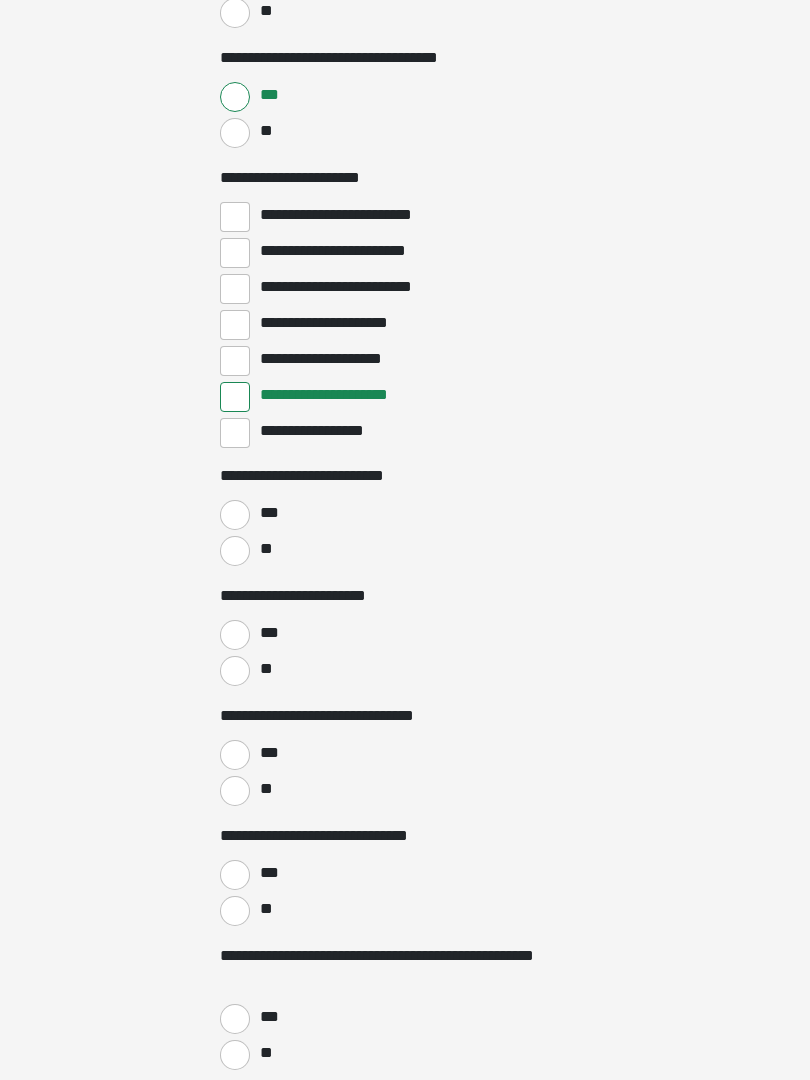 scroll, scrollTop: 2711, scrollLeft: 0, axis: vertical 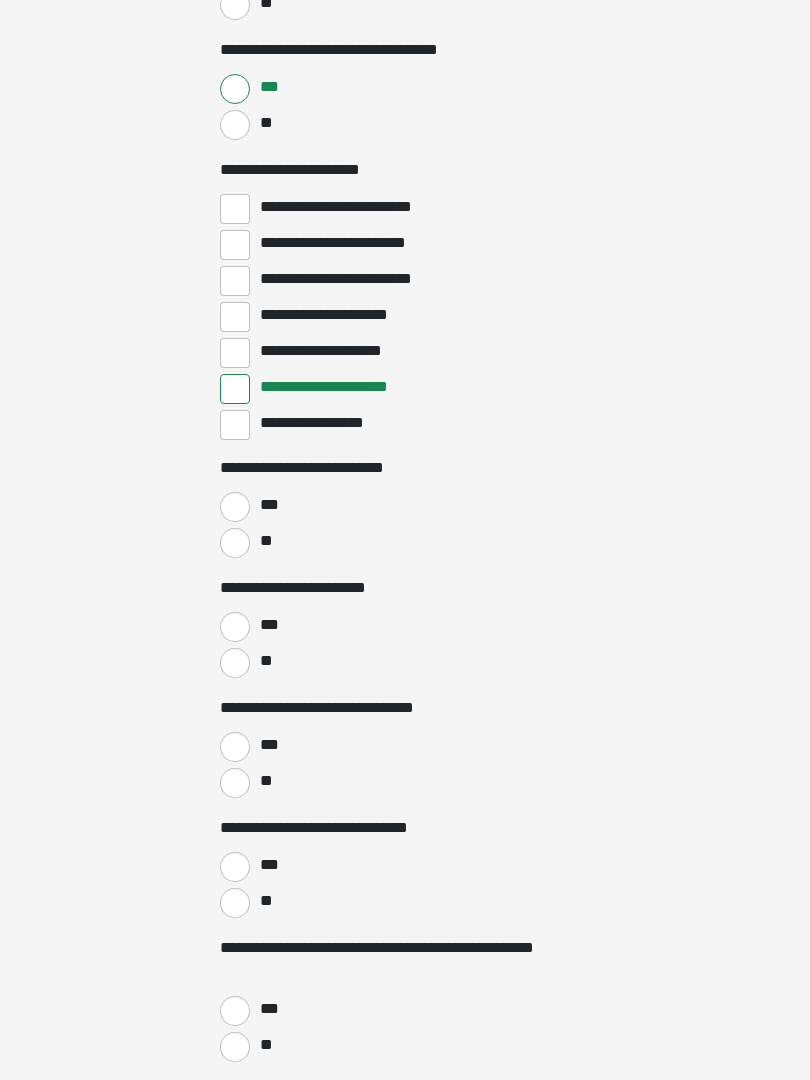 click on "**" at bounding box center (235, 544) 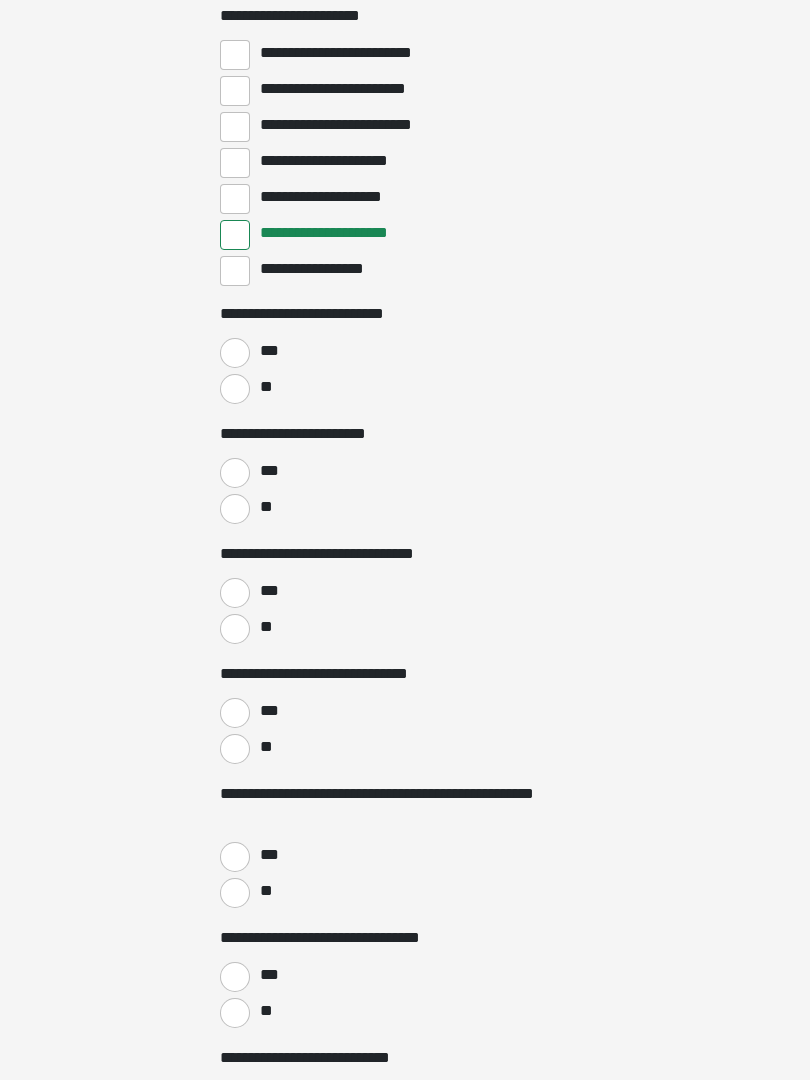 scroll, scrollTop: 2903, scrollLeft: 0, axis: vertical 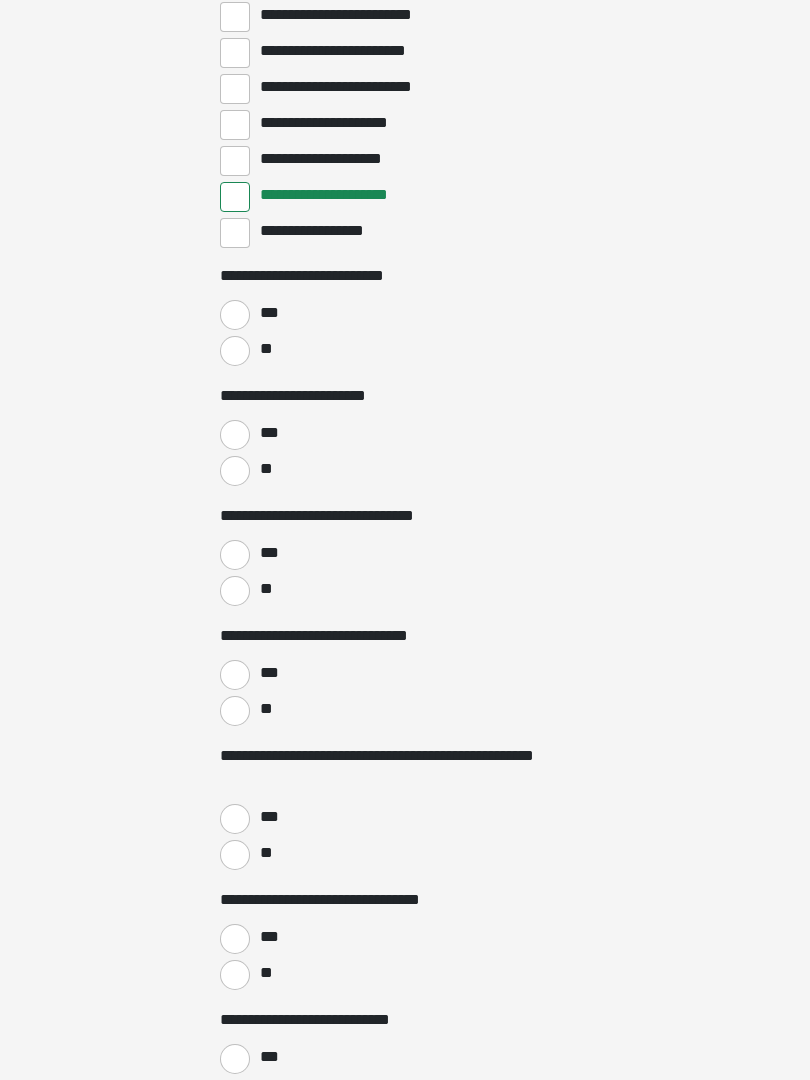 click on "**" at bounding box center (235, 592) 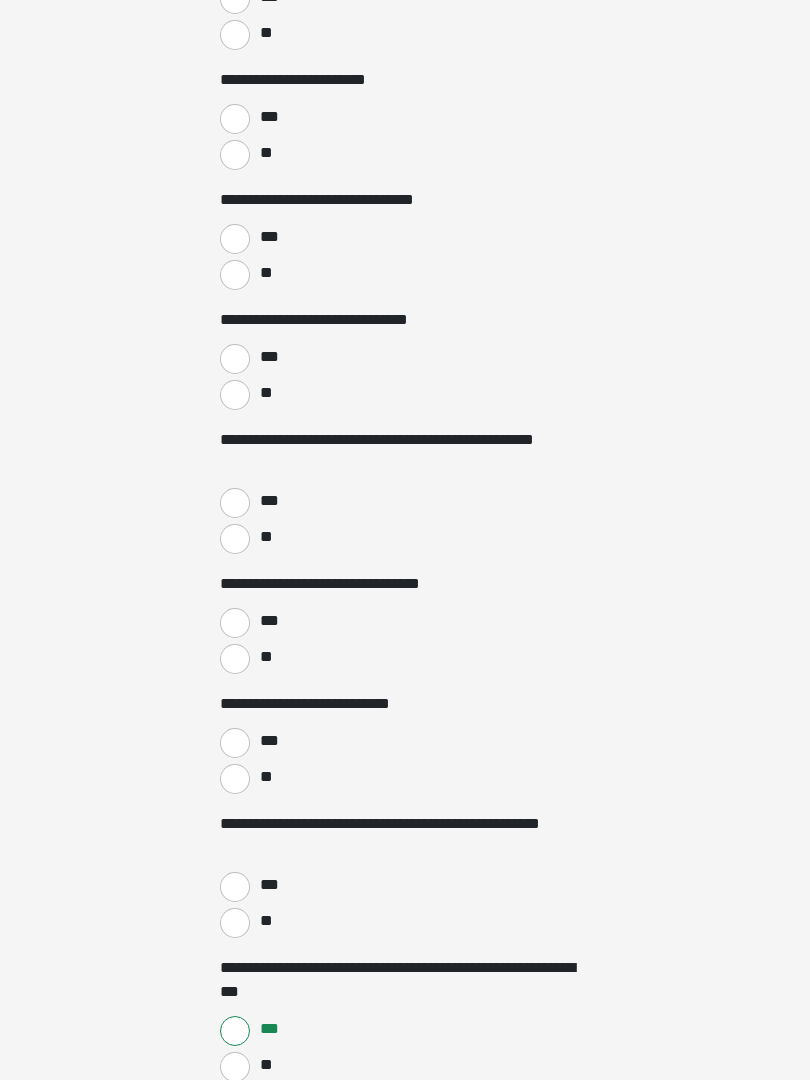 scroll, scrollTop: 3220, scrollLeft: 0, axis: vertical 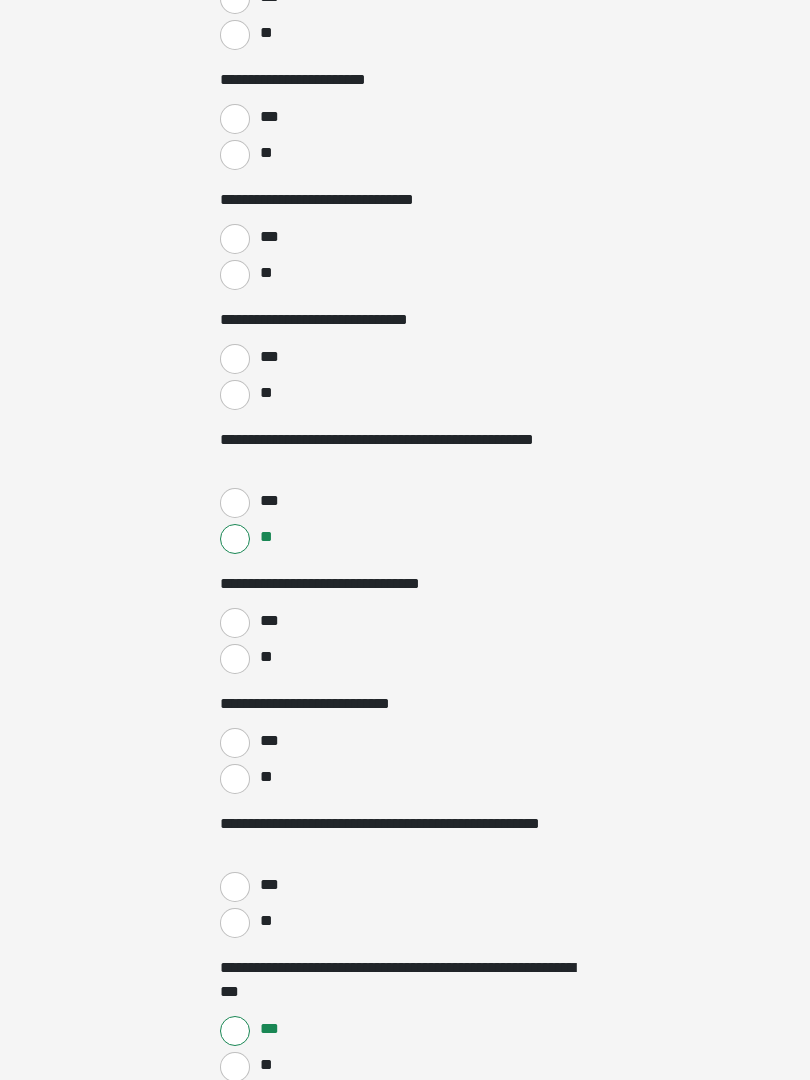 click on "**" at bounding box center (235, 659) 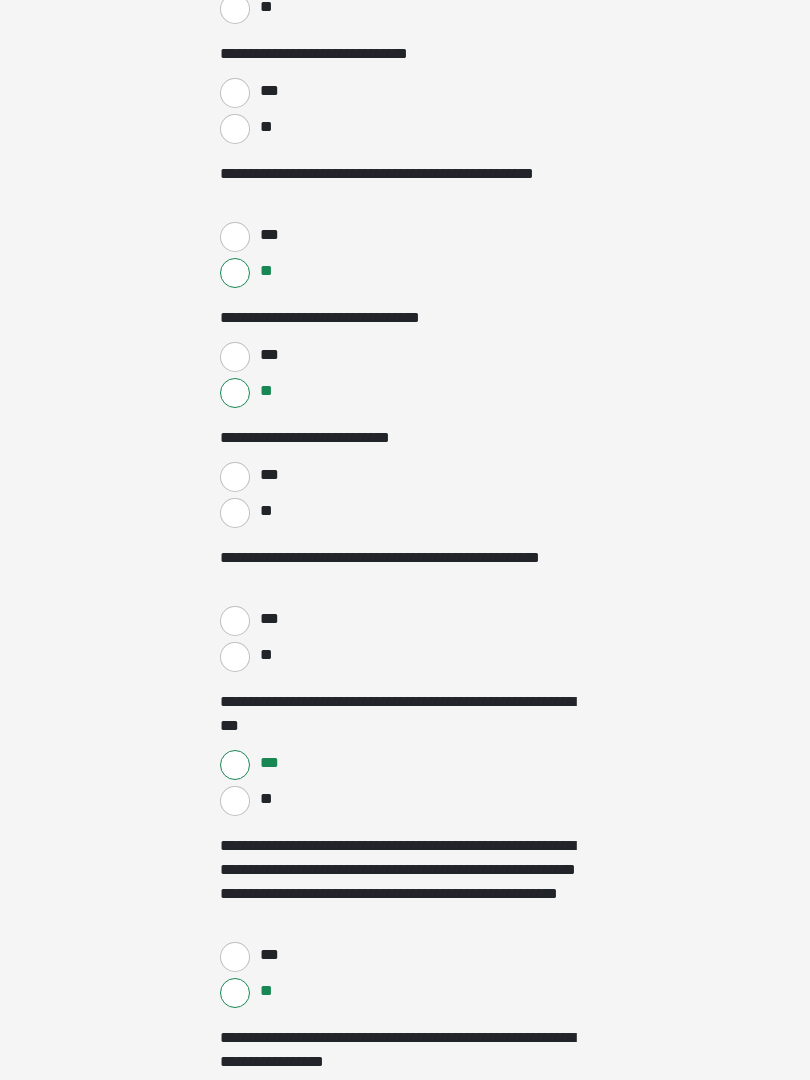 scroll, scrollTop: 3497, scrollLeft: 0, axis: vertical 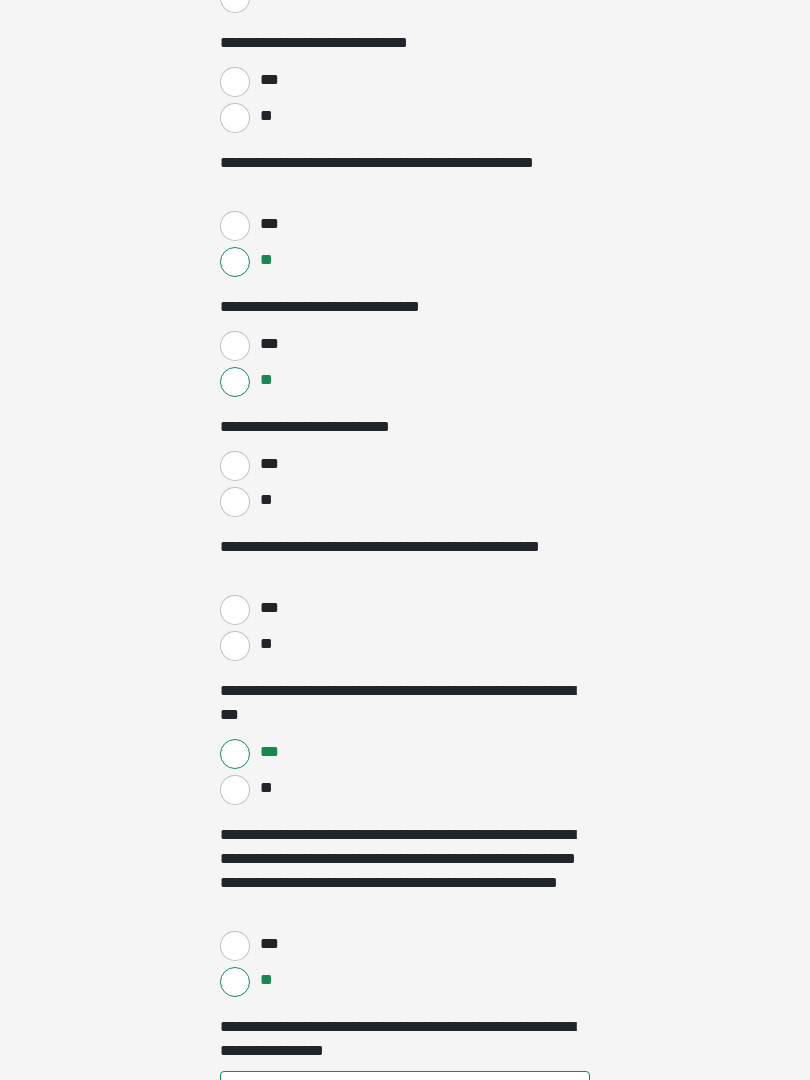click on "**" at bounding box center (235, 502) 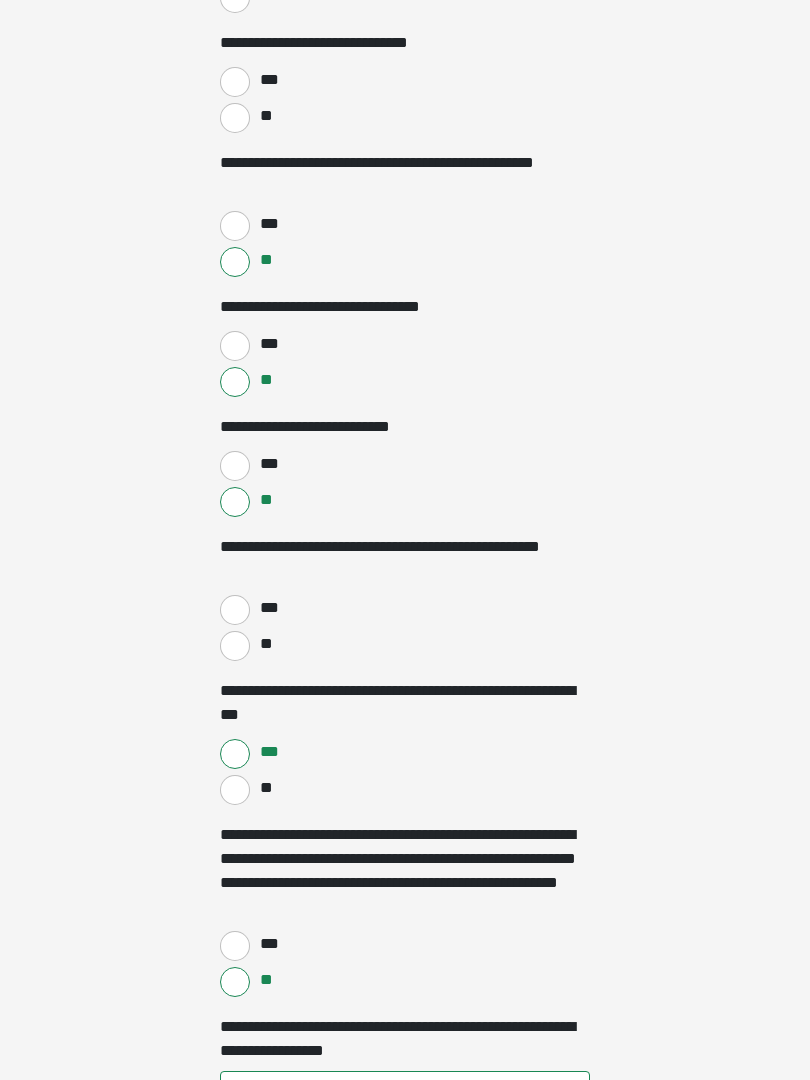click on "**" at bounding box center (235, 646) 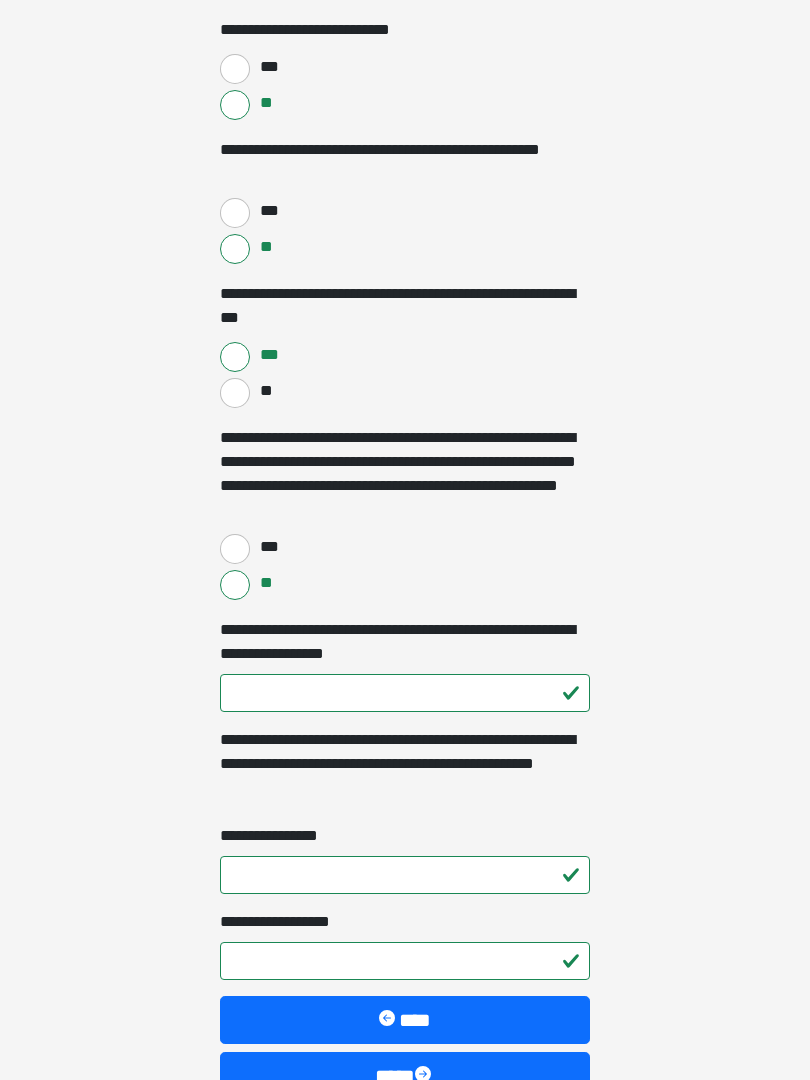 scroll, scrollTop: 4017, scrollLeft: 0, axis: vertical 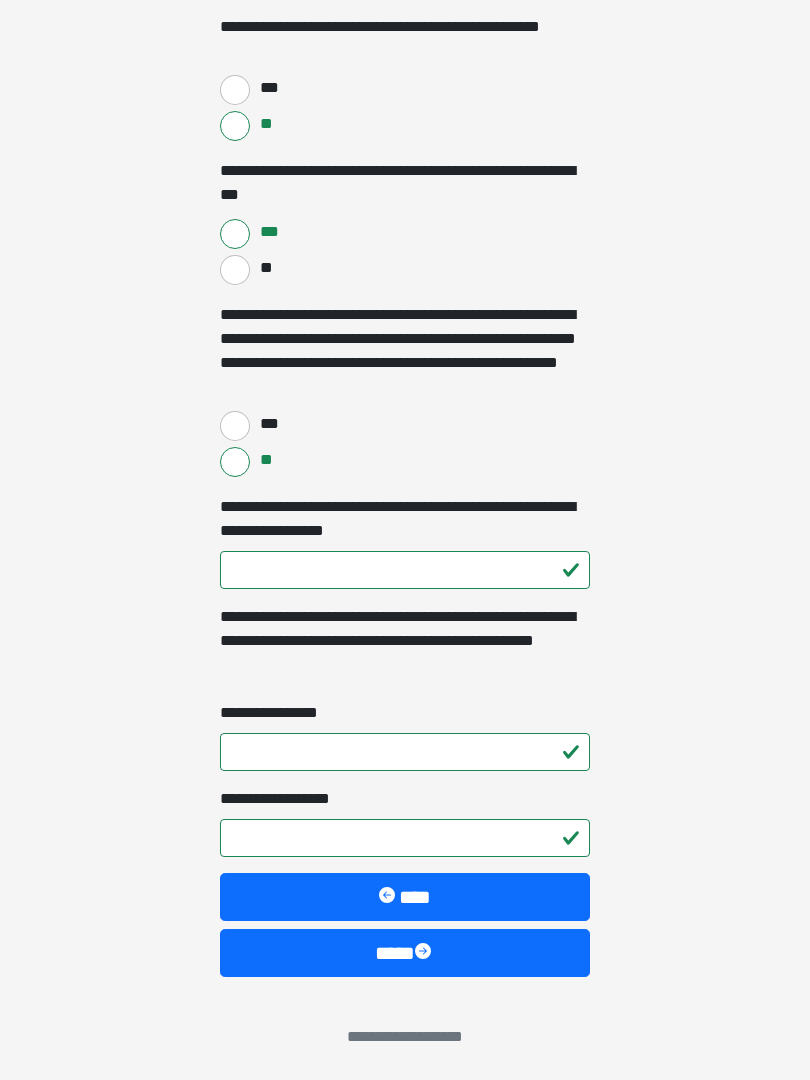 click on "****" at bounding box center (405, 953) 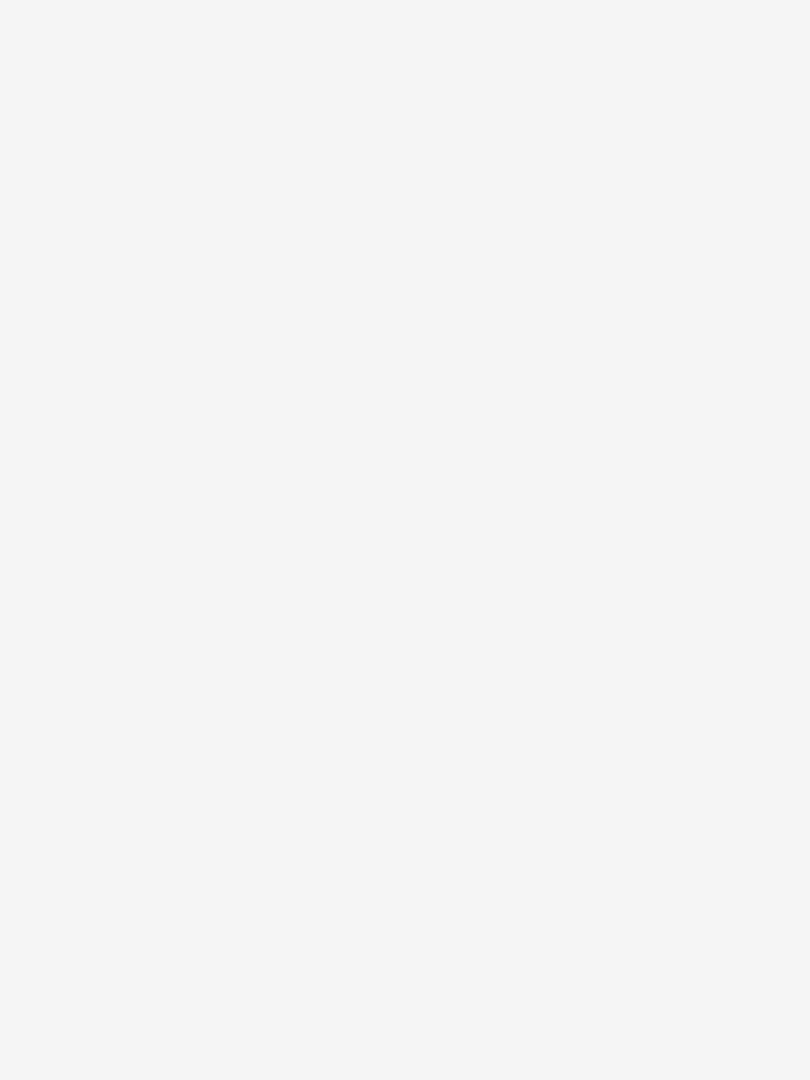 scroll, scrollTop: 0, scrollLeft: 0, axis: both 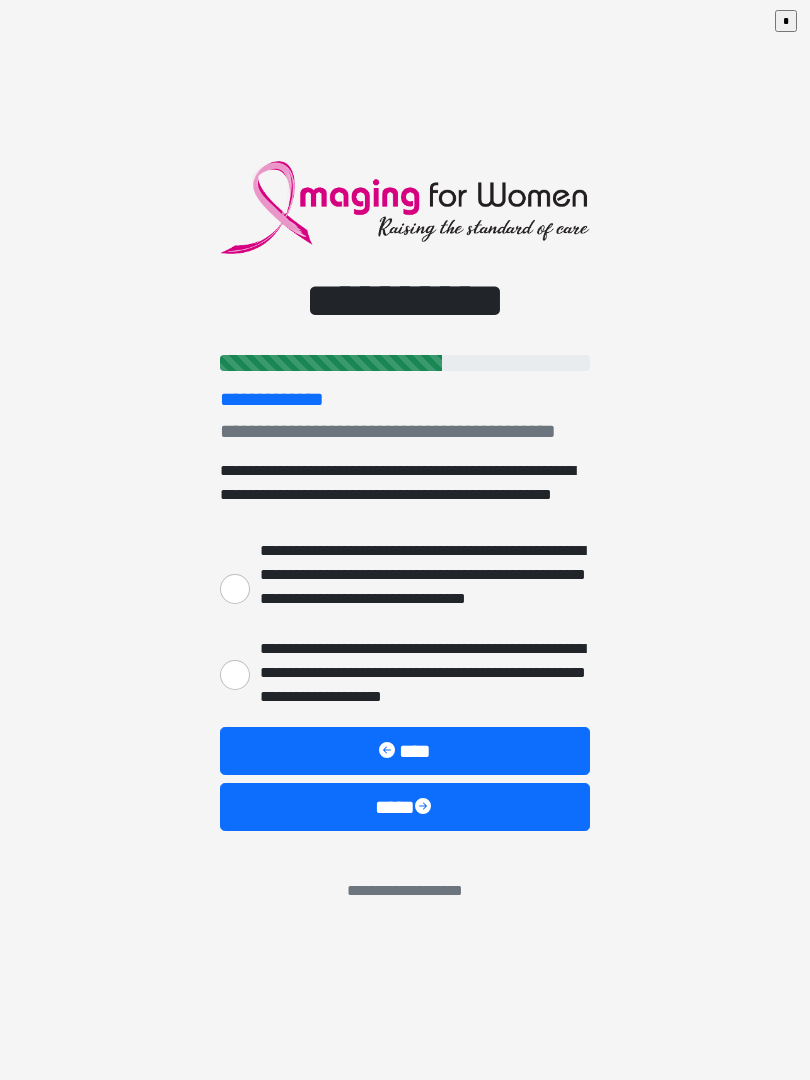 click on "**********" at bounding box center [235, 675] 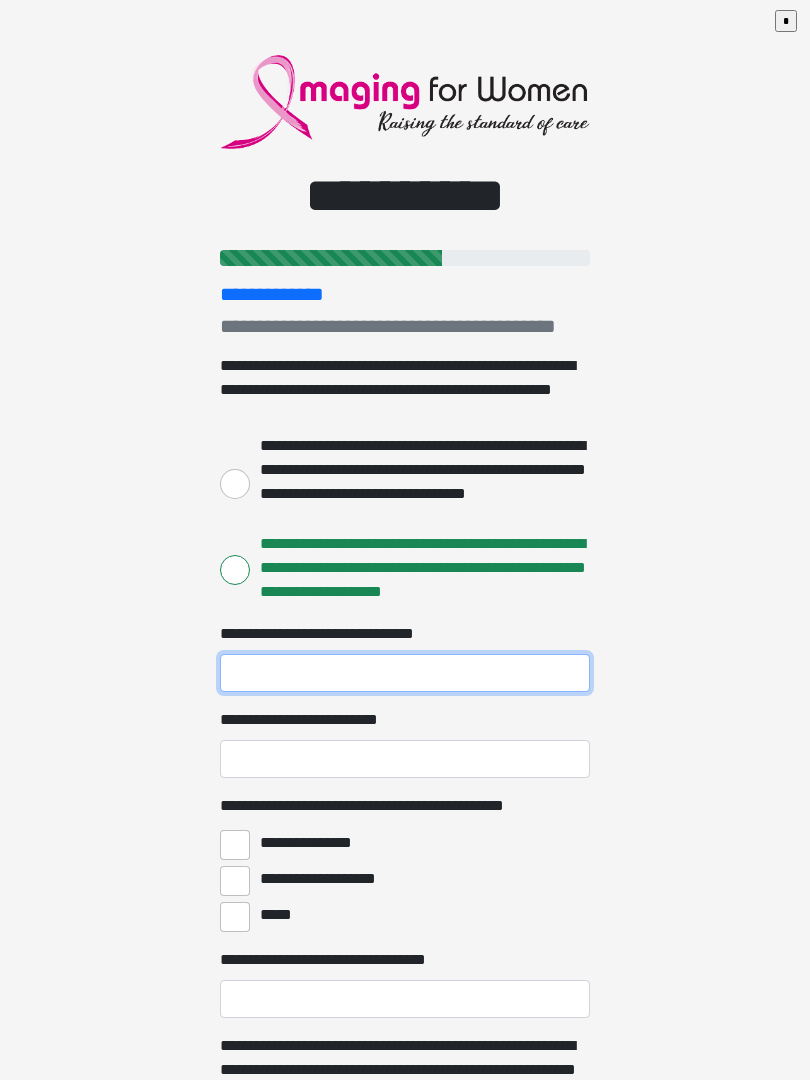 click on "**********" at bounding box center [405, 673] 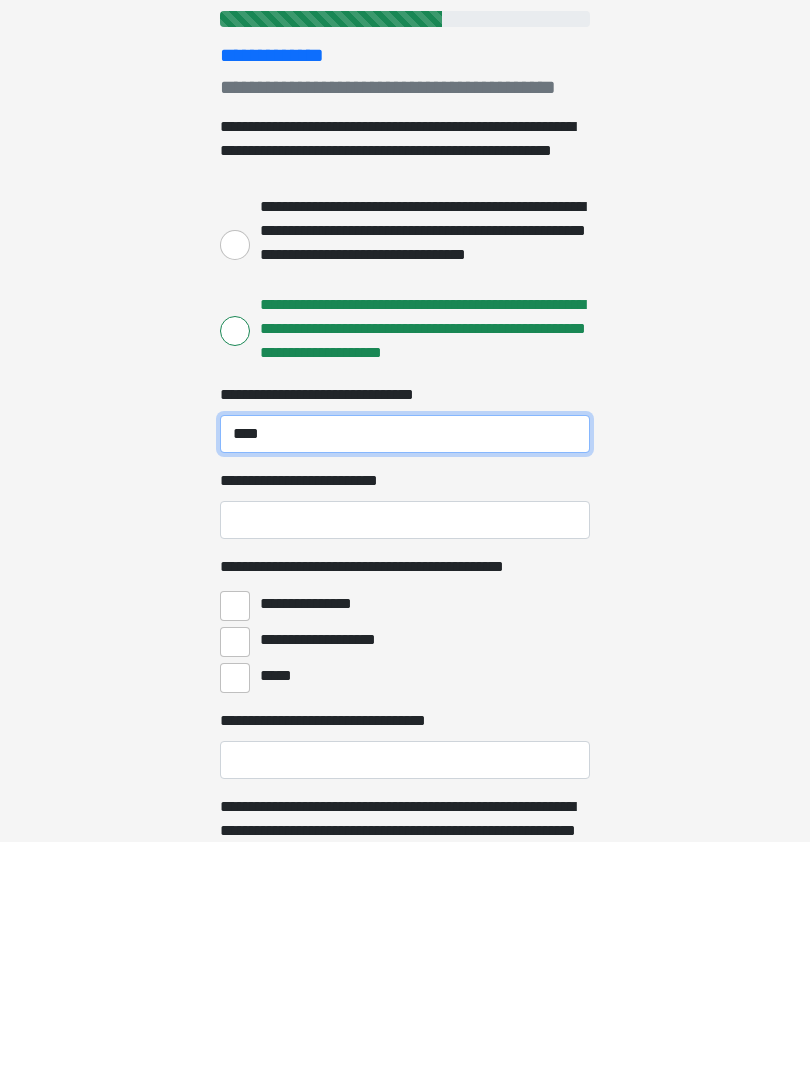 type on "****" 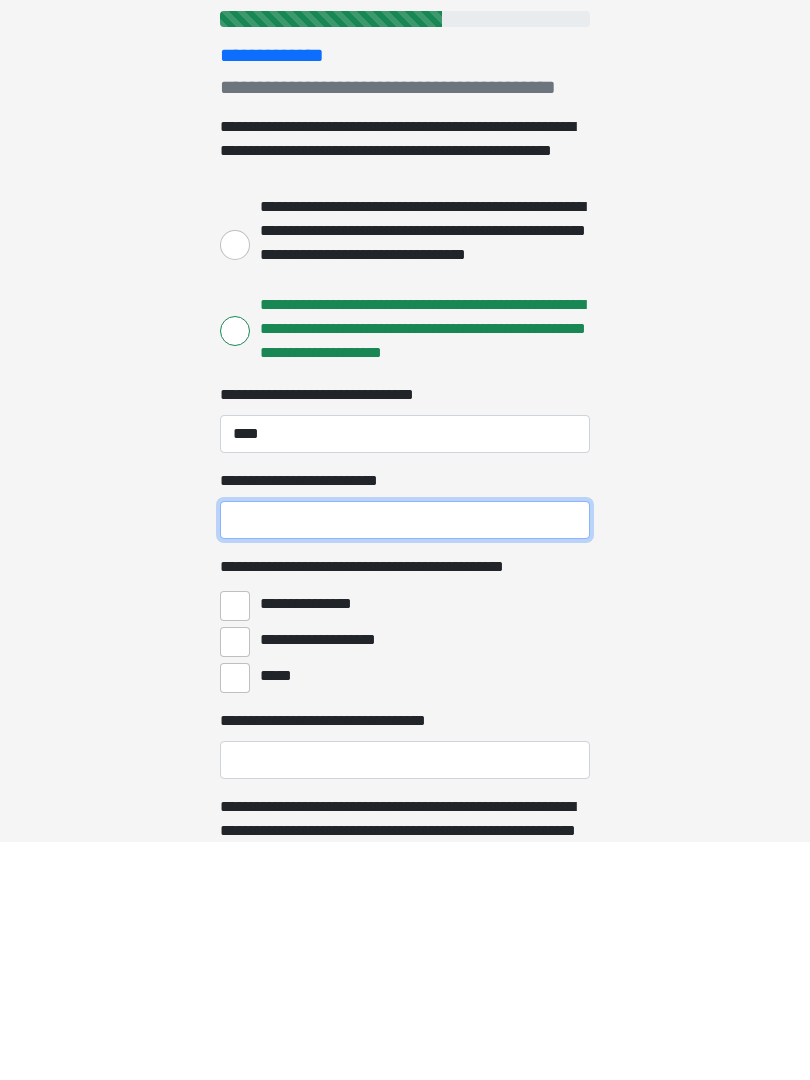 click on "**********" at bounding box center [405, 759] 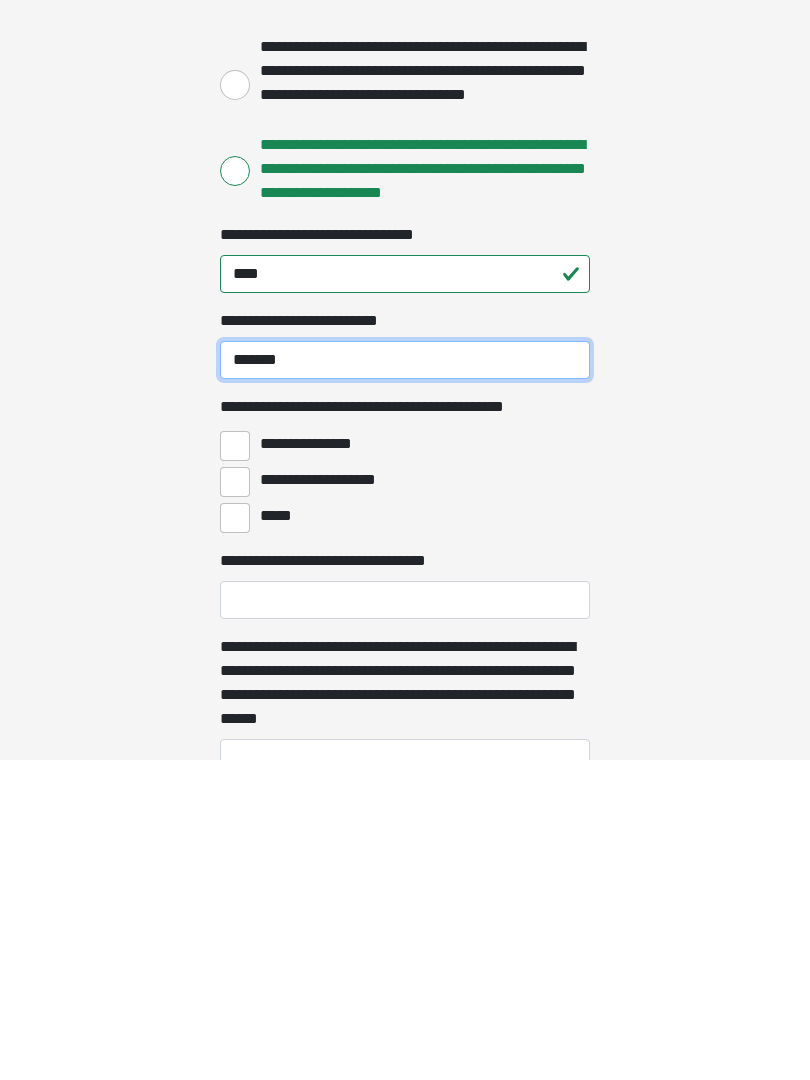 scroll, scrollTop: 106, scrollLeft: 0, axis: vertical 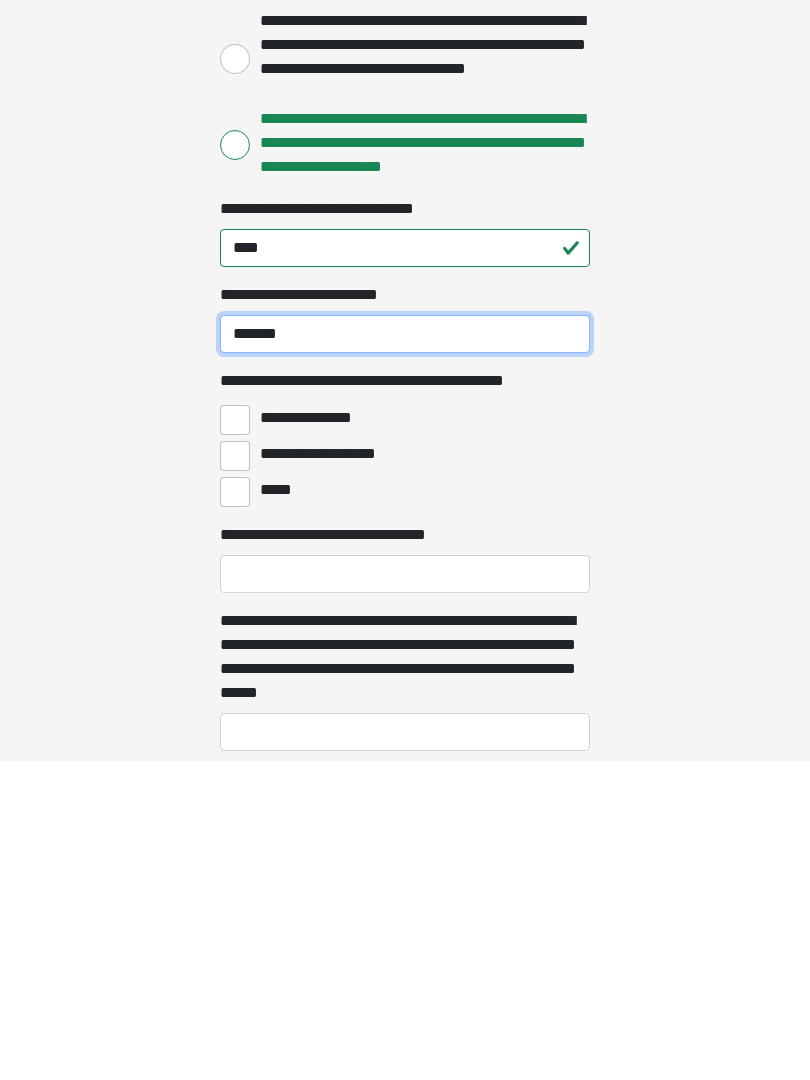 type on "*******" 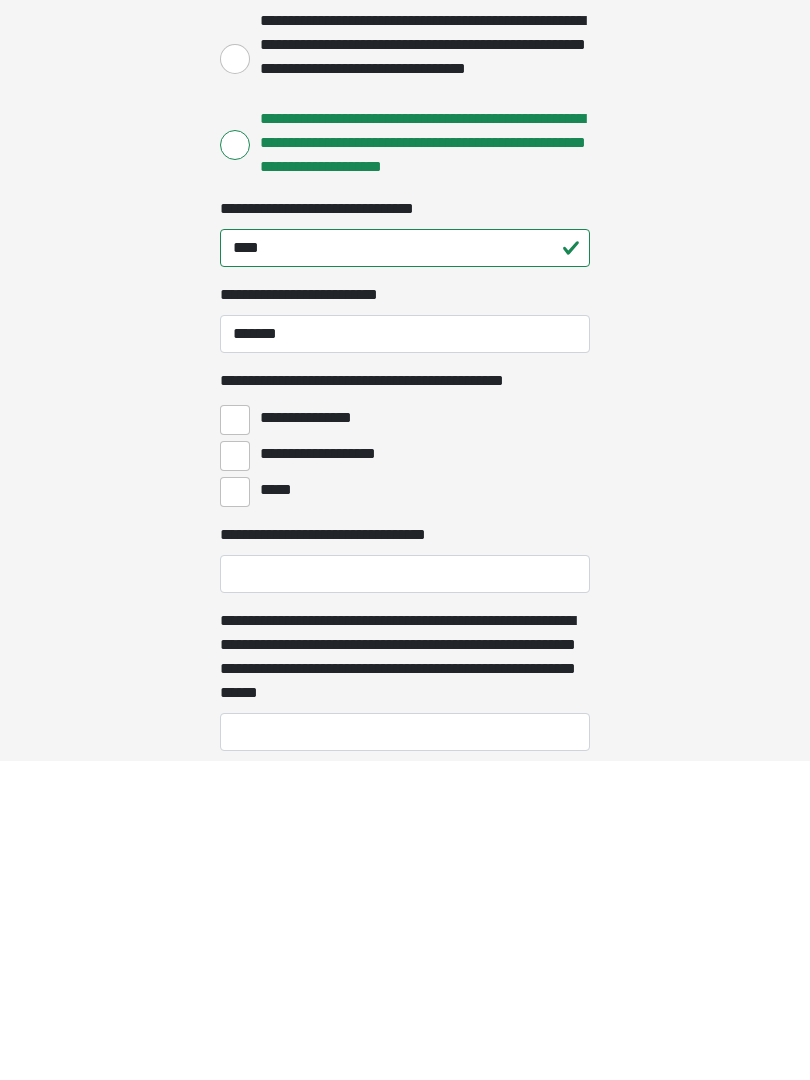 click on "**********" at bounding box center [235, 739] 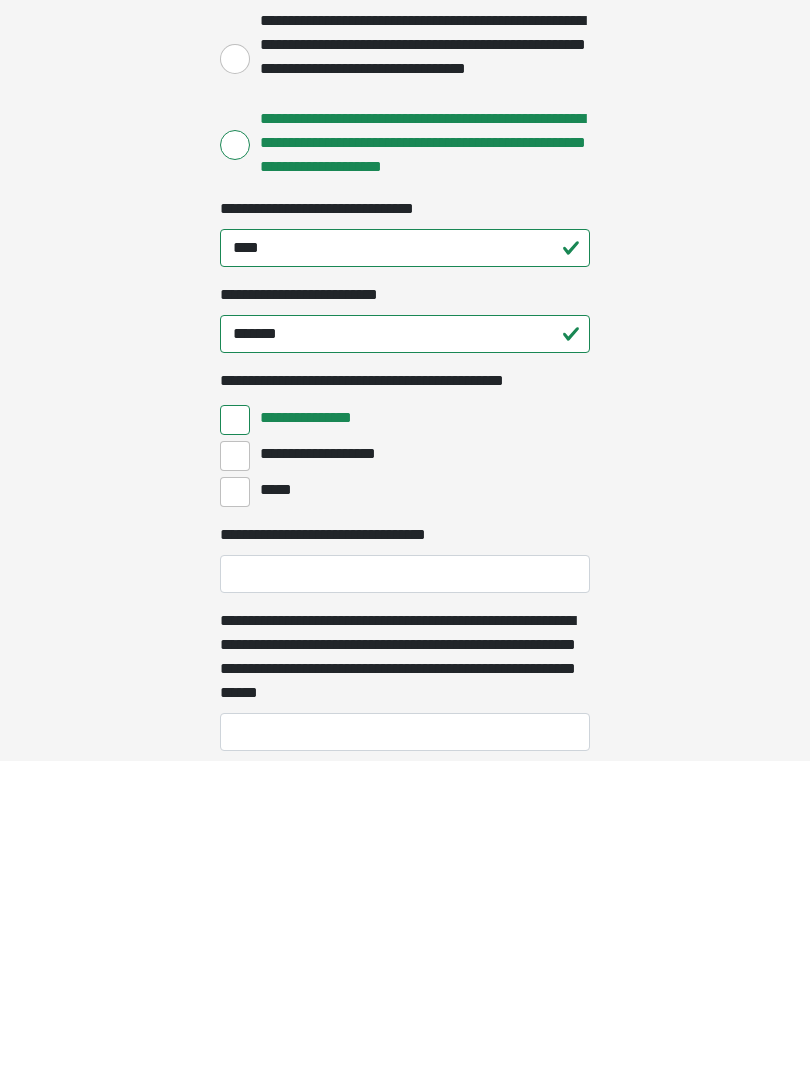 scroll, scrollTop: 425, scrollLeft: 0, axis: vertical 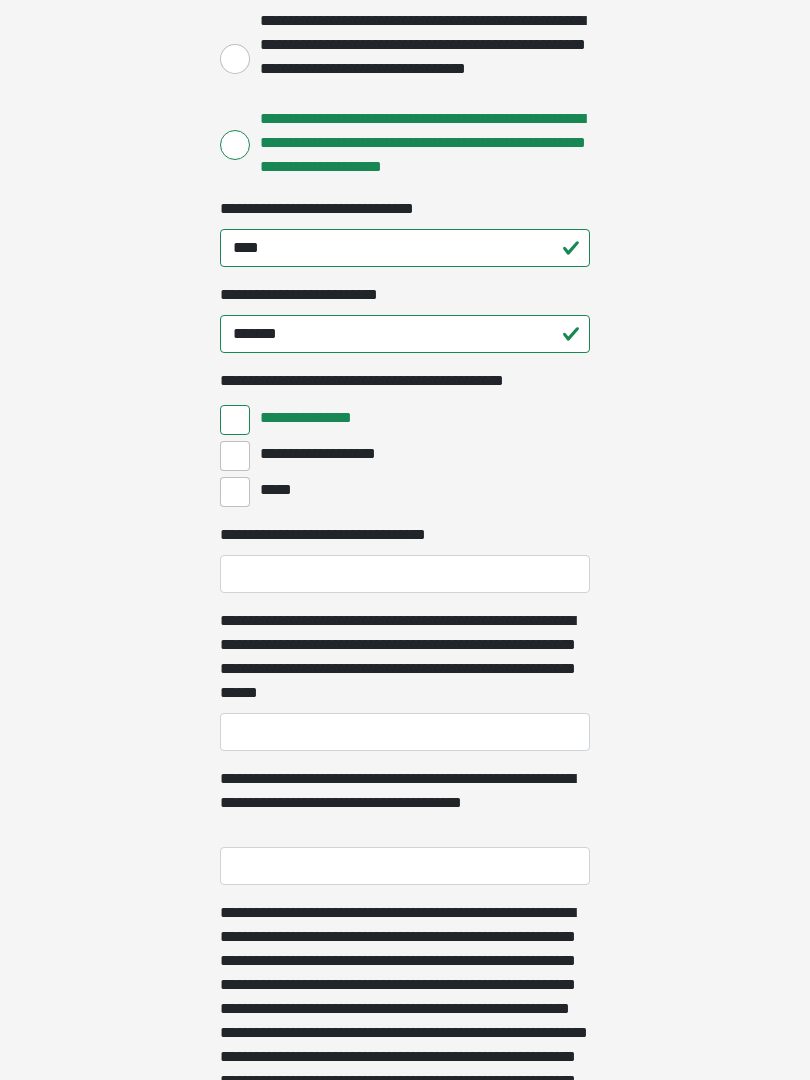 click on "**********" at bounding box center [320, 454] 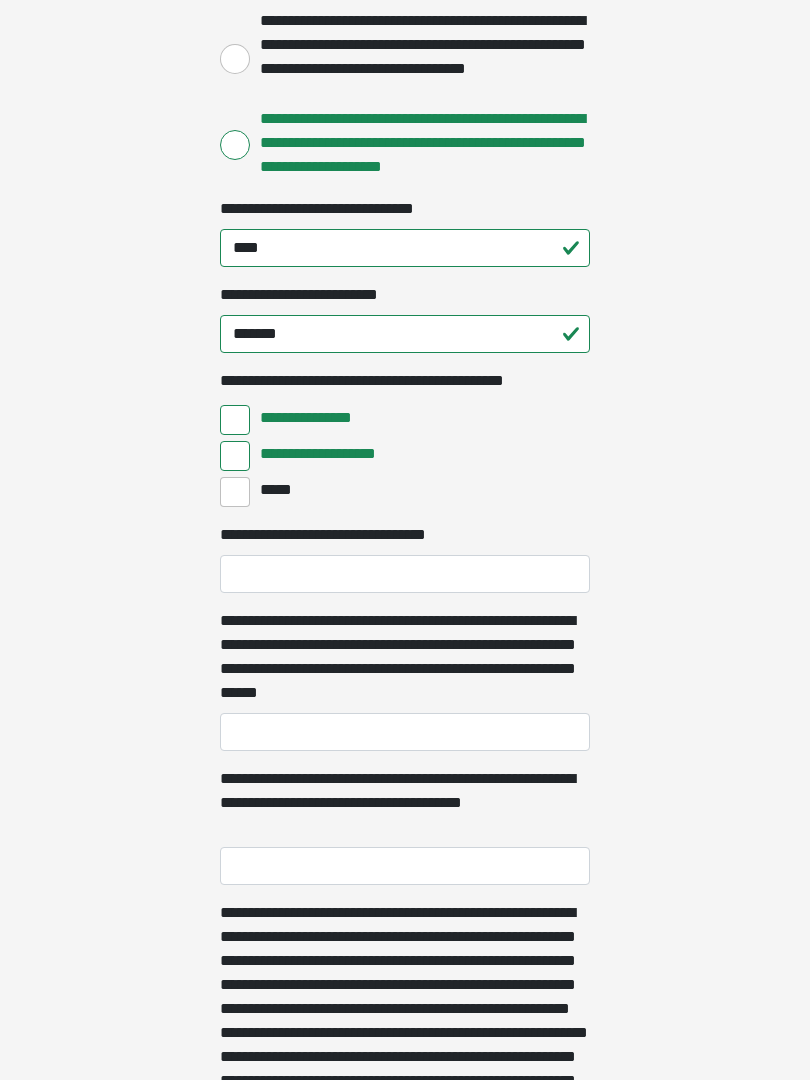 click on "*****" at bounding box center (275, 490) 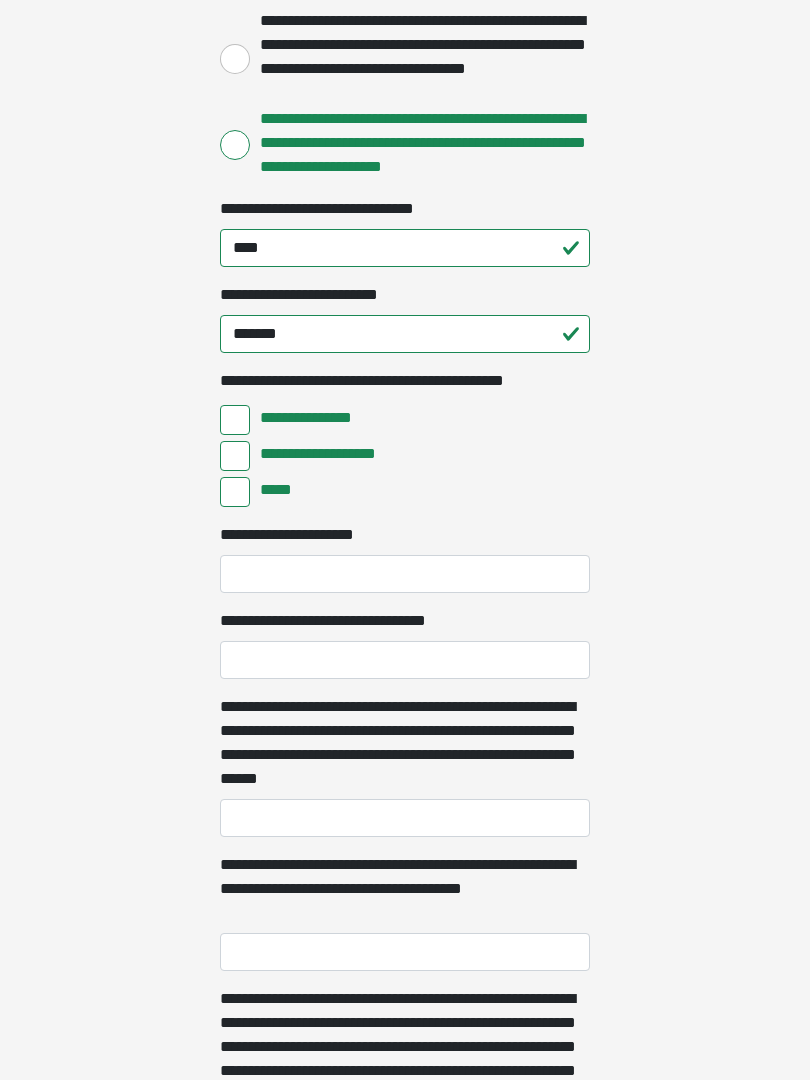 click on "*****" at bounding box center [235, 492] 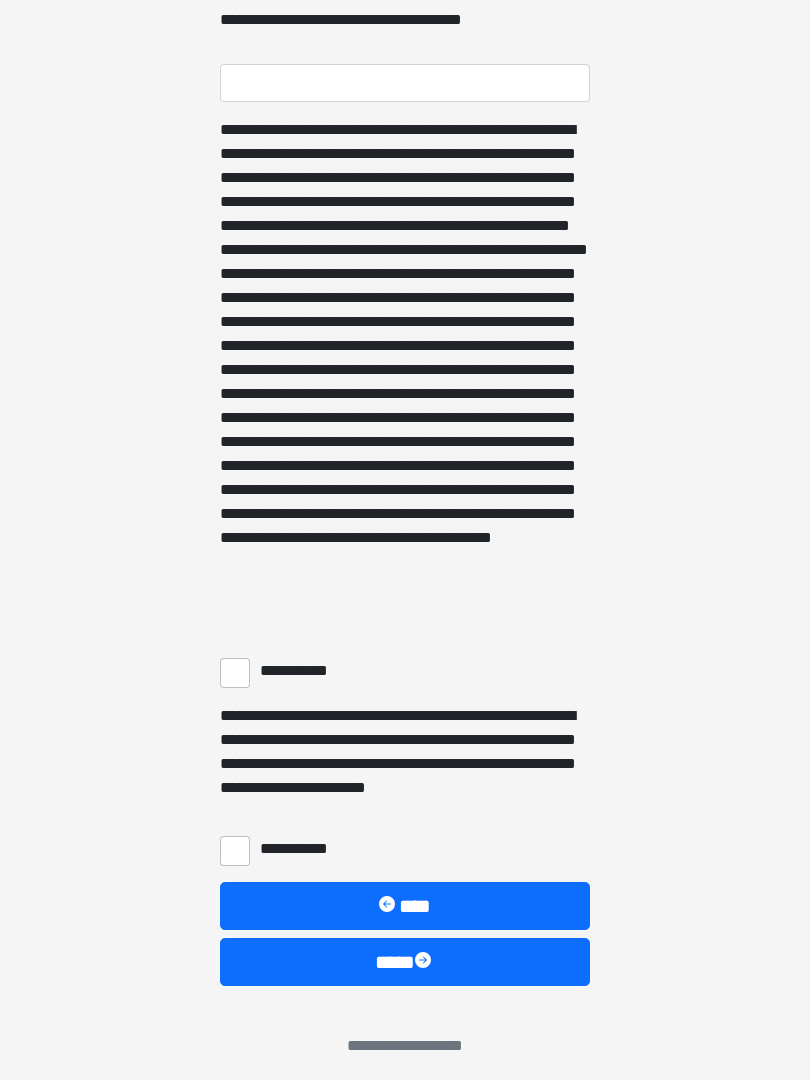 scroll, scrollTop: 1217, scrollLeft: 0, axis: vertical 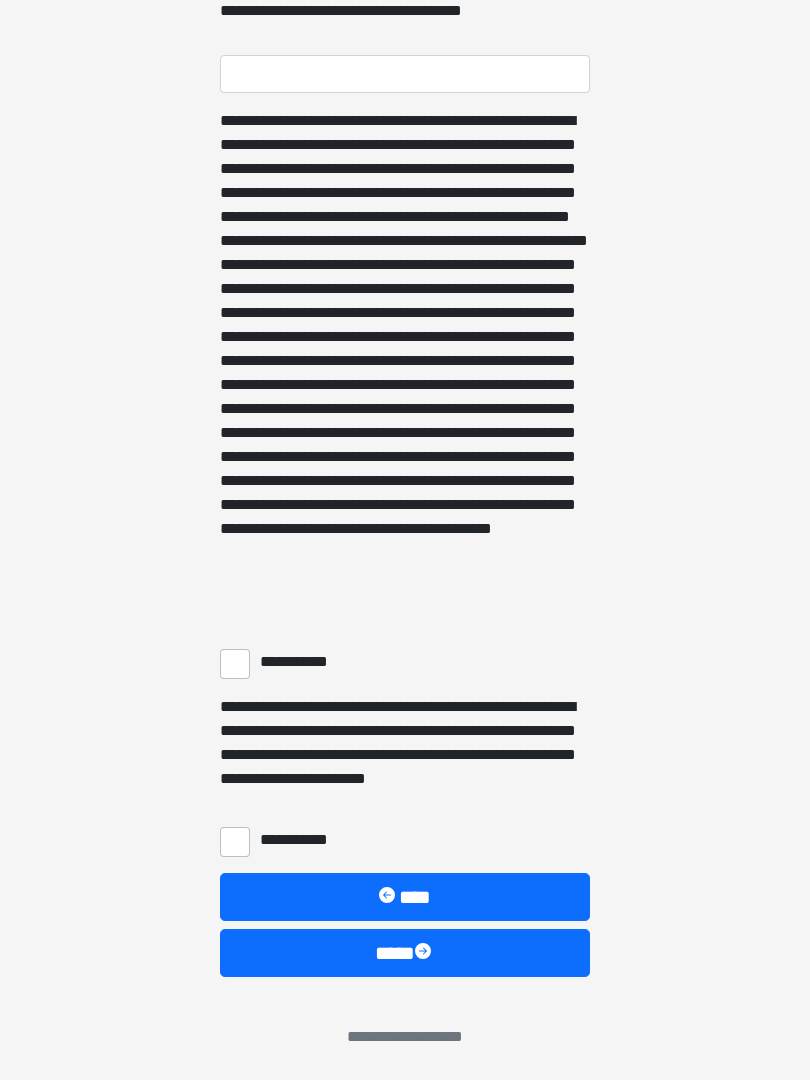 click on "**********" at bounding box center (303, 662) 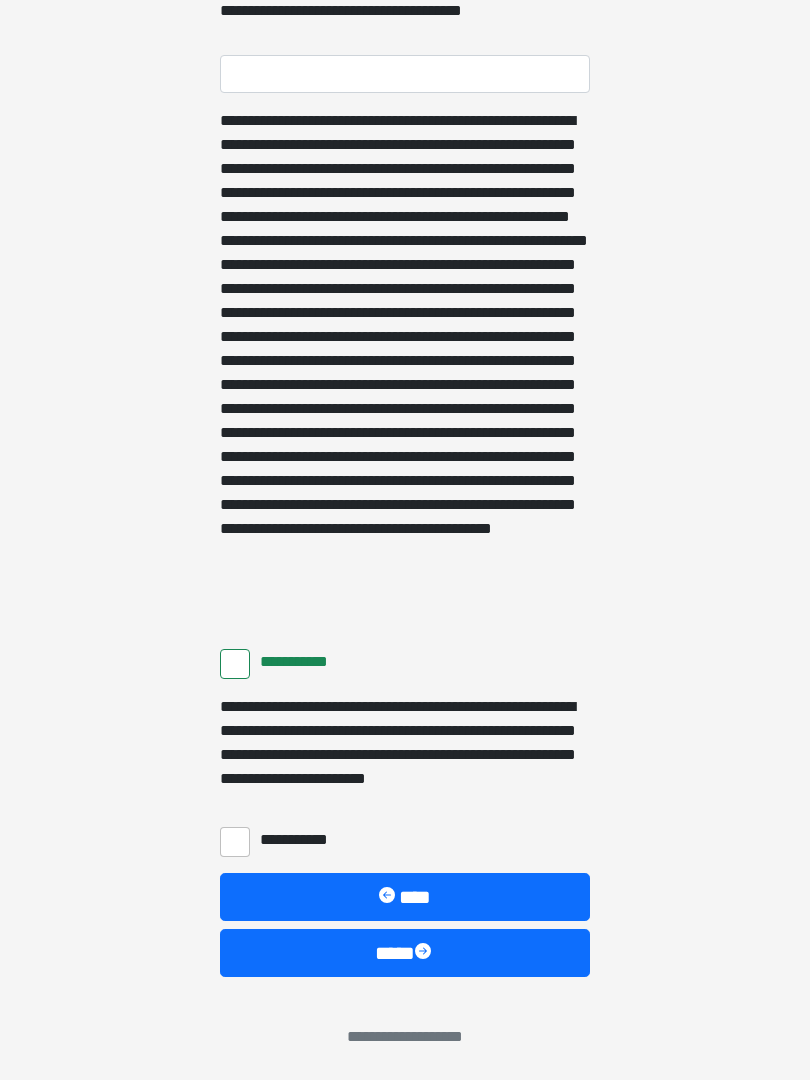 click on "**********" at bounding box center (235, 842) 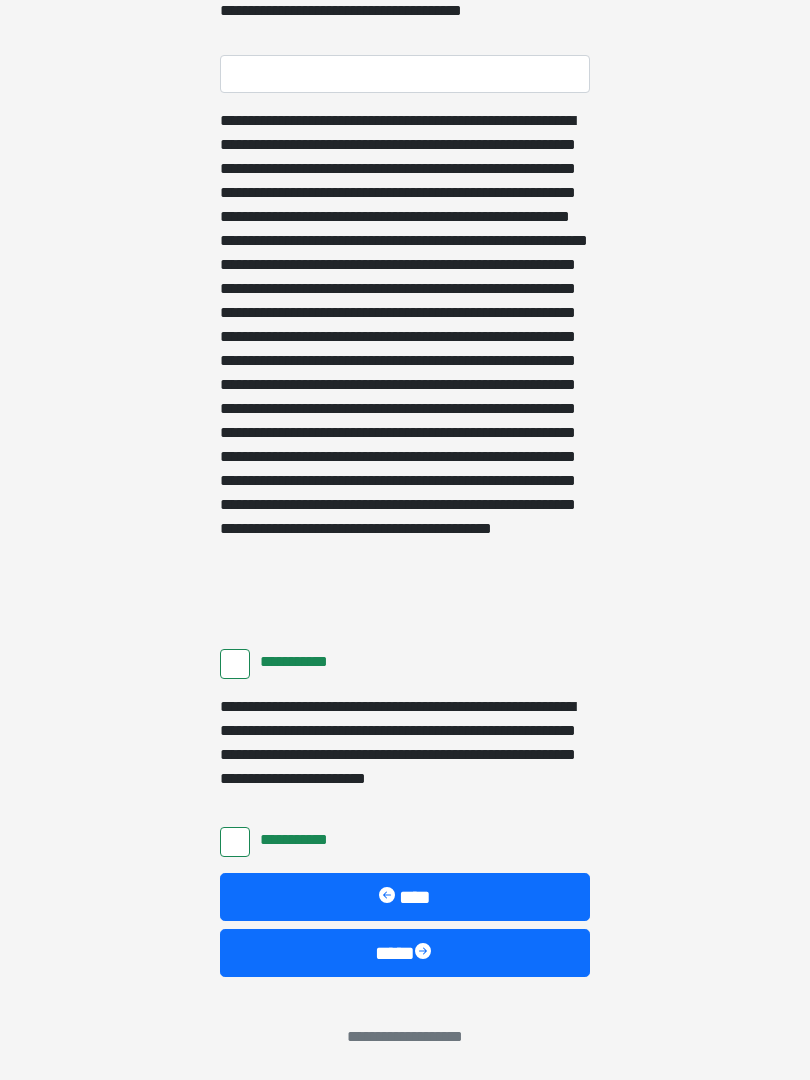 click on "****" at bounding box center (405, 953) 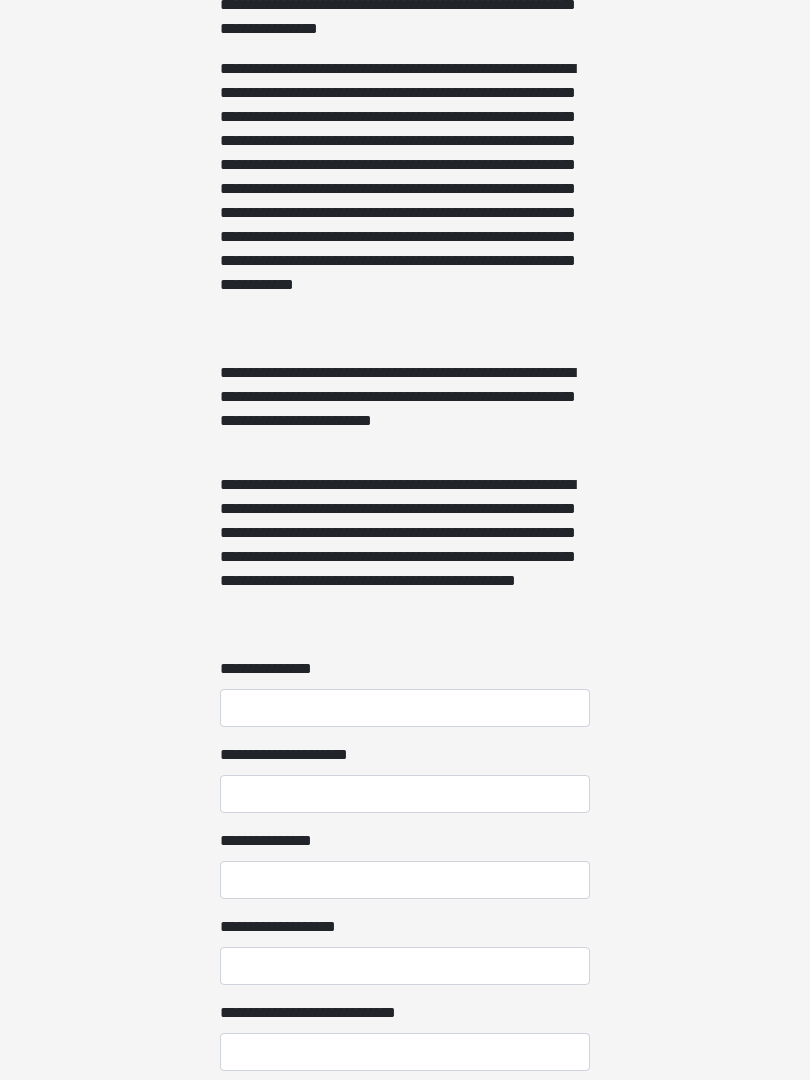 scroll, scrollTop: 1183, scrollLeft: 0, axis: vertical 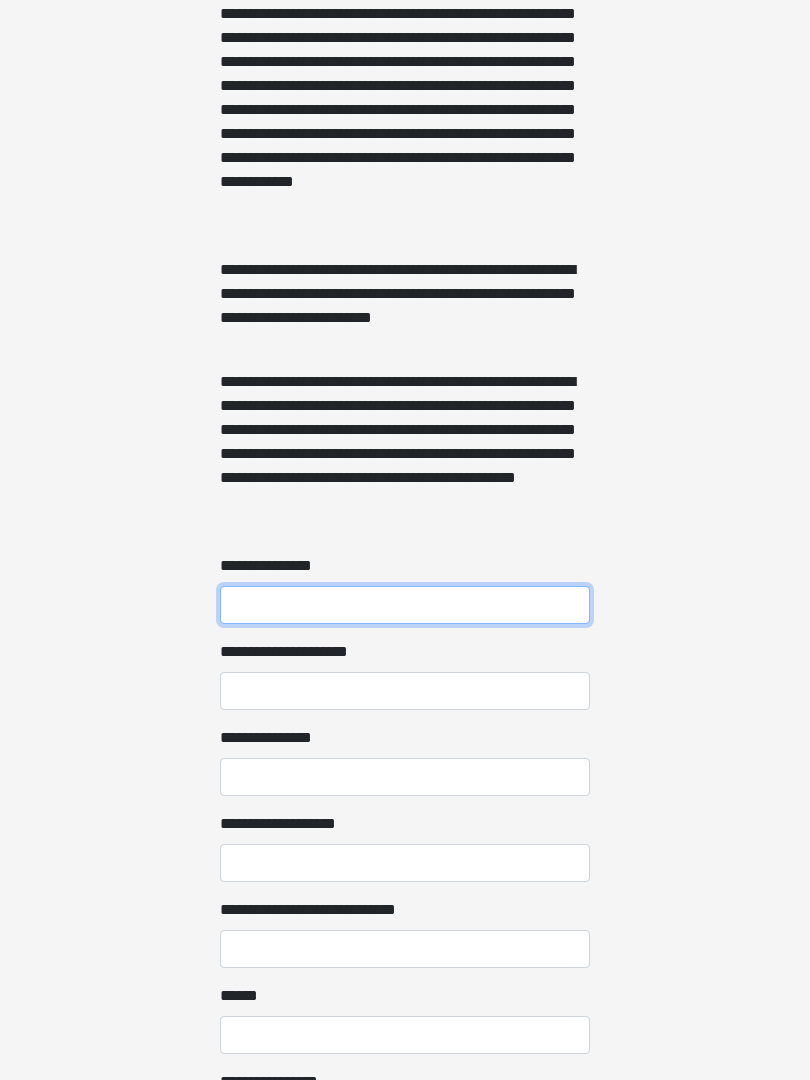 click on "**********" at bounding box center (405, 606) 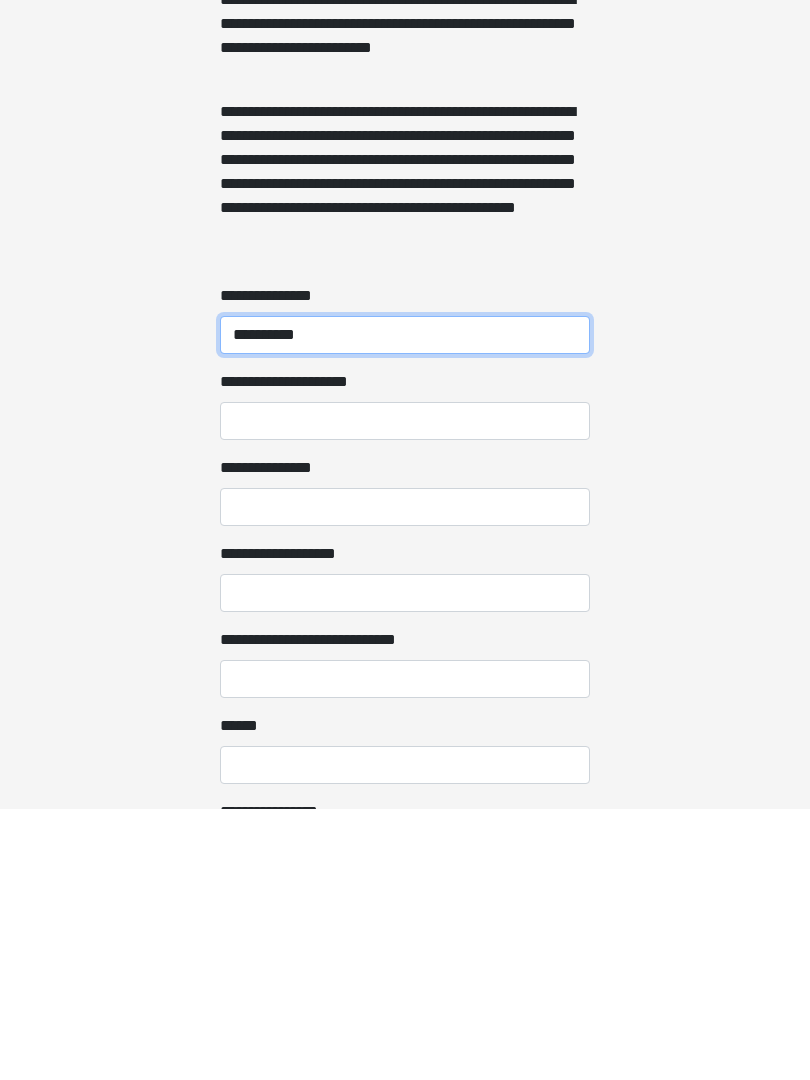 type on "**********" 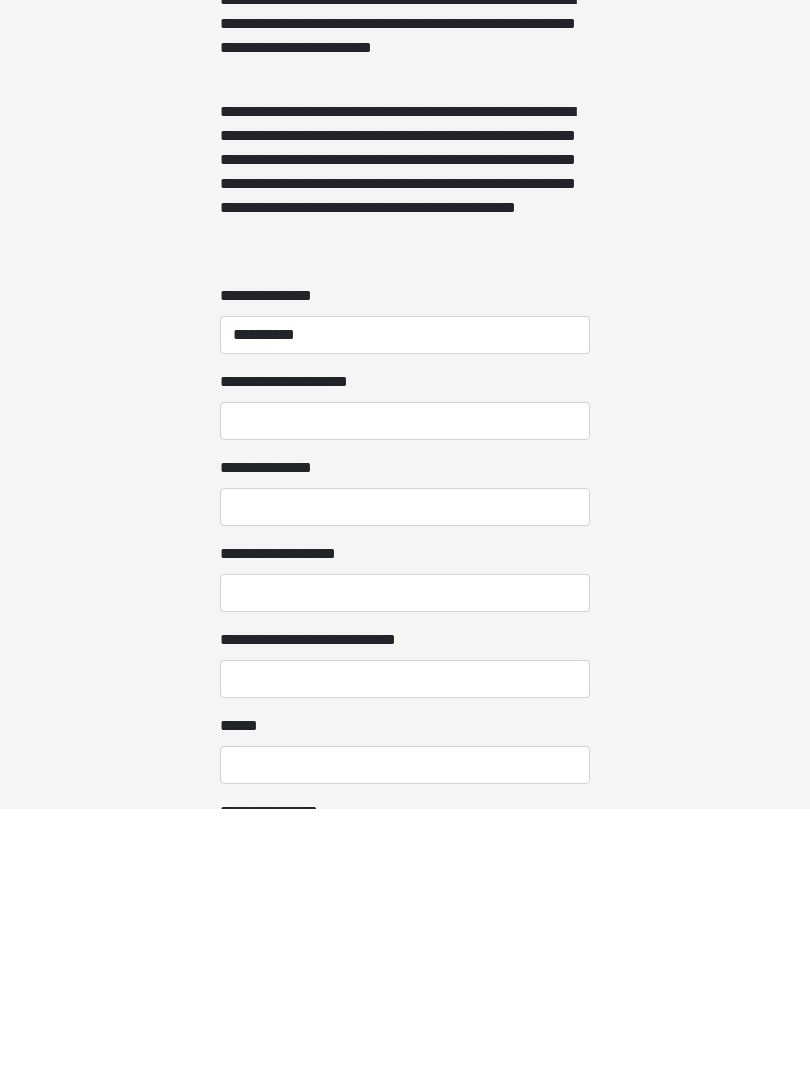 click on "**********" at bounding box center (405, 778) 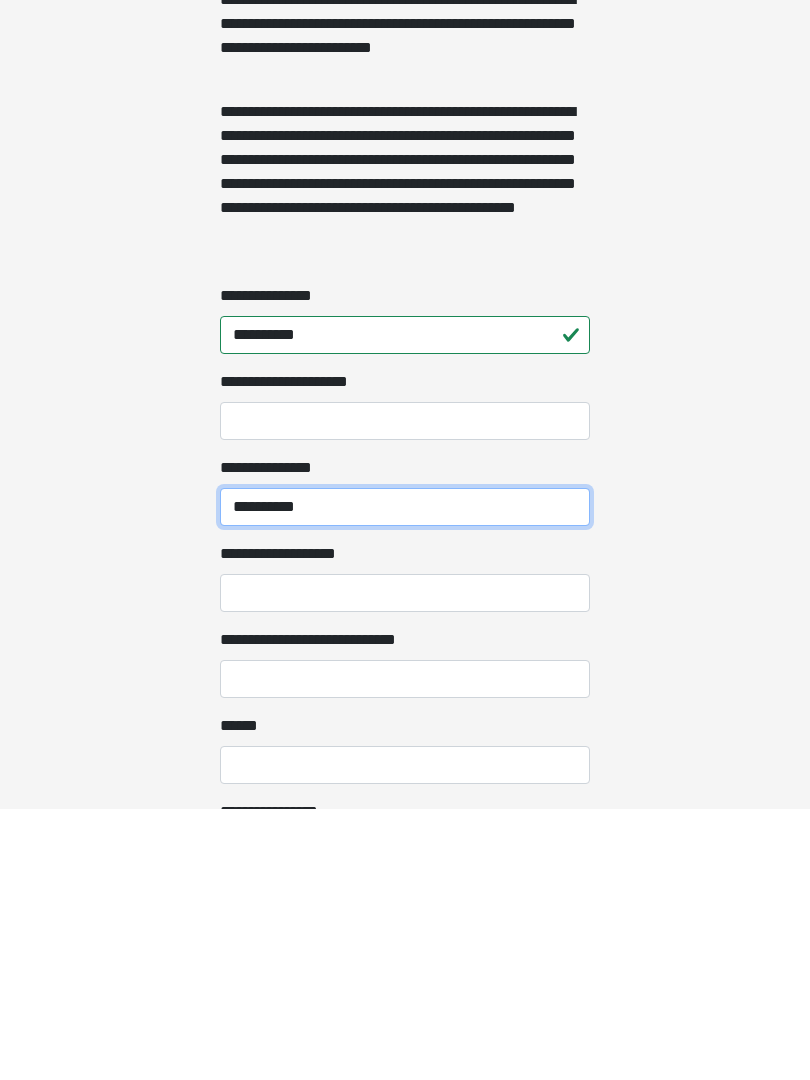 type on "**********" 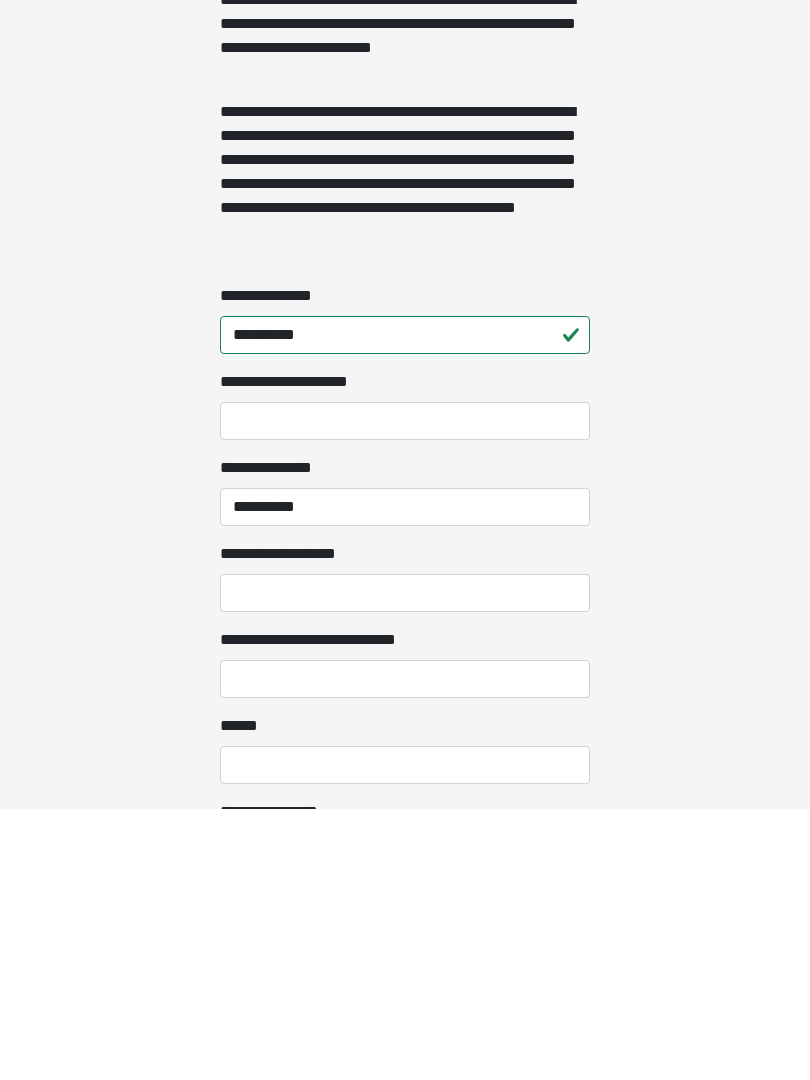 click on "**********" at bounding box center (405, 864) 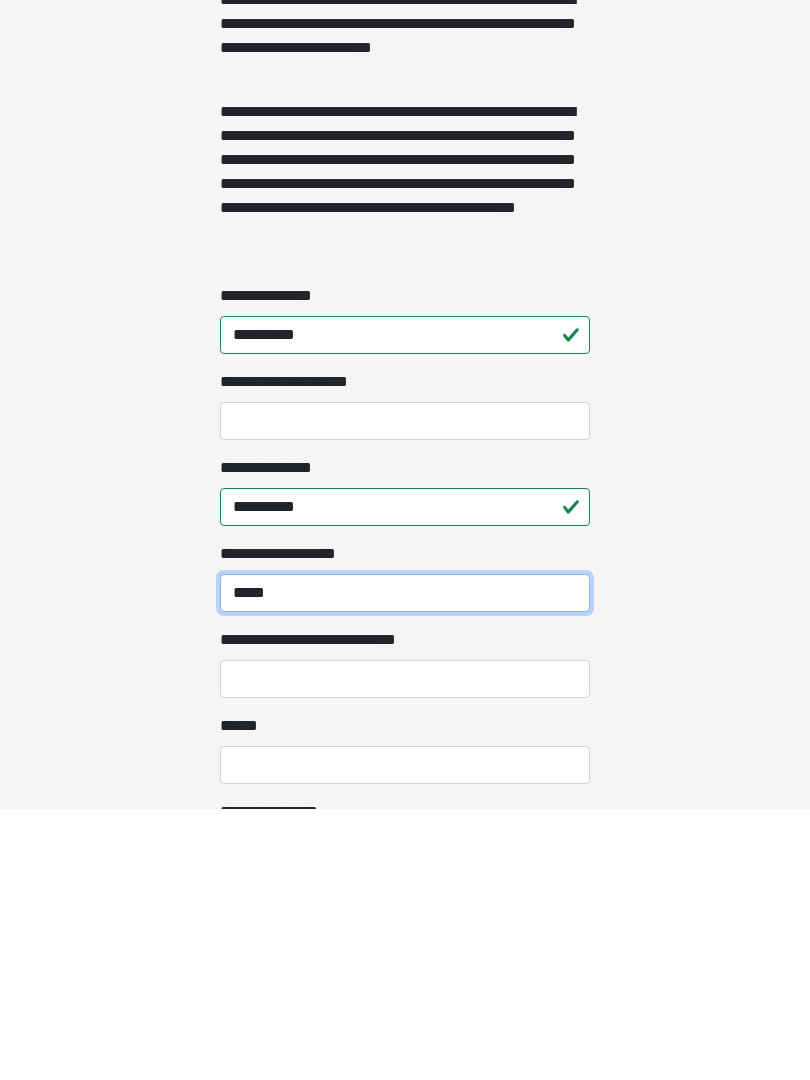 type on "*****" 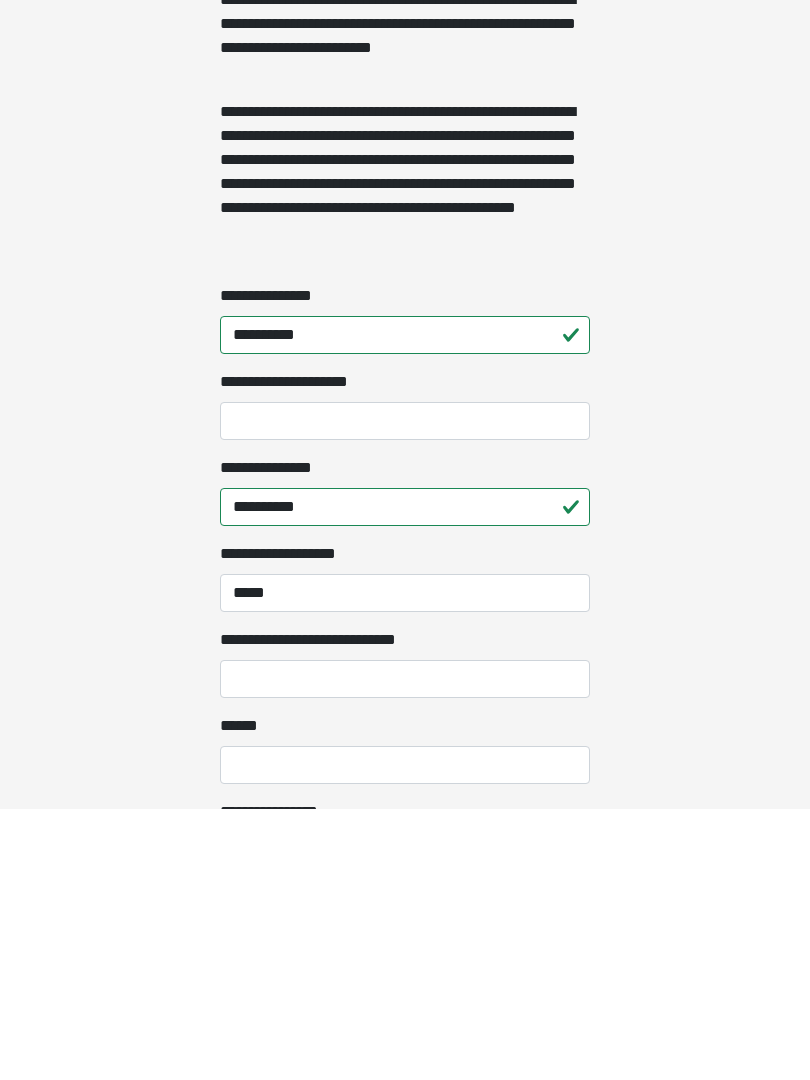 click on "**********" at bounding box center (405, 950) 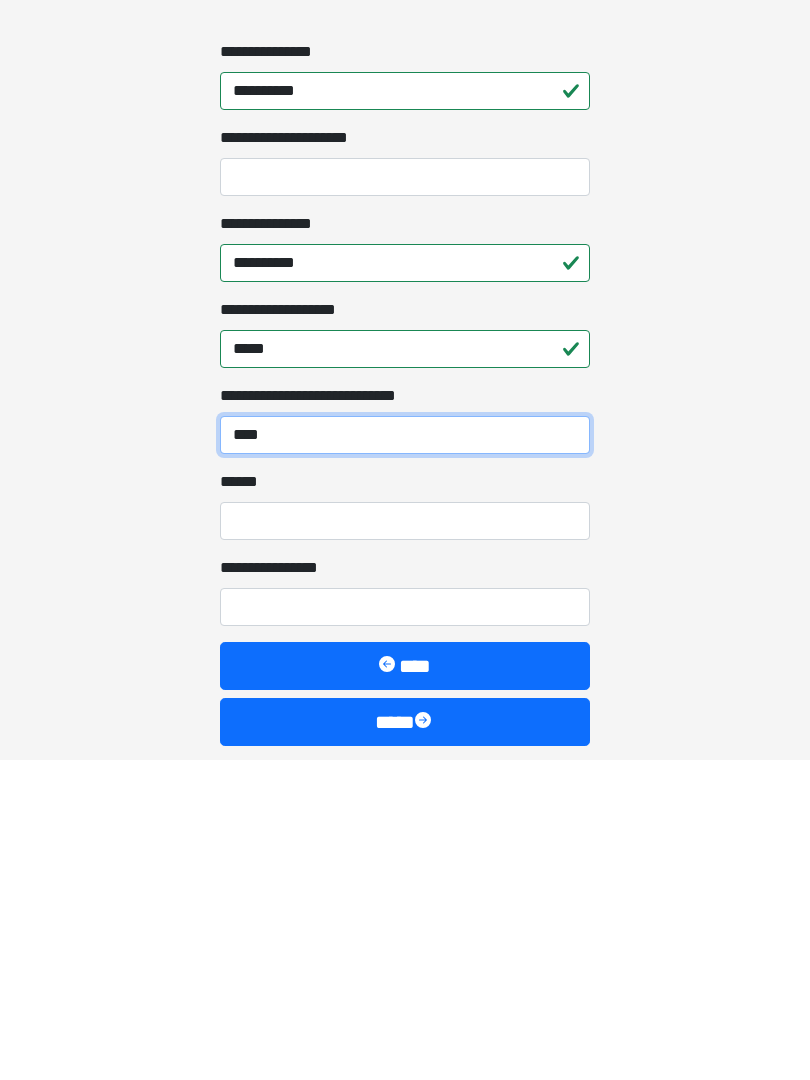 scroll, scrollTop: 1379, scrollLeft: 0, axis: vertical 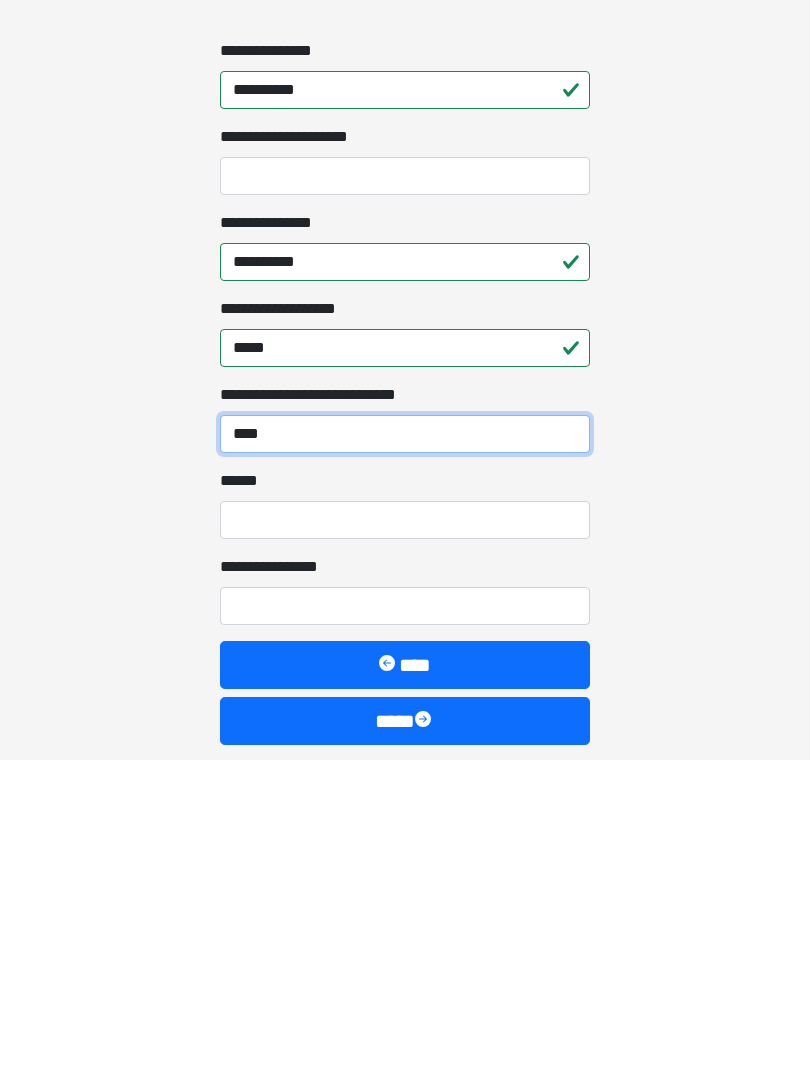 type on "****" 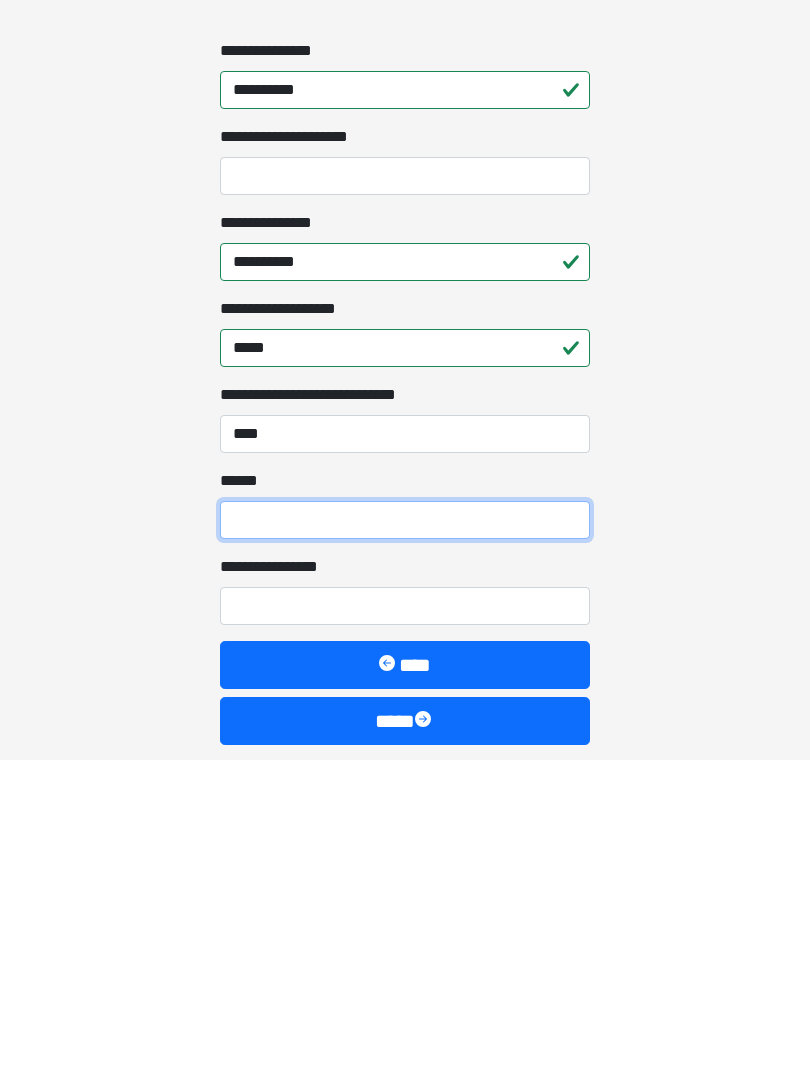 click on "**** *" at bounding box center (405, 840) 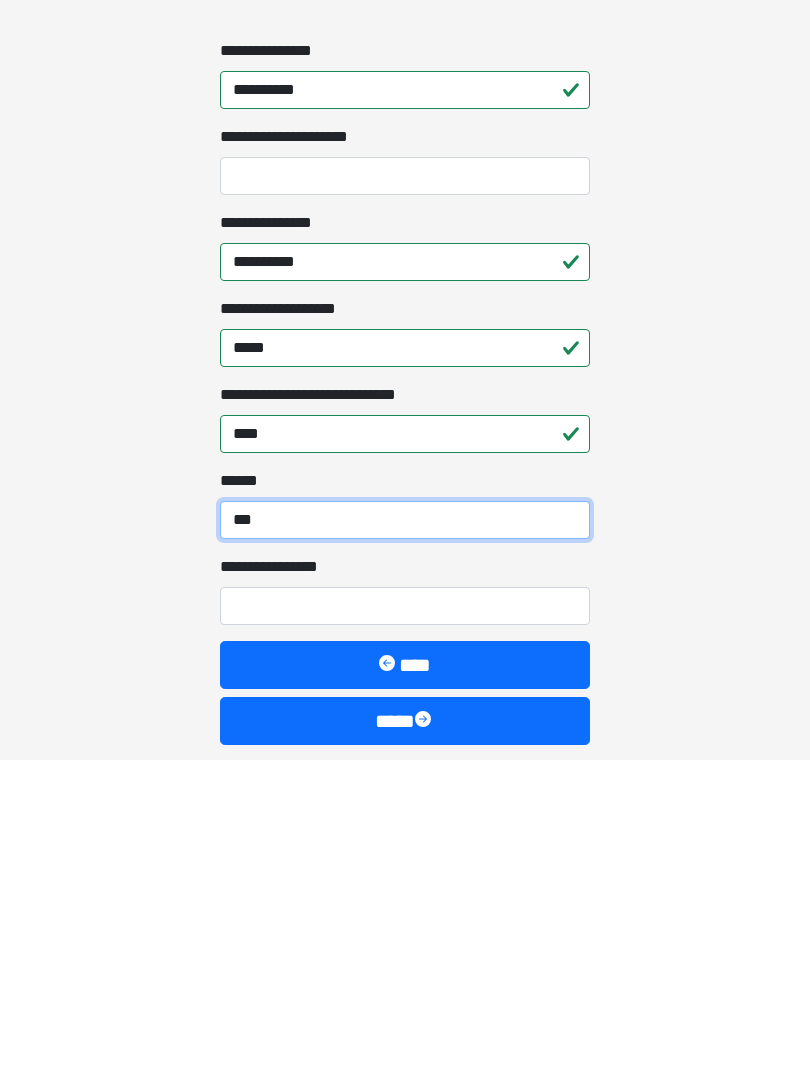 type on "***" 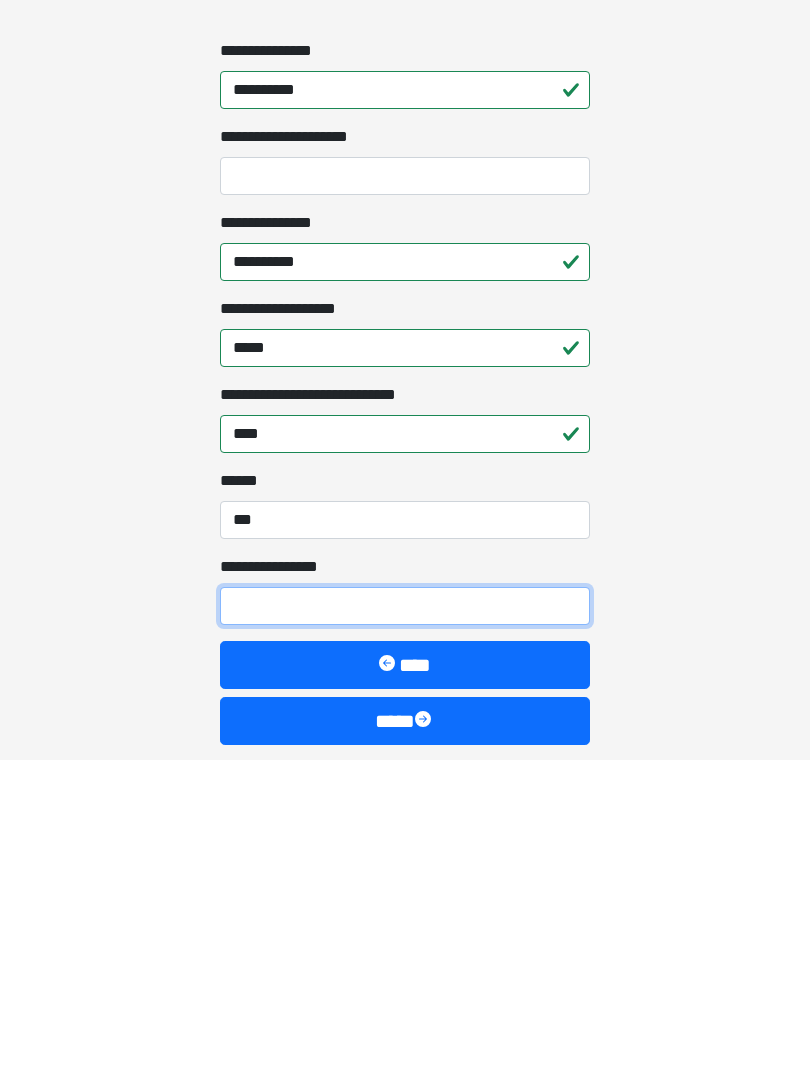 click on "**********" at bounding box center (405, 926) 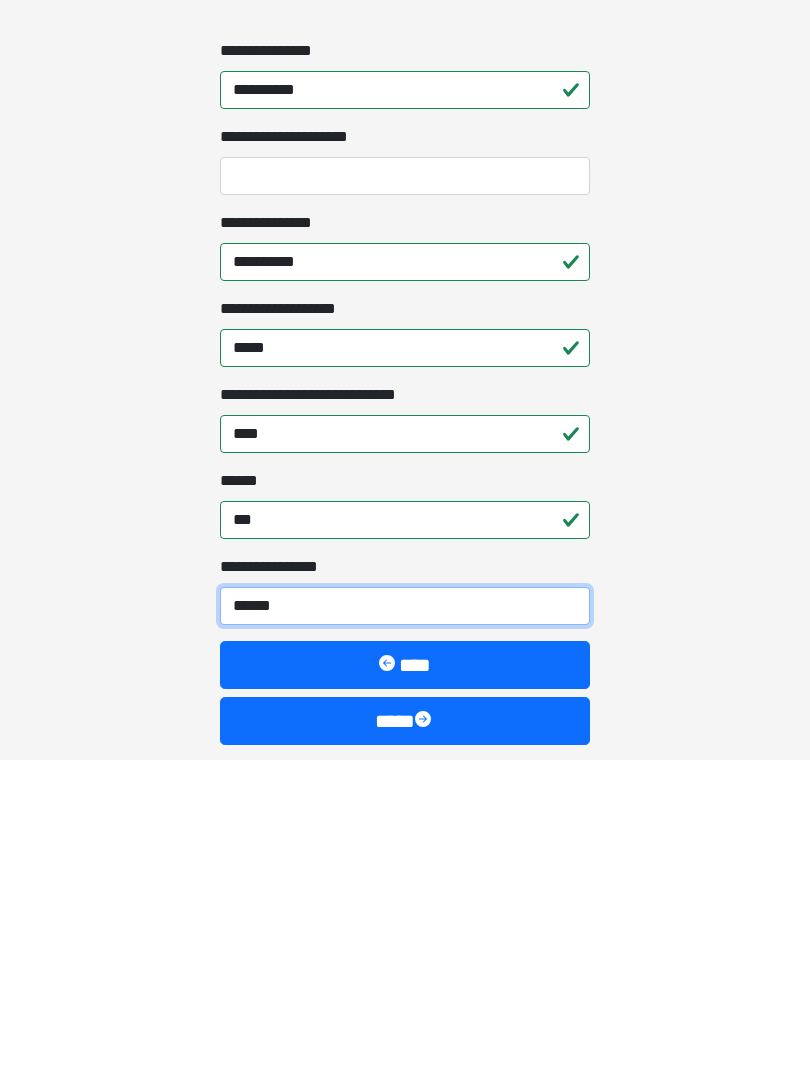type on "*******" 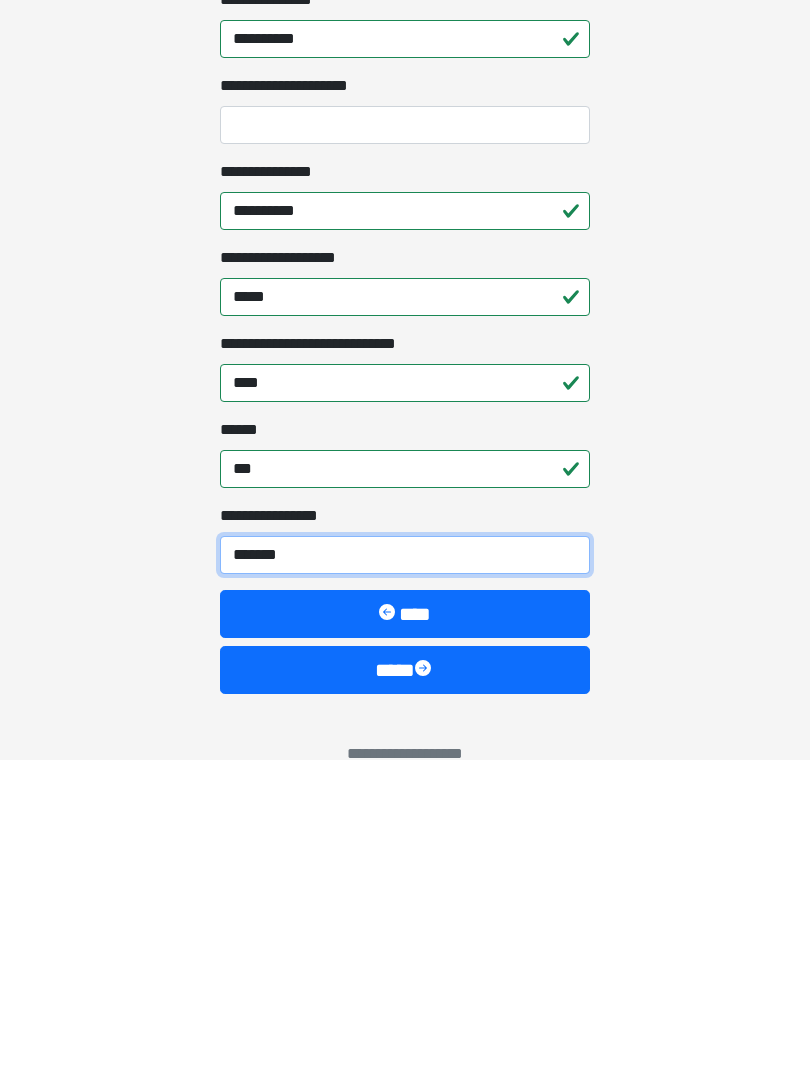 scroll, scrollTop: 1467, scrollLeft: 0, axis: vertical 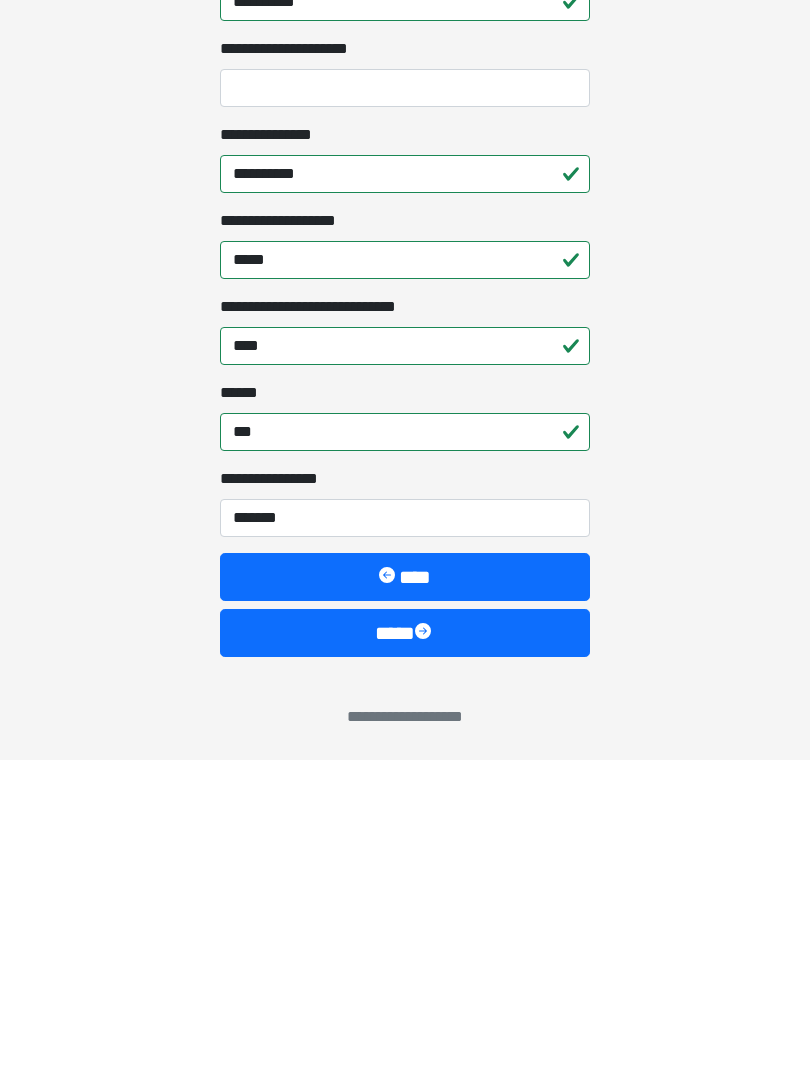 click at bounding box center [425, 953] 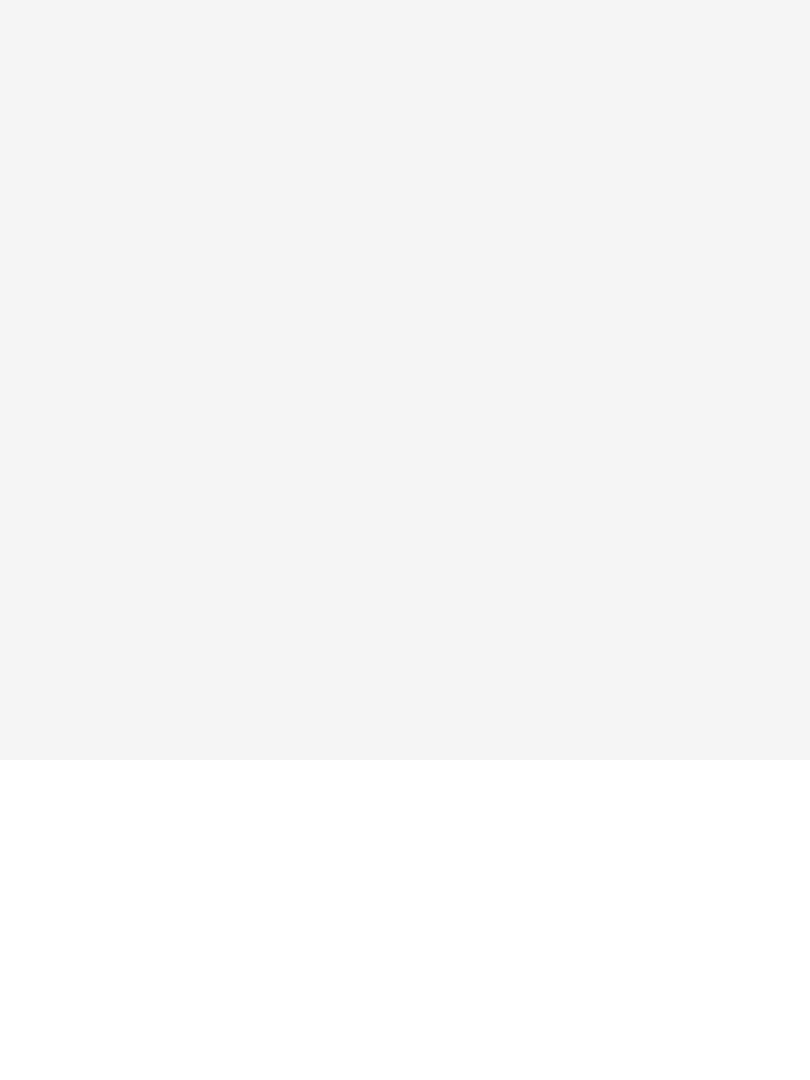 scroll, scrollTop: 0, scrollLeft: 0, axis: both 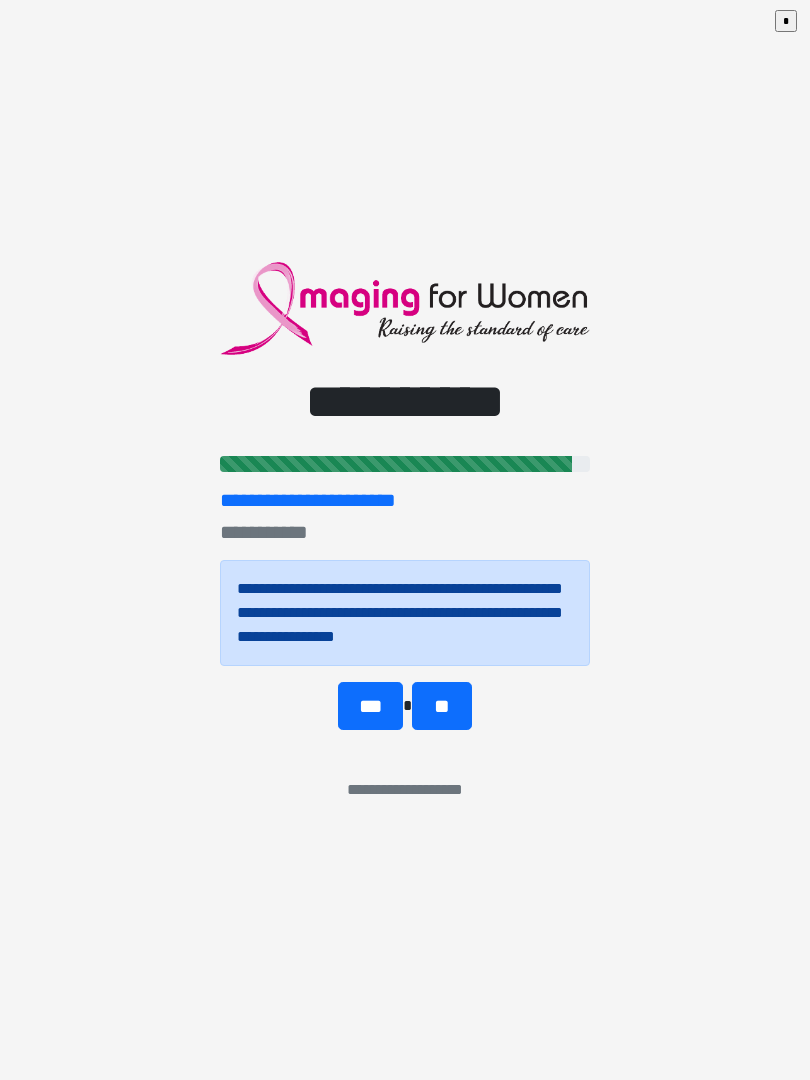 click on "**" at bounding box center (441, 706) 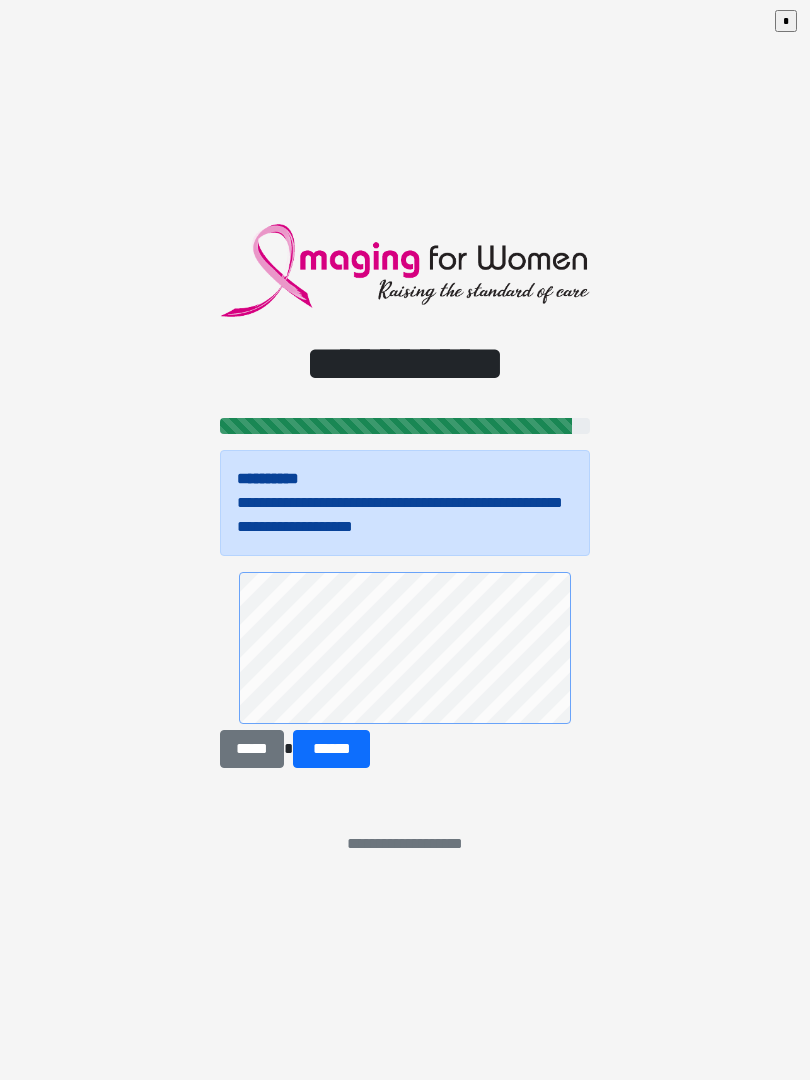 click on "******" at bounding box center (331, 749) 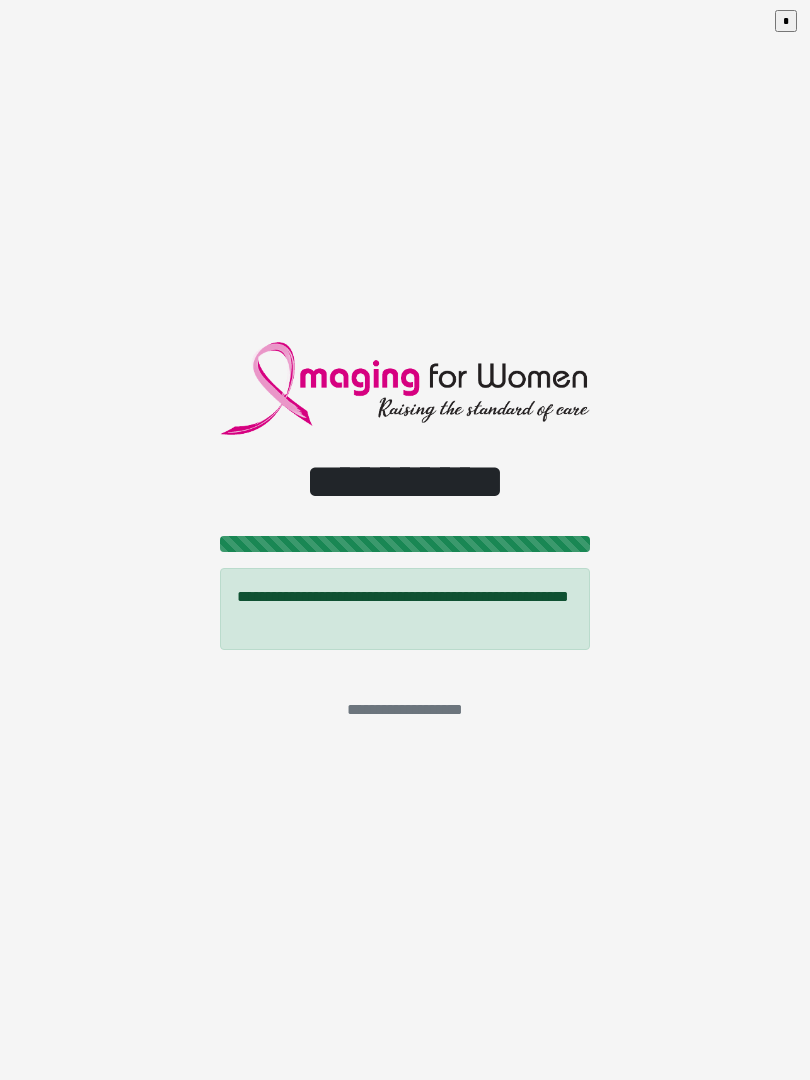 click on "*" at bounding box center [786, 21] 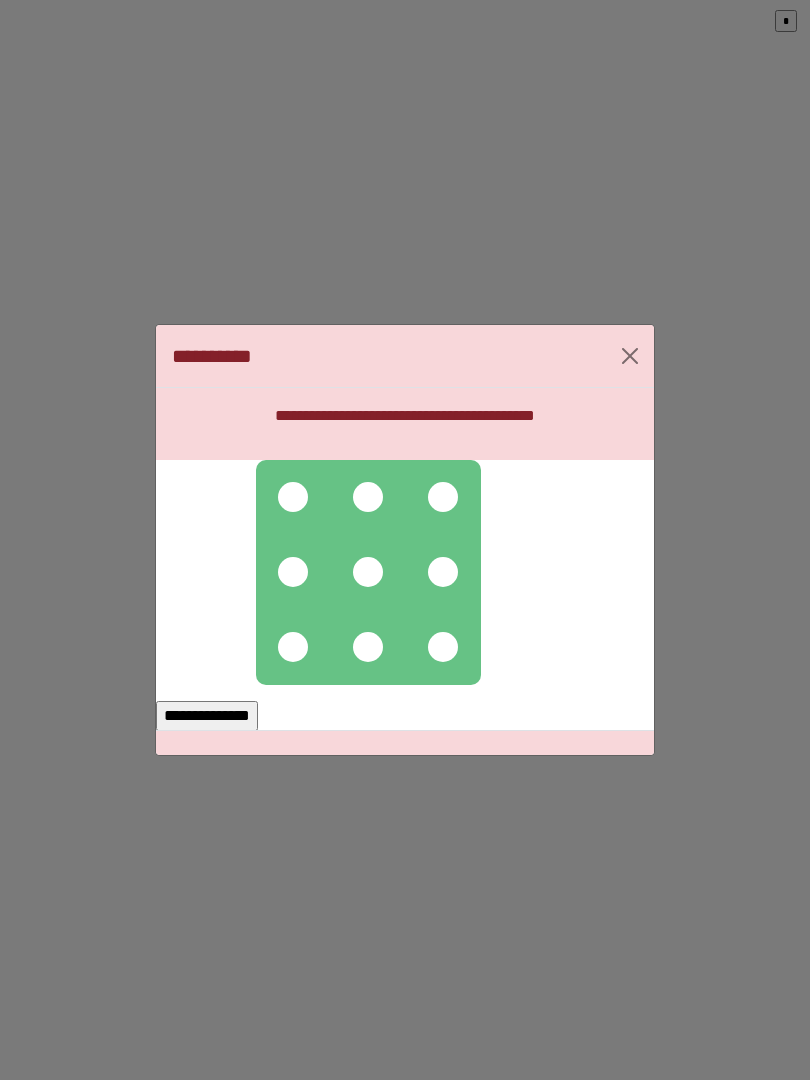 click at bounding box center [293, 497] 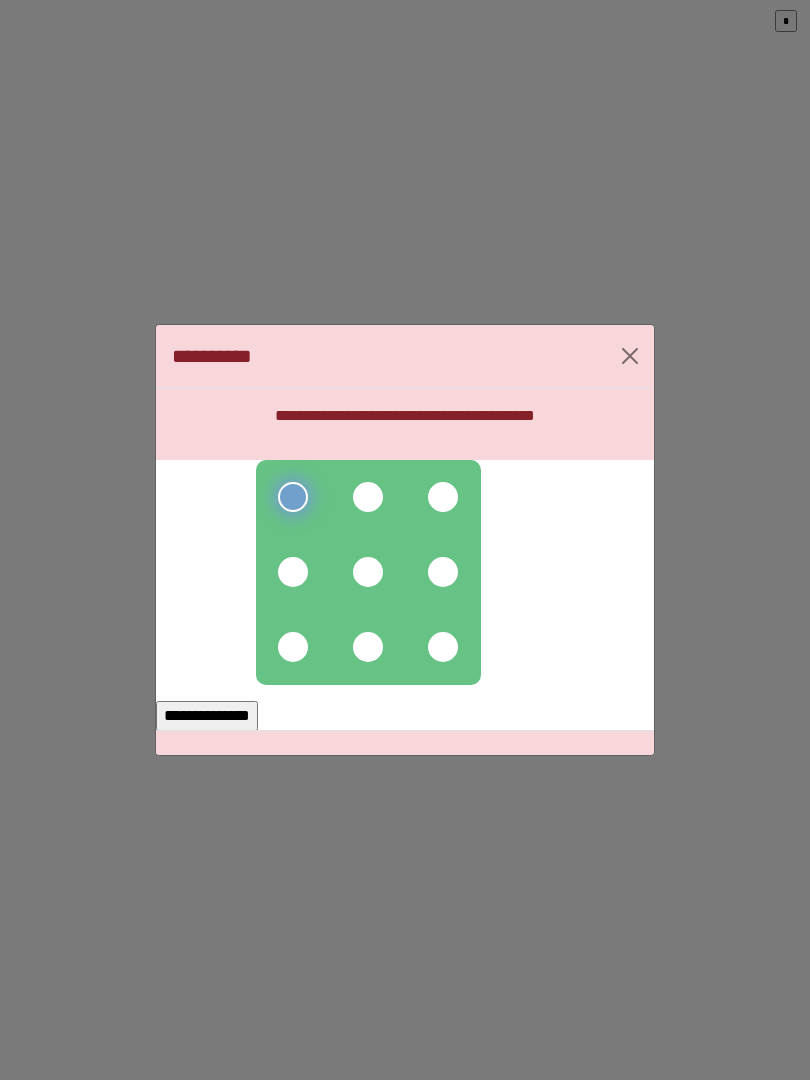 click at bounding box center (368, 497) 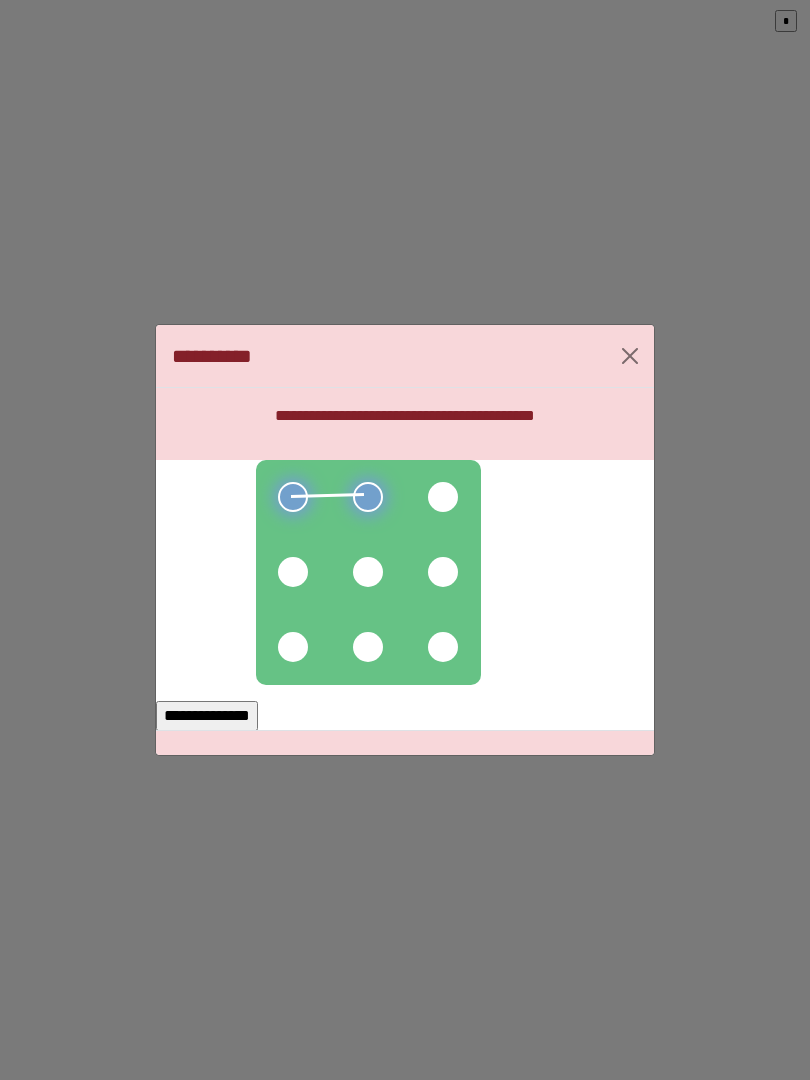 click at bounding box center [443, 497] 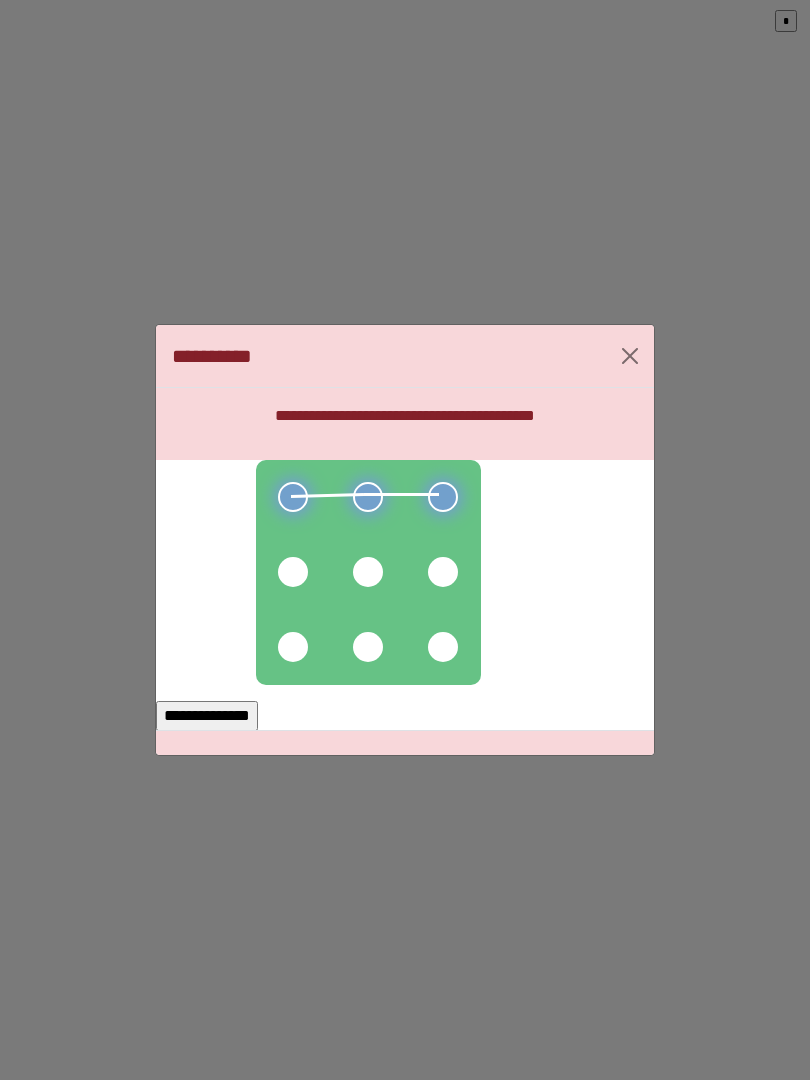 click at bounding box center [443, 572] 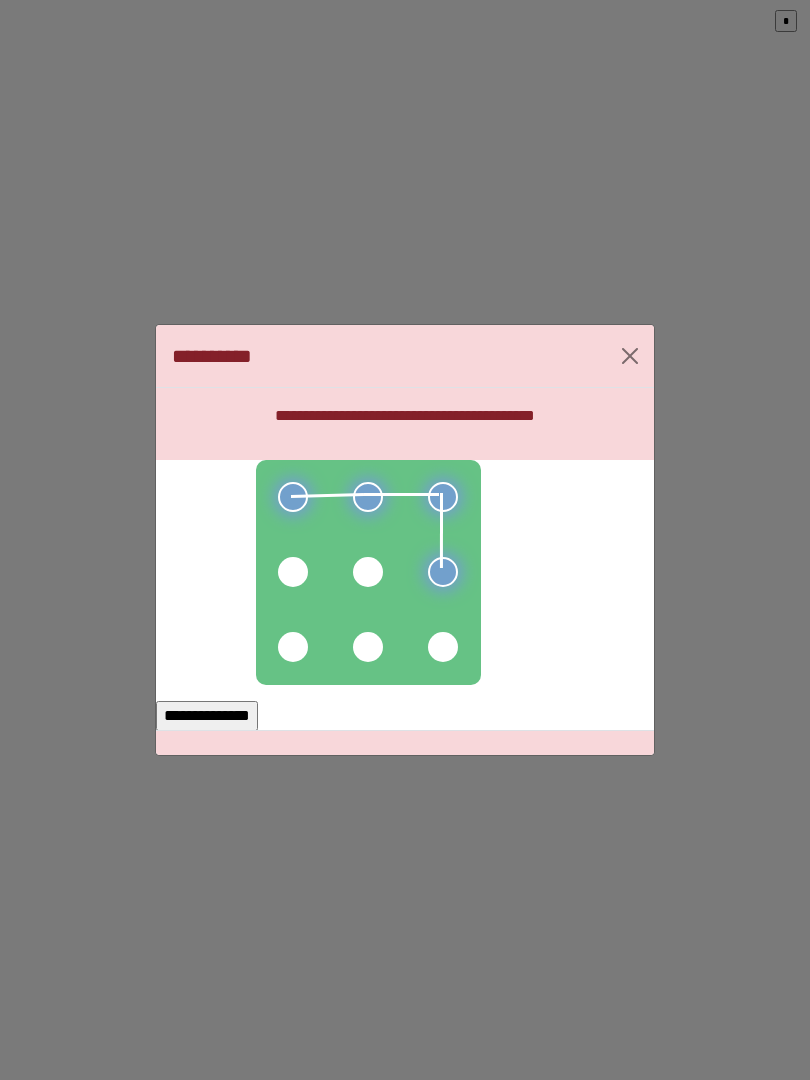 click at bounding box center [443, 647] 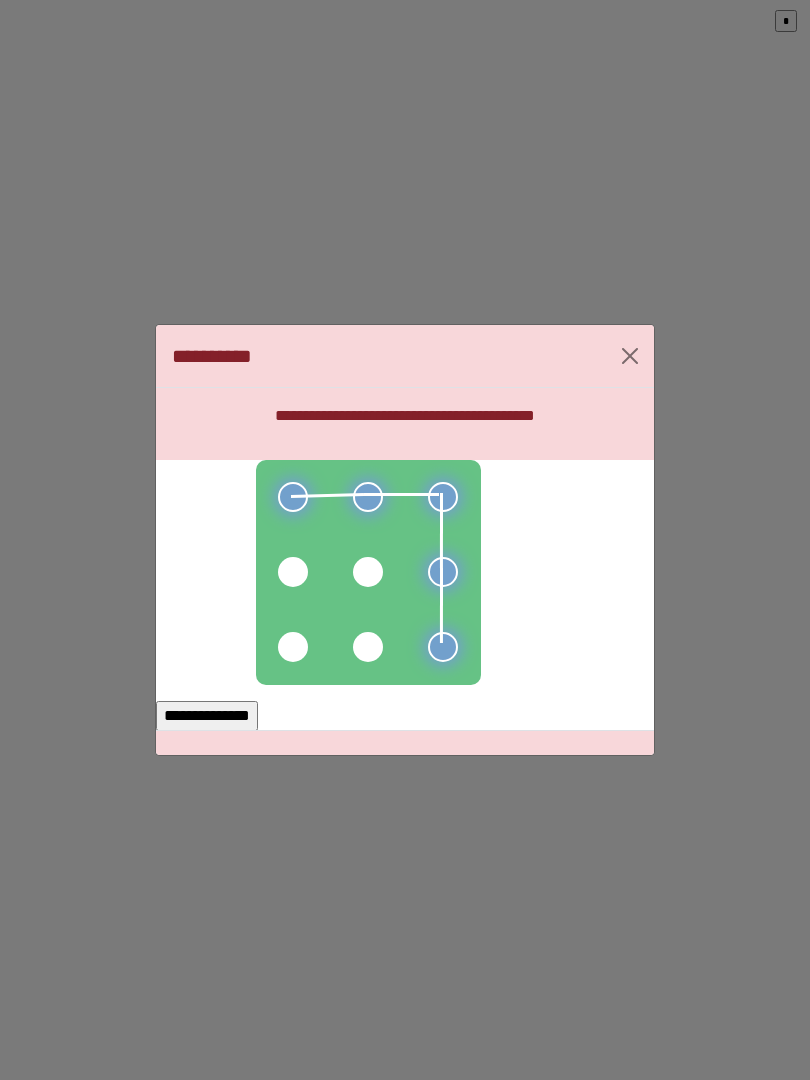 click at bounding box center (368, 647) 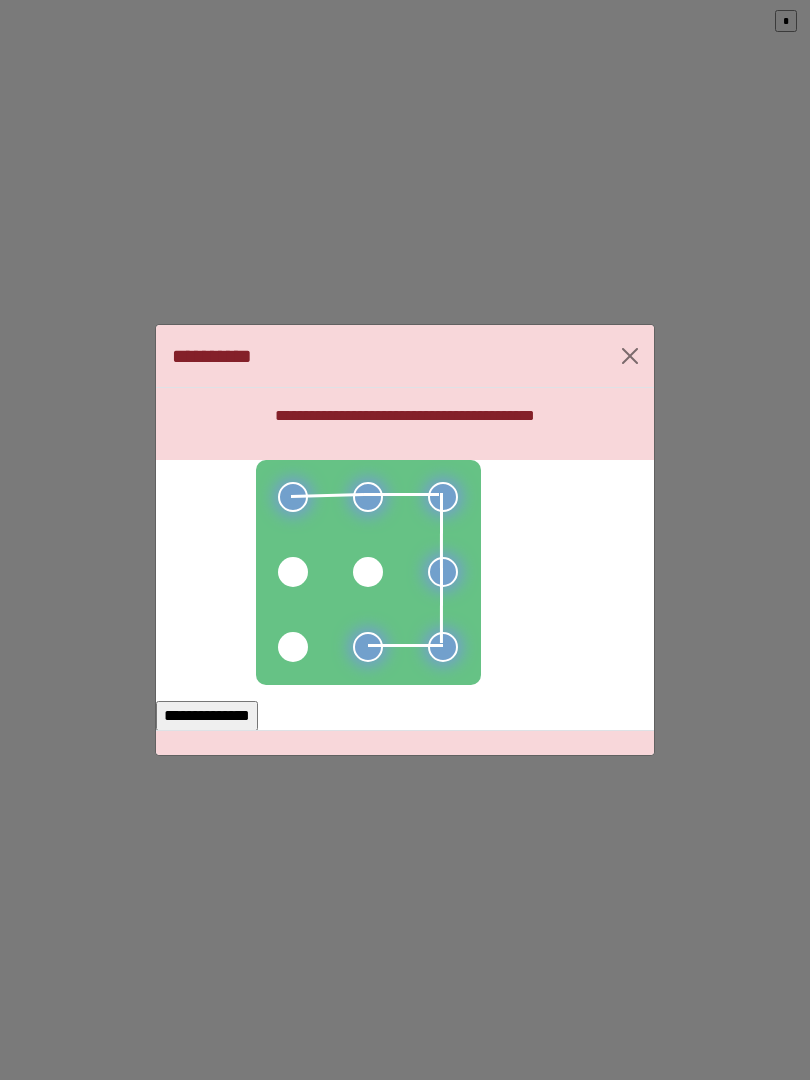 click at bounding box center [293, 647] 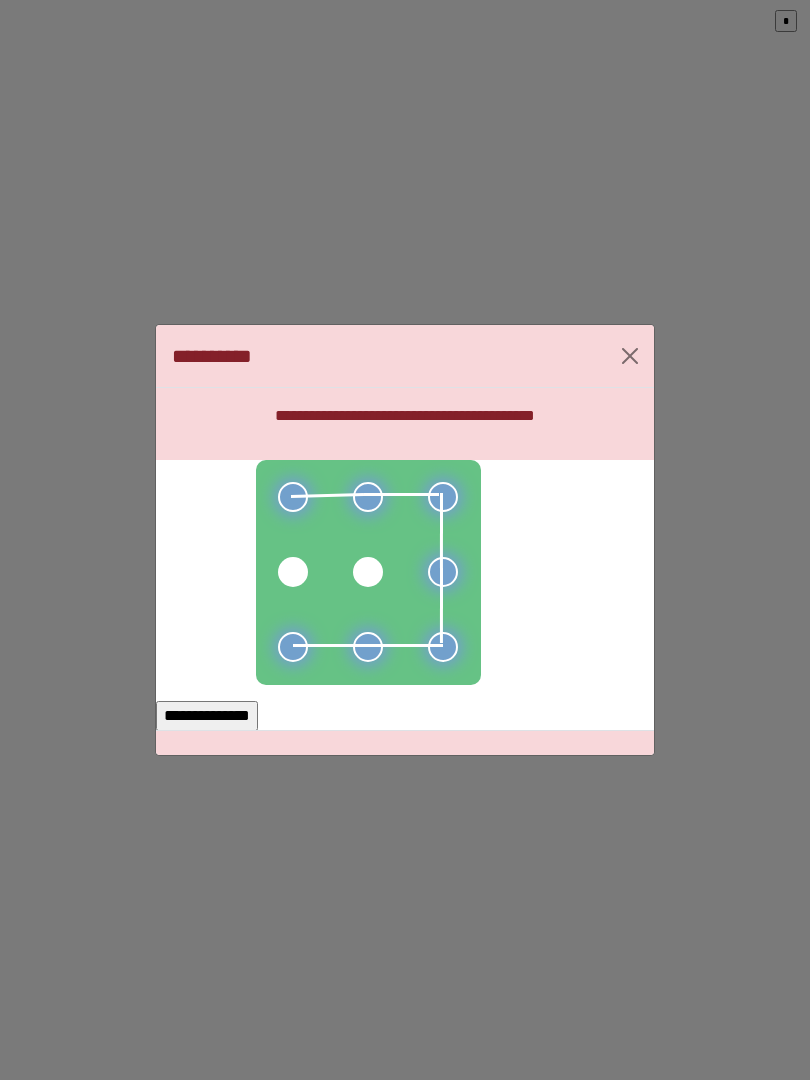 click on "**********" at bounding box center [207, 716] 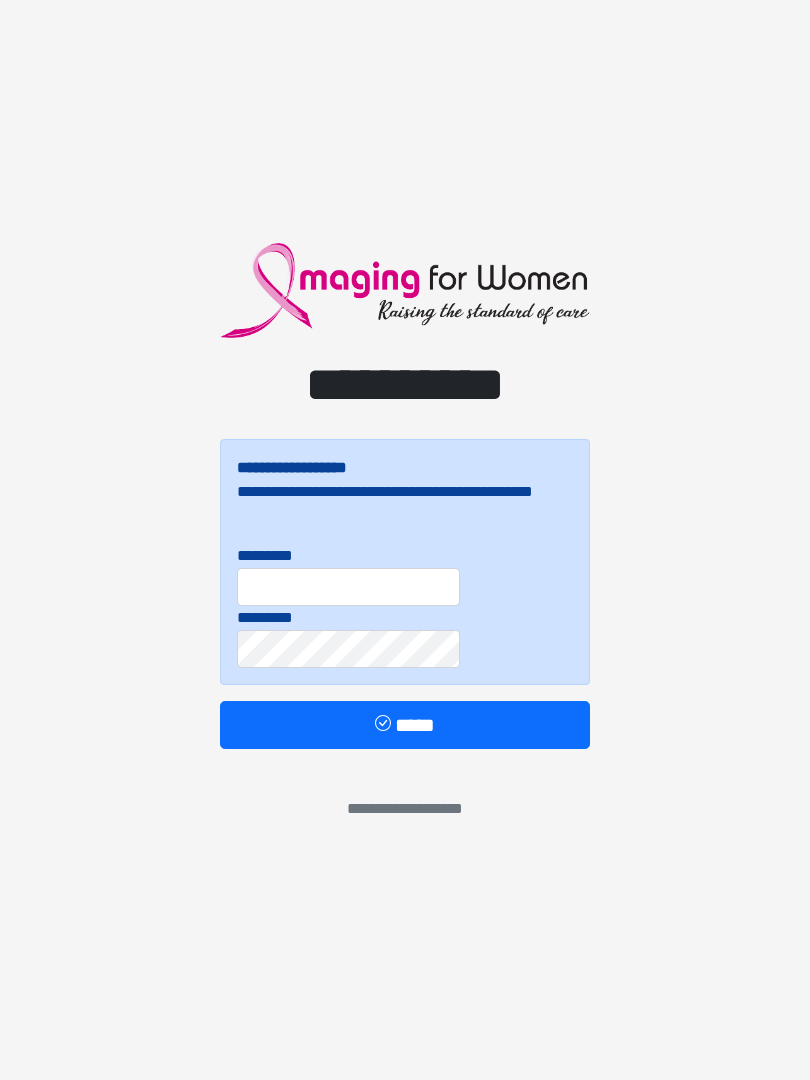 scroll, scrollTop: 0, scrollLeft: 0, axis: both 